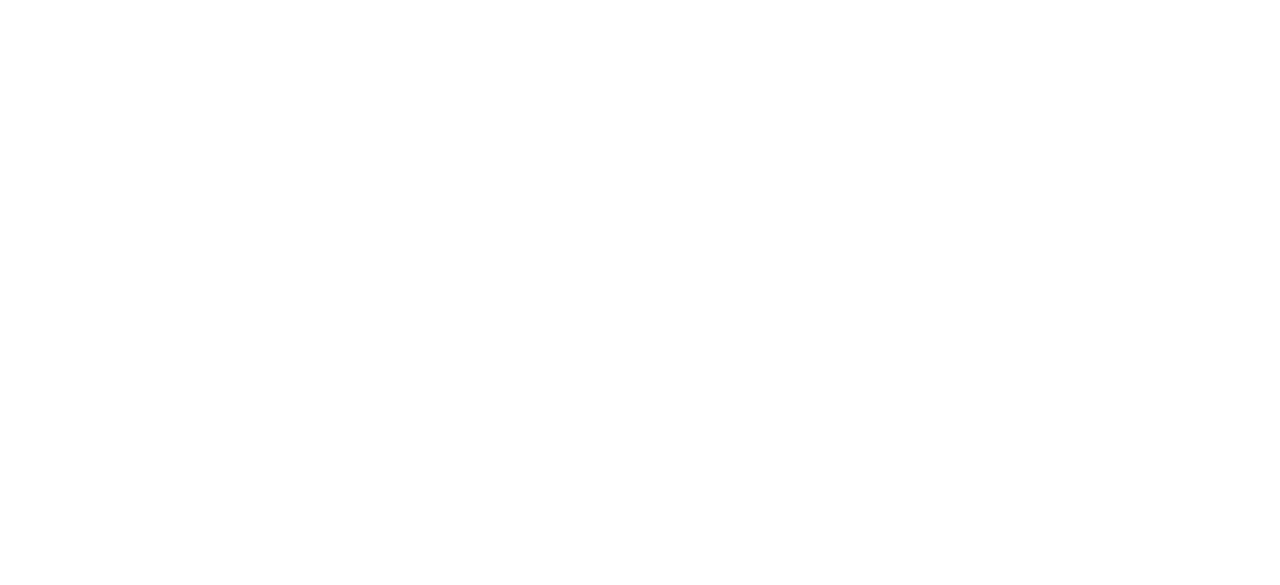 scroll, scrollTop: 0, scrollLeft: 0, axis: both 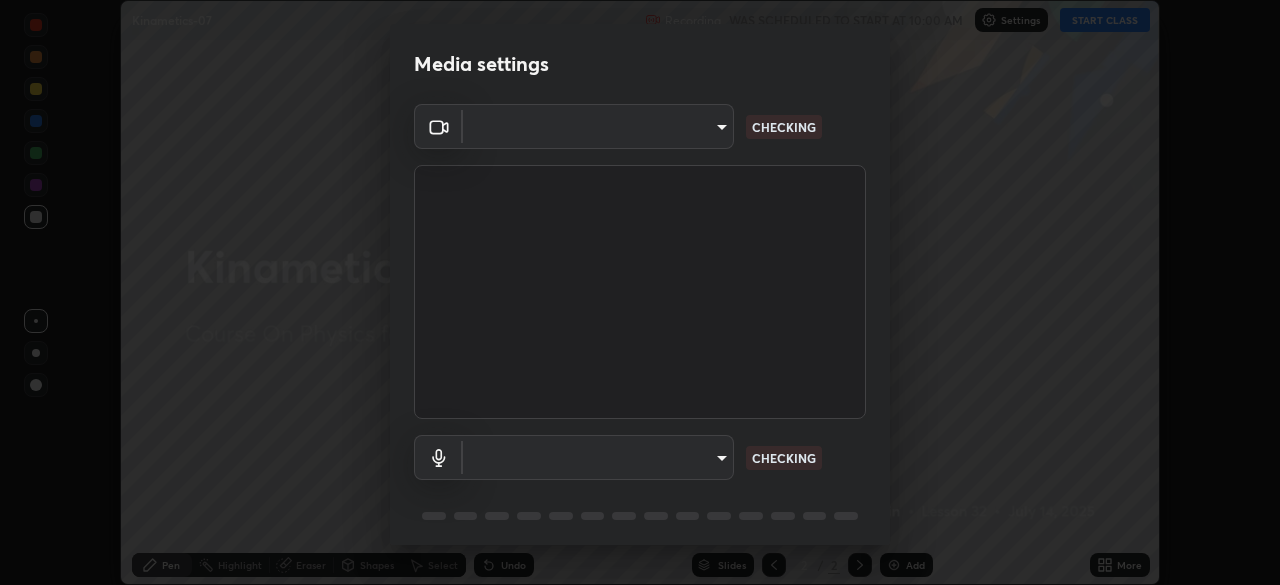 click on "Erase all Kinametics-07 Recording WAS SCHEDULED TO START AT  10:00 AM Settings START CLASS Setting up your live class Kinametics-07 • L32 of Course On Physics for NEET Conquer 2 2026 [PERSON_NAME] Pen Highlight Eraser Shapes Select Undo Slides 2 / 2 Add More No doubts shared Encourage your learners to ask a doubt for better clarity Report an issue Reason for reporting Buffering Chat not working Audio - Video sync issue Educator video quality low ​ Attach an image Report Media settings ​ CHECKING ​ CHECKING 1 / 5 Next" at bounding box center [640, 292] 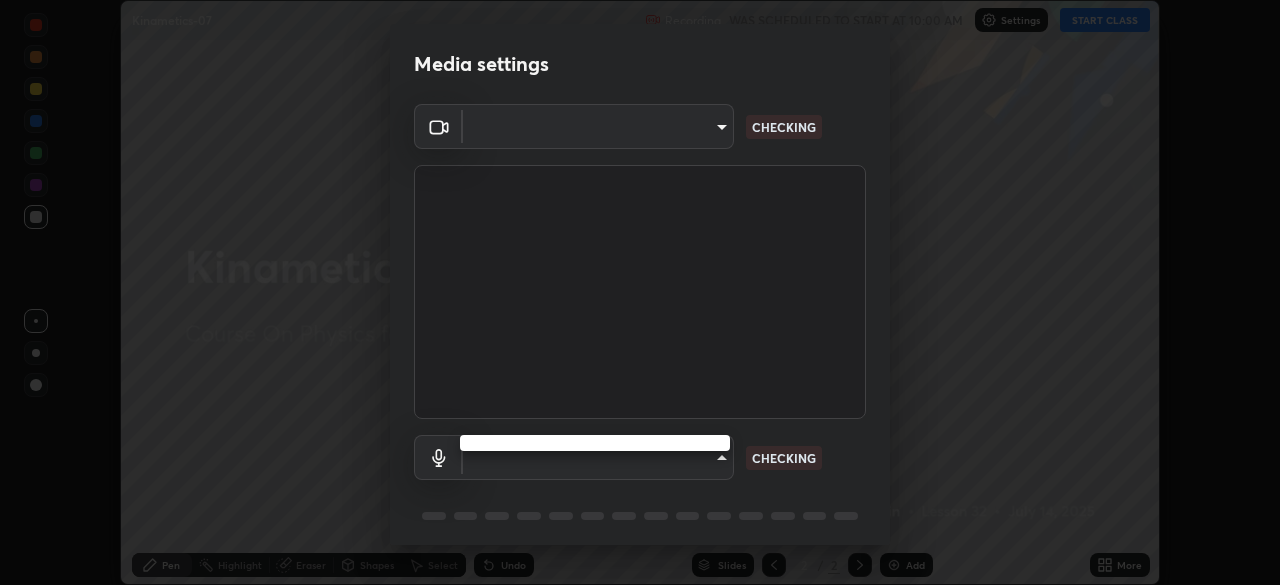 type on "7824c63df010eeabb2a10b2d22923fc4e44d16572cf4ba9062509a2e08daf5b9" 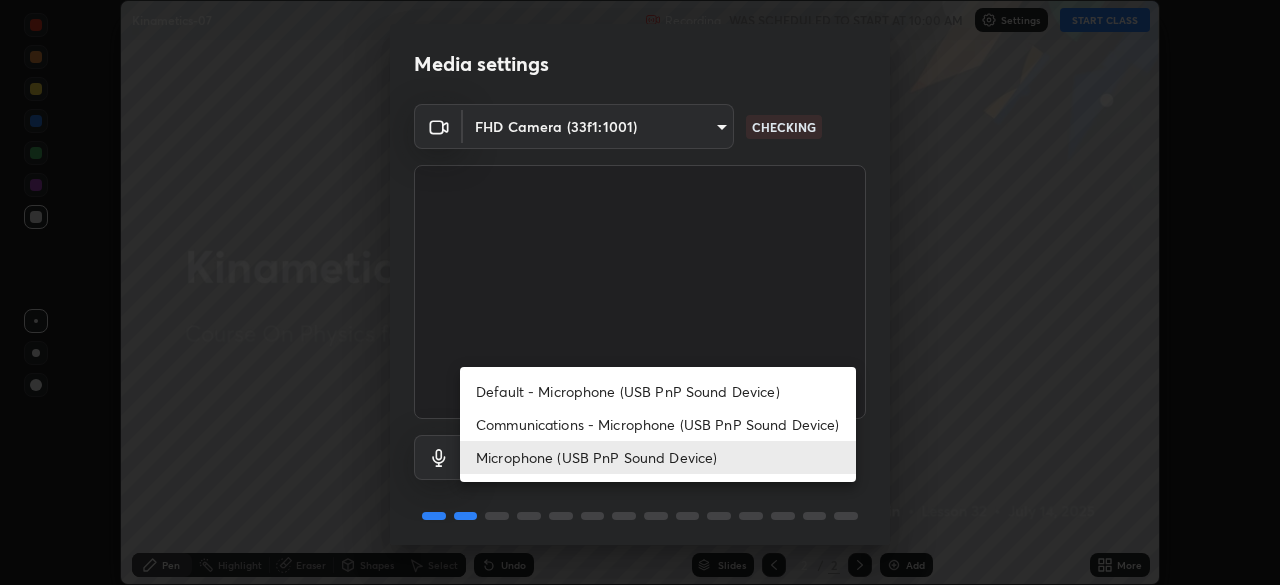 click on "Default - Microphone (USB PnP Sound Device)" at bounding box center [658, 391] 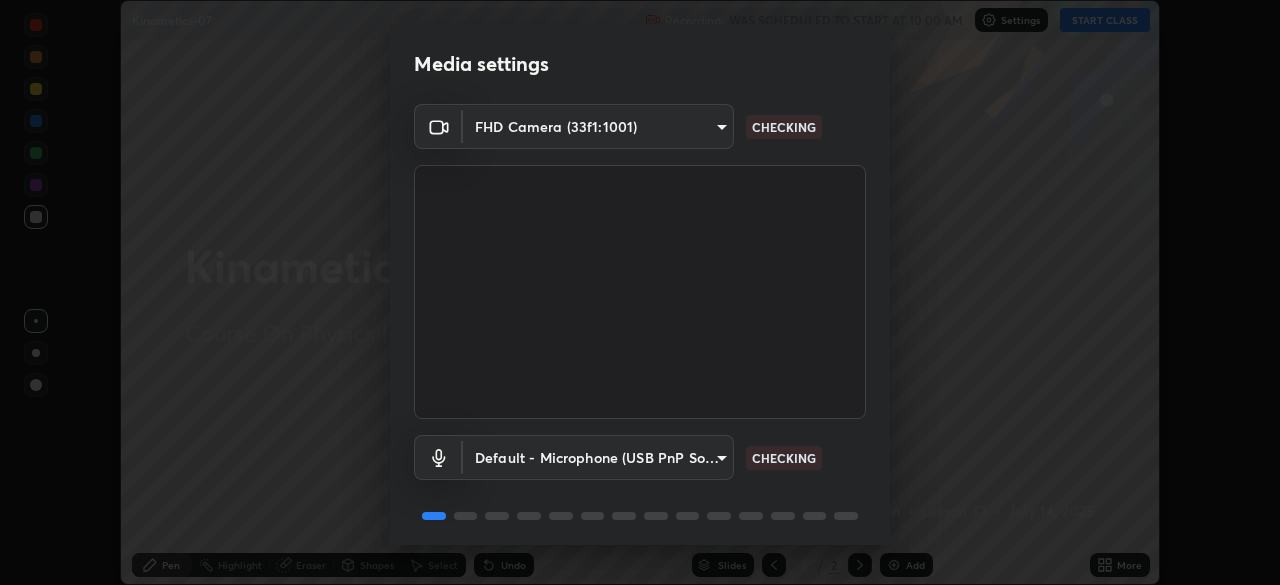 click on "Erase all Kinametics-07 Recording WAS SCHEDULED TO START AT  10:00 AM Settings START CLASS Setting up your live class Kinametics-07 • L32 of Course On Physics for NEET Conquer 2 2026 [PERSON_NAME] Pen Highlight Eraser Shapes Select Undo Slides 2 / 2 Add More No doubts shared Encourage your learners to ask a doubt for better clarity Report an issue Reason for reporting Buffering Chat not working Audio - Video sync issue Educator video quality low ​ Attach an image Report Media settings FHD Camera (33f1:1001) 7824c63df010eeabb2a10b2d22923fc4e44d16572cf4ba9062509a2e08daf5b9 CHECKING Default - Microphone (USB PnP Sound Device) default CHECKING 1 / 5 Next" at bounding box center [640, 292] 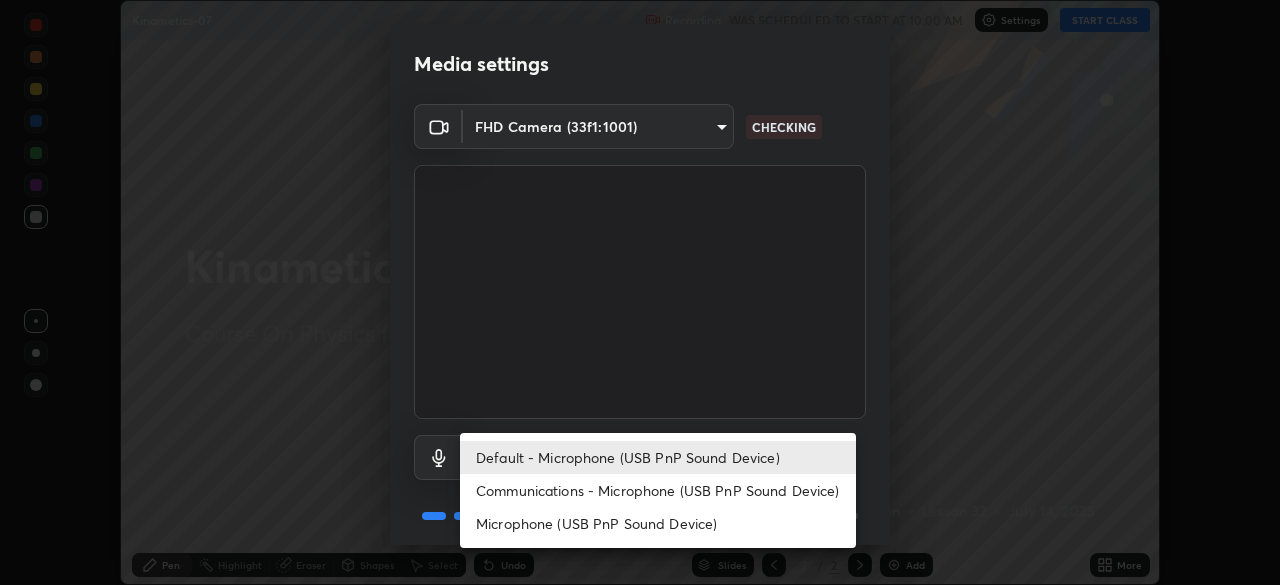 click on "Microphone (USB PnP Sound Device)" at bounding box center (658, 523) 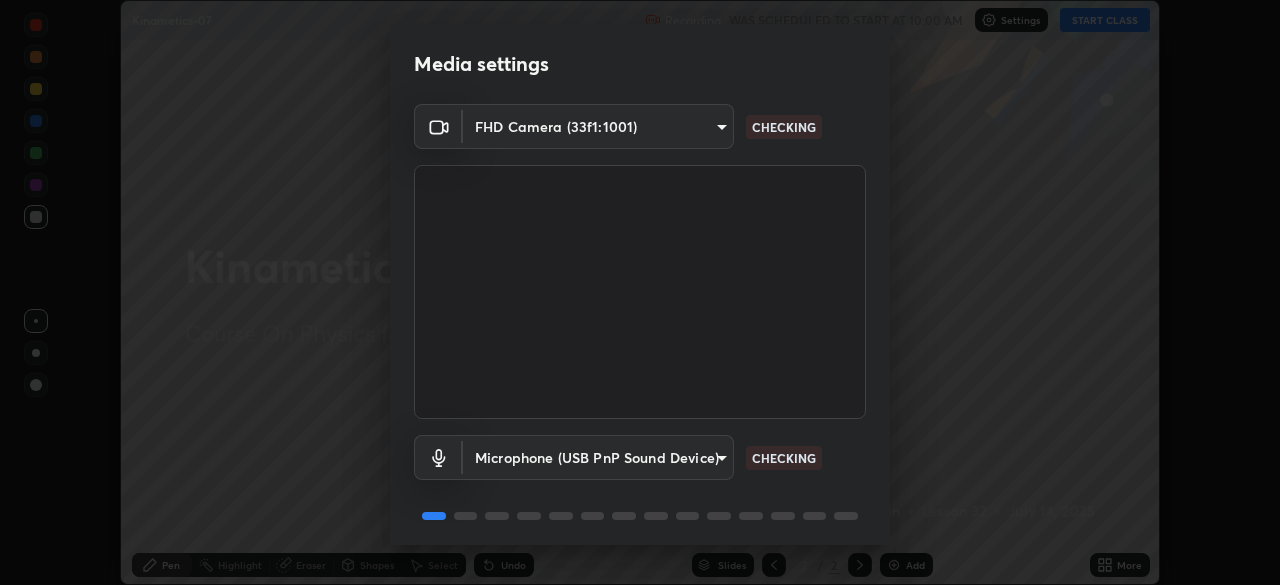 scroll, scrollTop: 71, scrollLeft: 0, axis: vertical 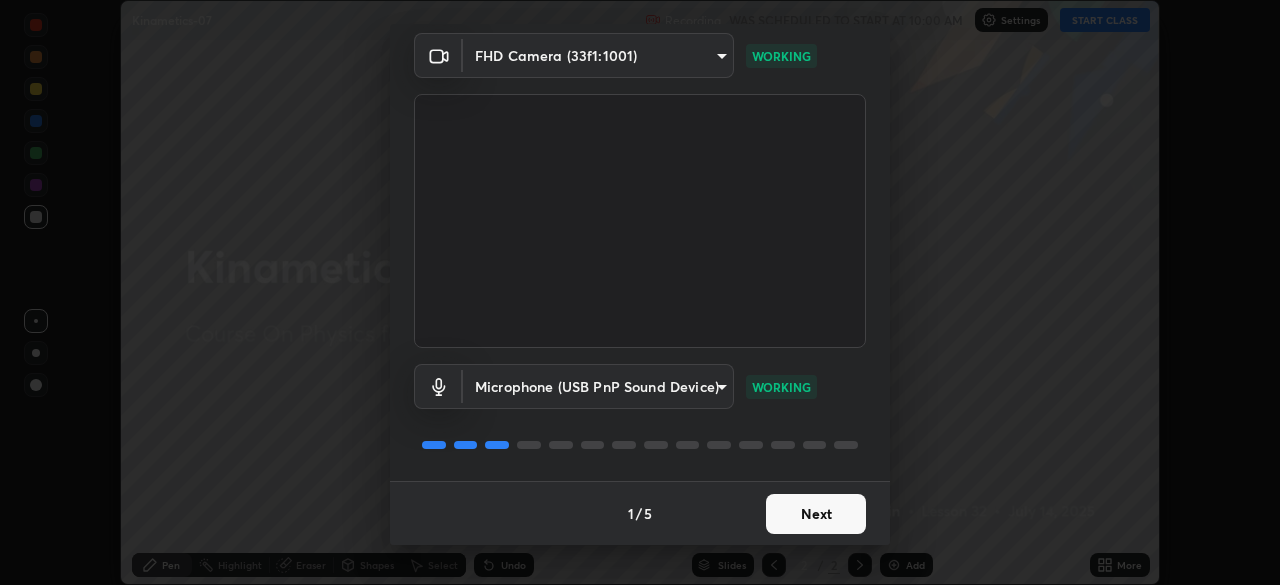 click on "Next" at bounding box center [816, 514] 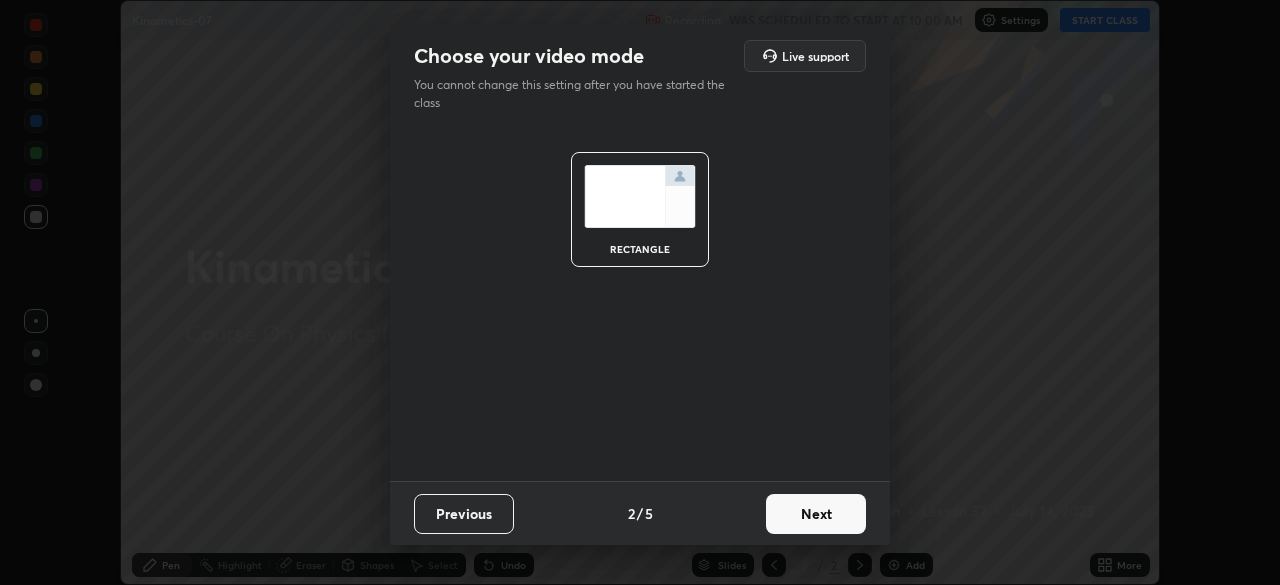 scroll, scrollTop: 0, scrollLeft: 0, axis: both 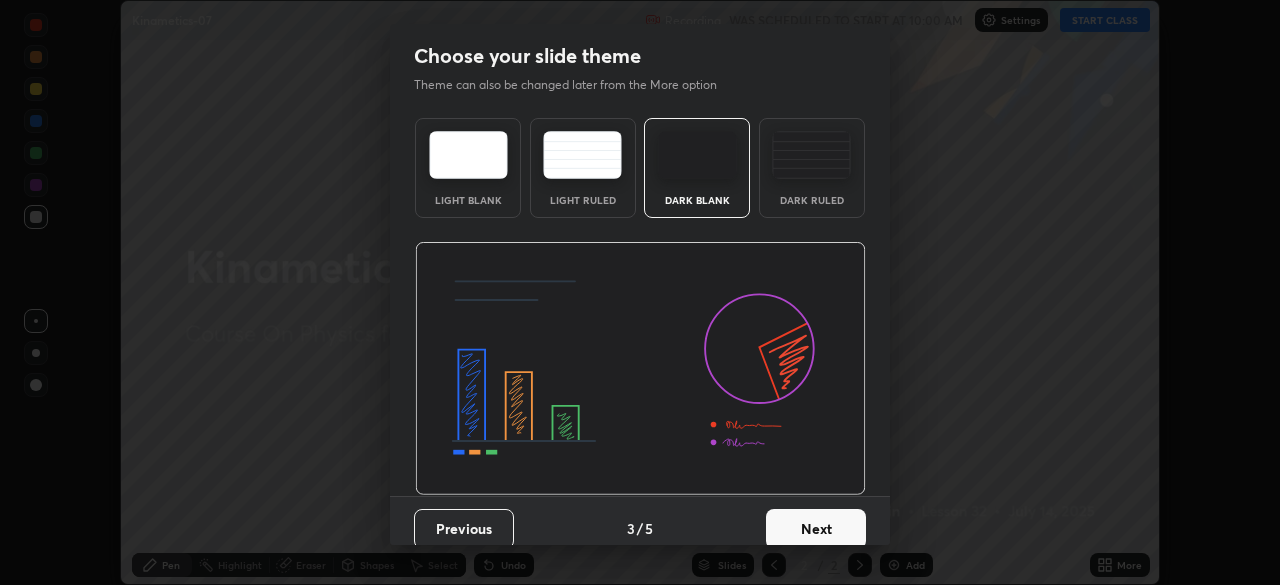 click on "Next" at bounding box center [816, 529] 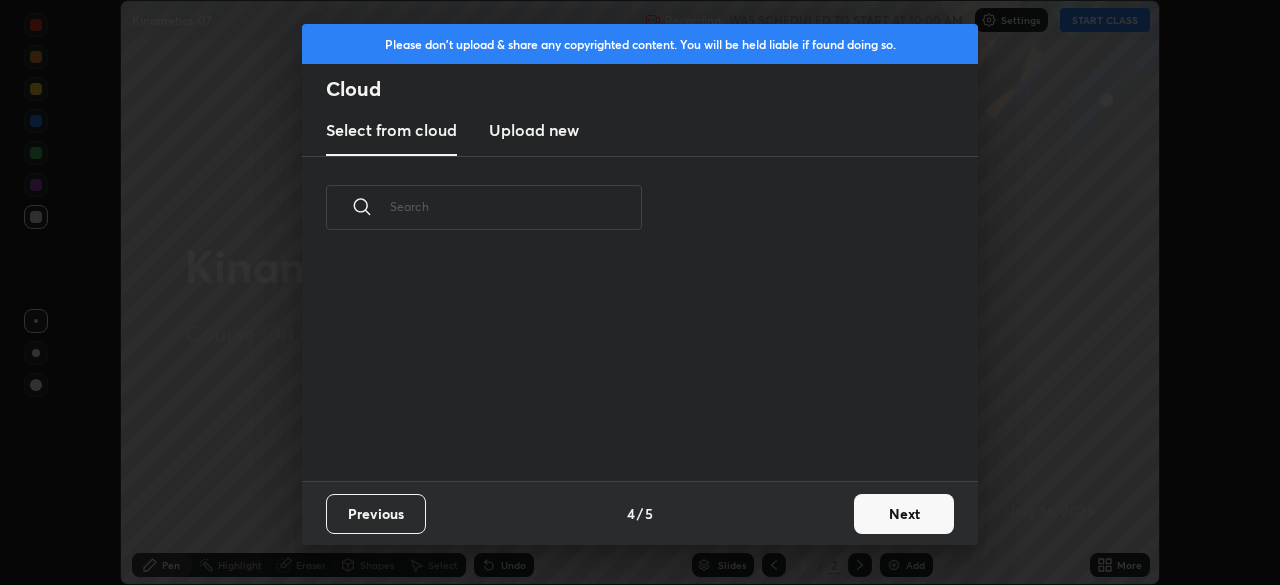 click on "Next" at bounding box center (904, 514) 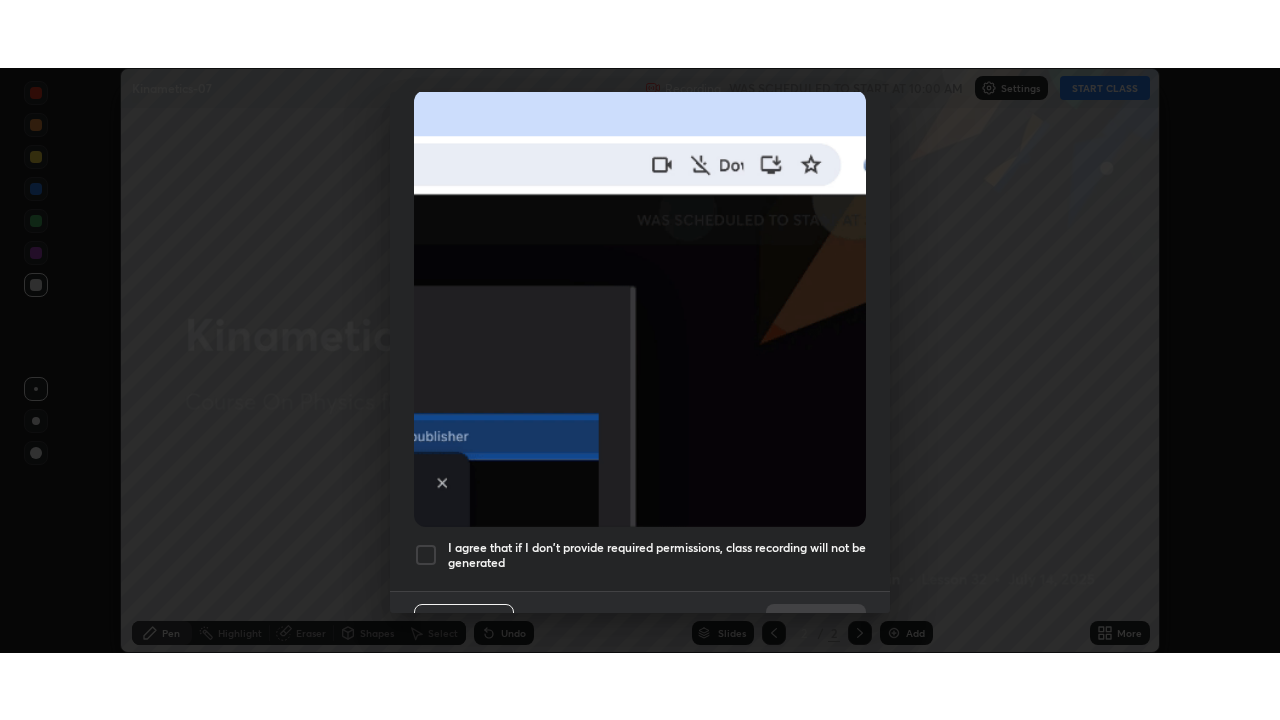 scroll, scrollTop: 479, scrollLeft: 0, axis: vertical 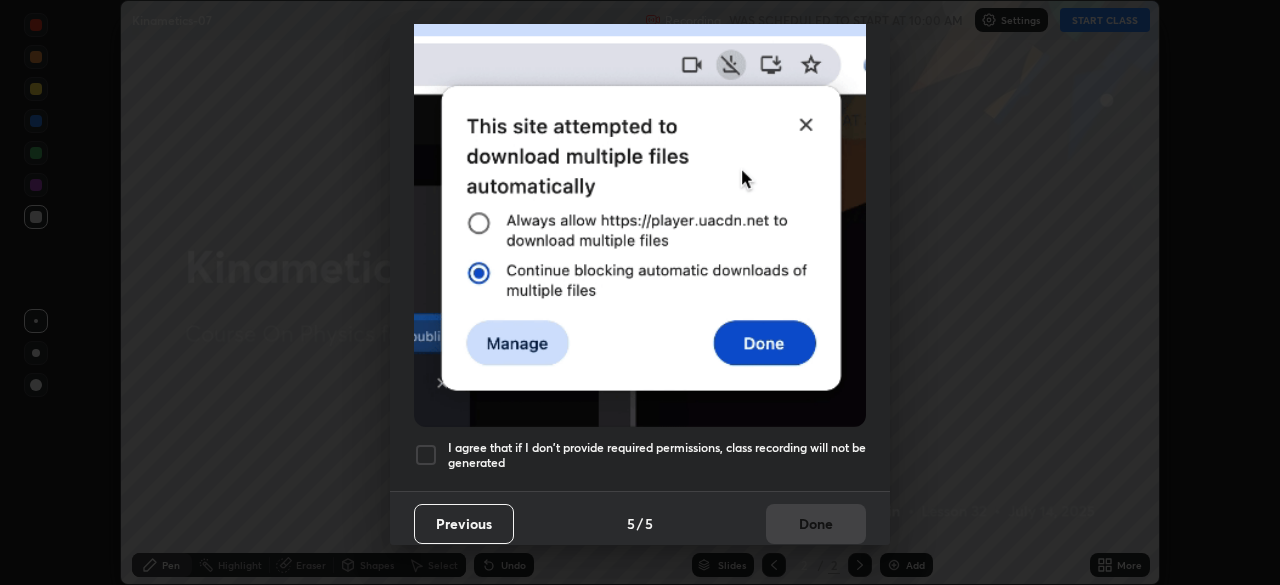 click on "I agree that if I don't provide required permissions, class recording will not be generated" at bounding box center [657, 455] 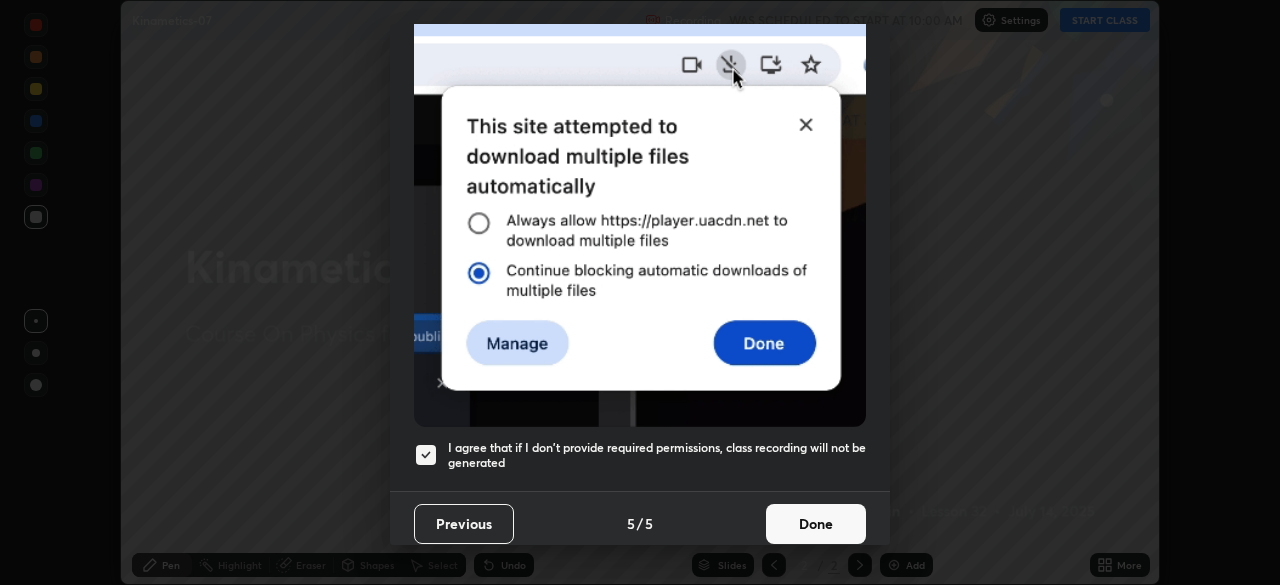 click on "Done" at bounding box center (816, 524) 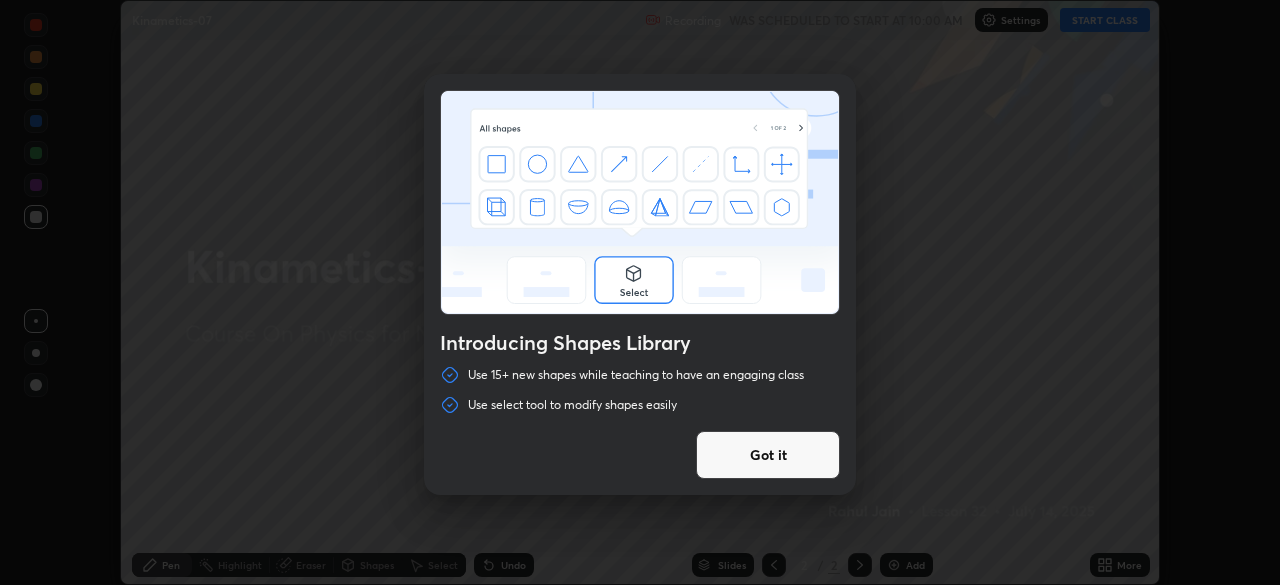 click on "Introducing Shapes Library Use 15+ new shapes while teaching to have an engaging class Use select tool to modify shapes easily Got it" at bounding box center [640, 292] 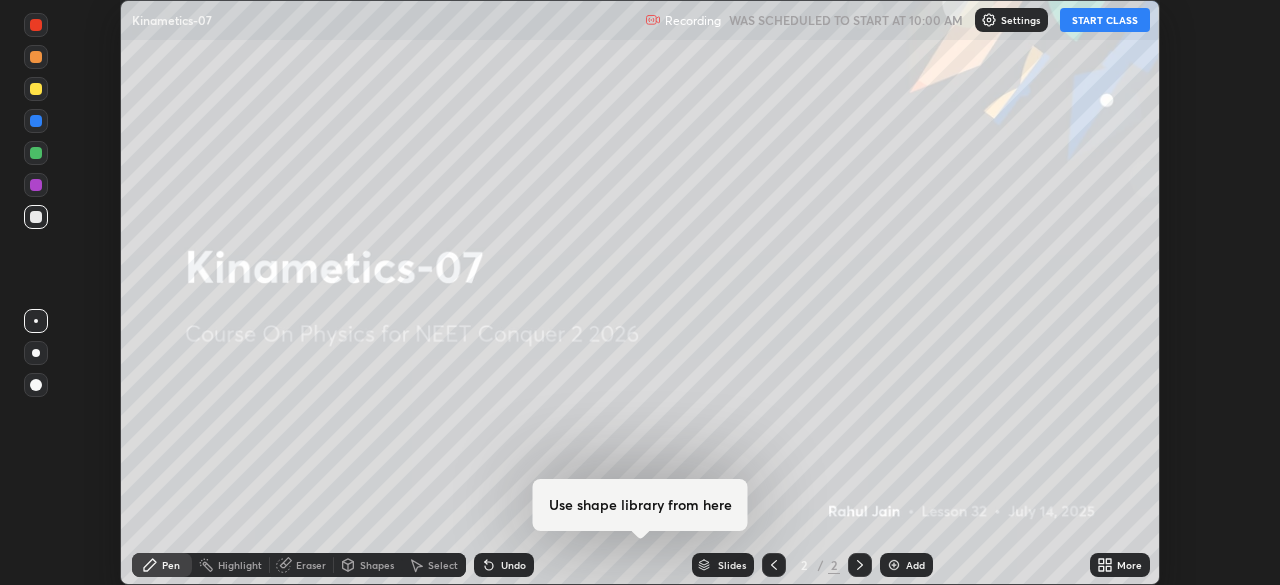click 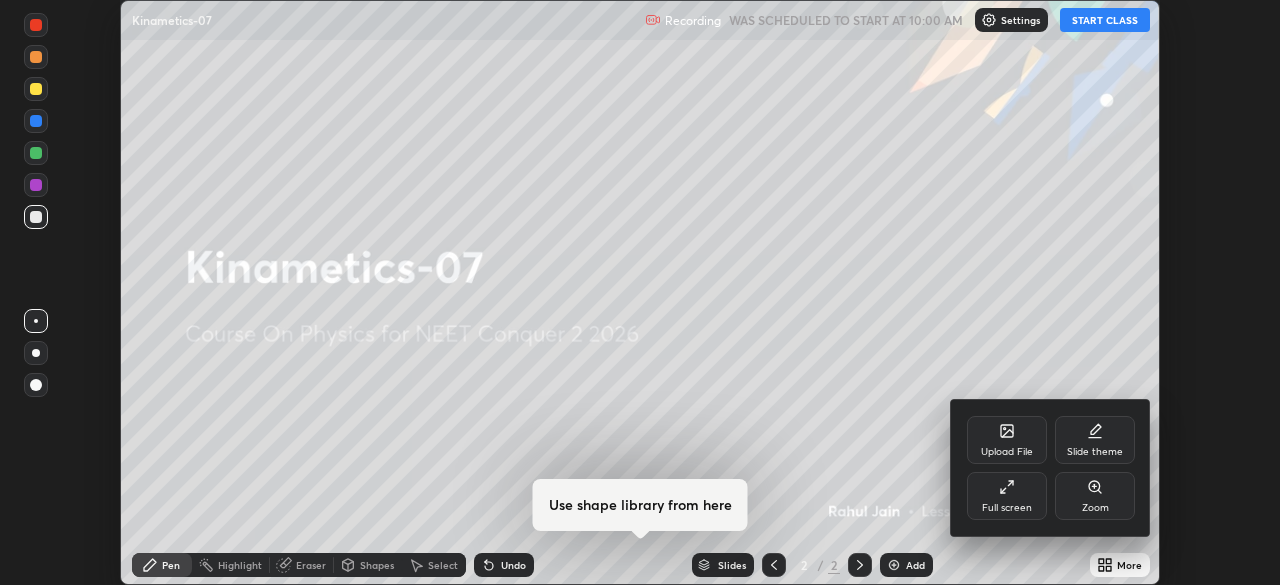 click on "Full screen" at bounding box center (1007, 496) 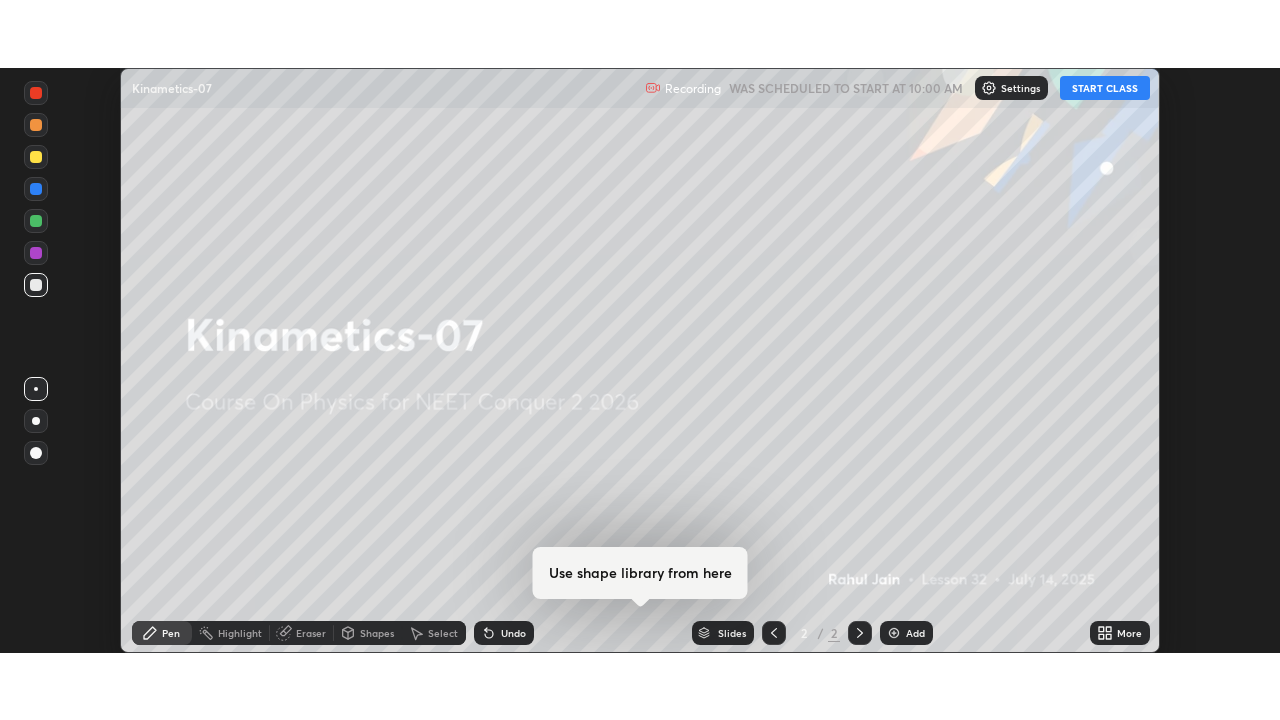 scroll, scrollTop: 99280, scrollLeft: 98720, axis: both 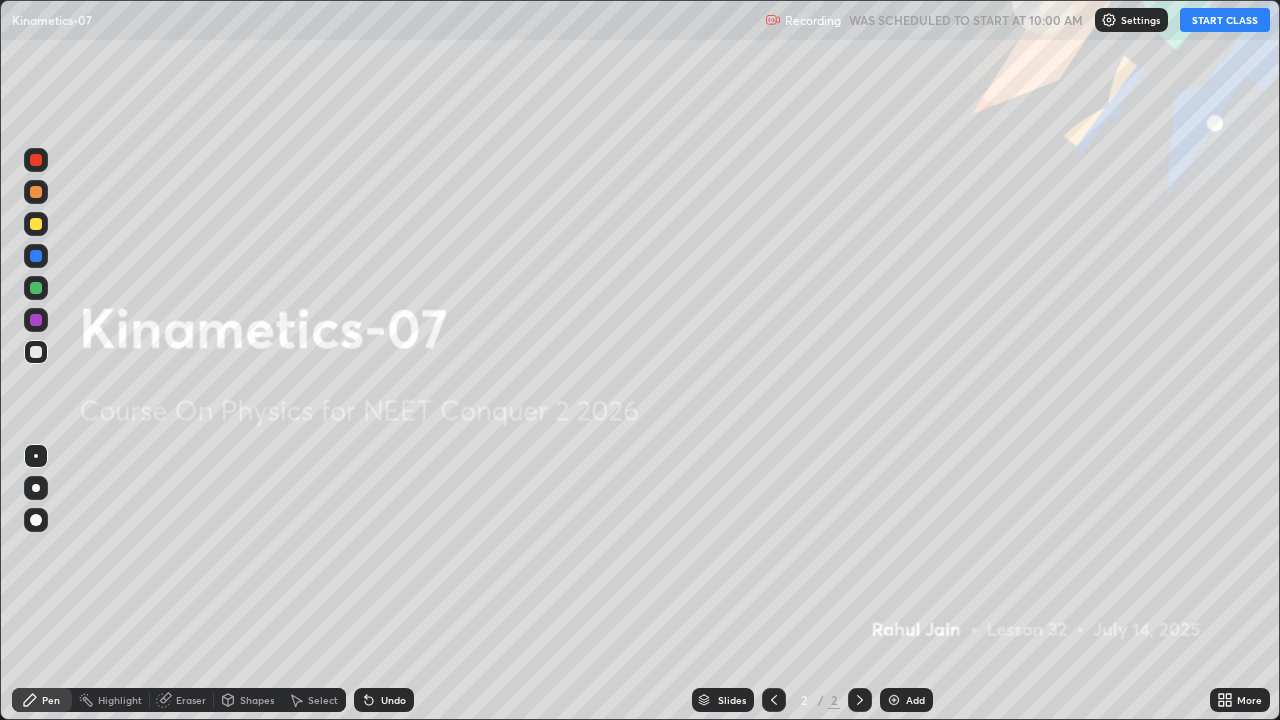 click on "START CLASS" at bounding box center (1225, 20) 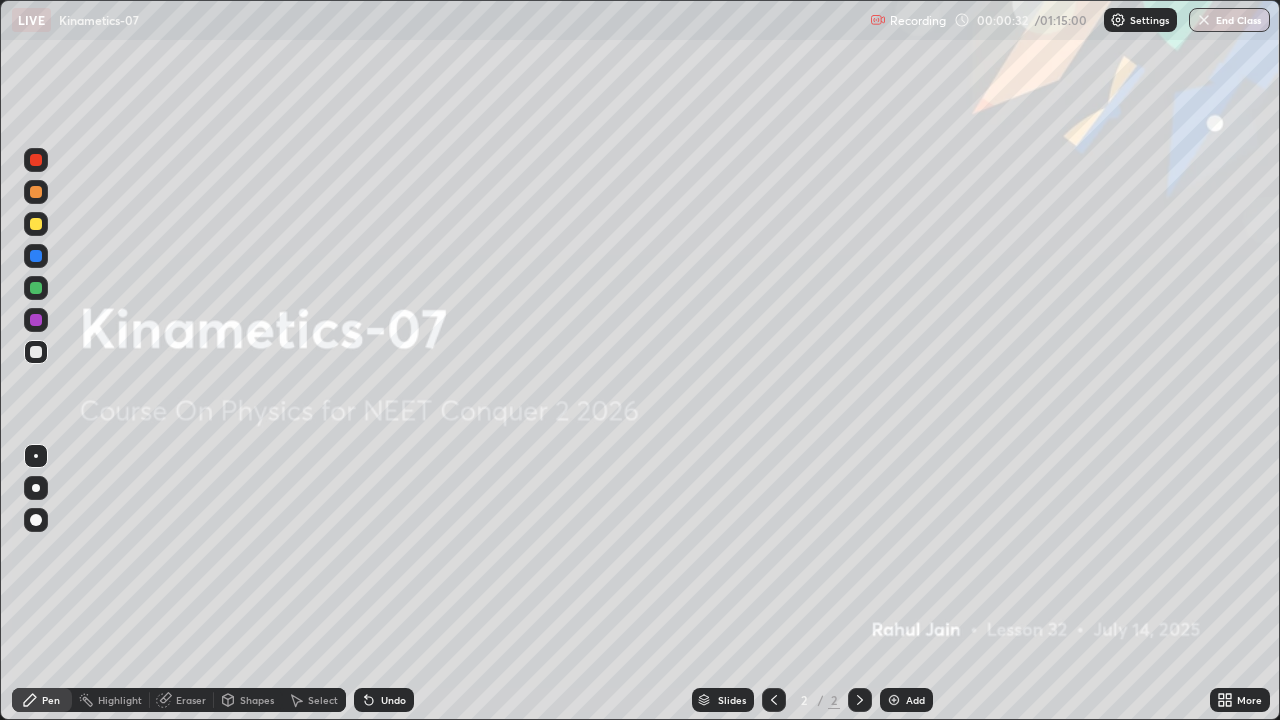 click at bounding box center (36, 320) 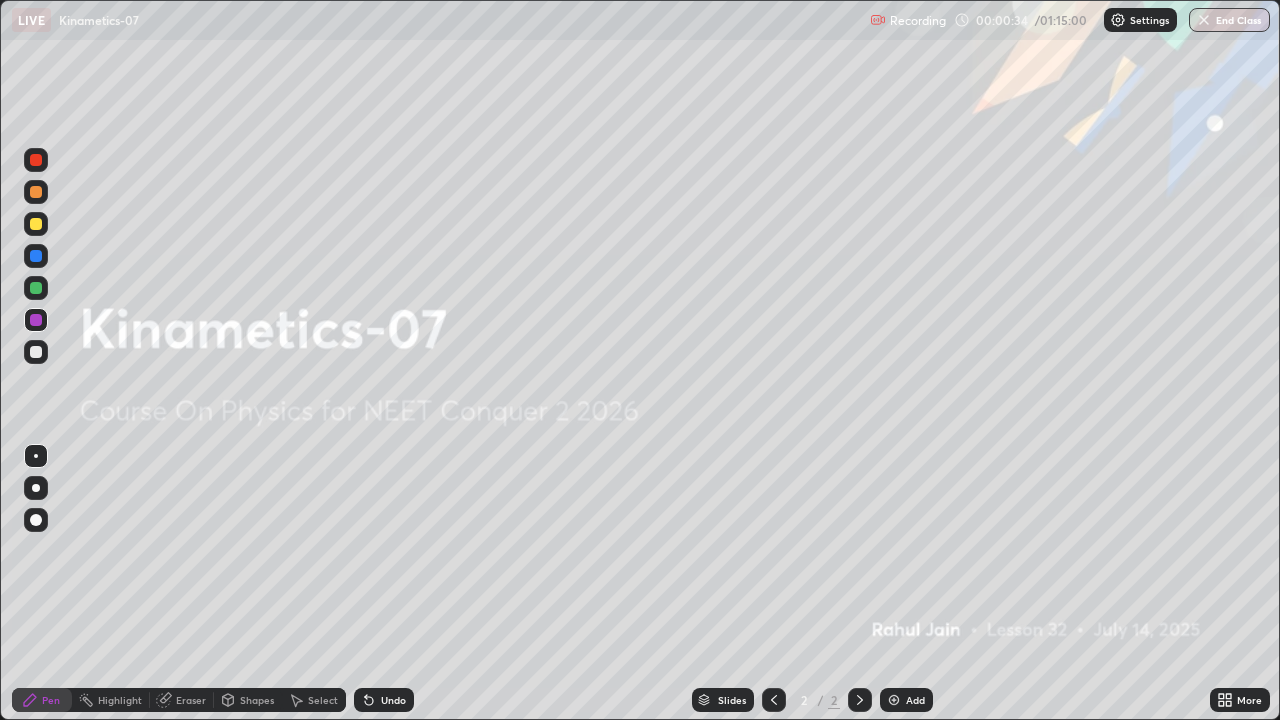 click at bounding box center (894, 700) 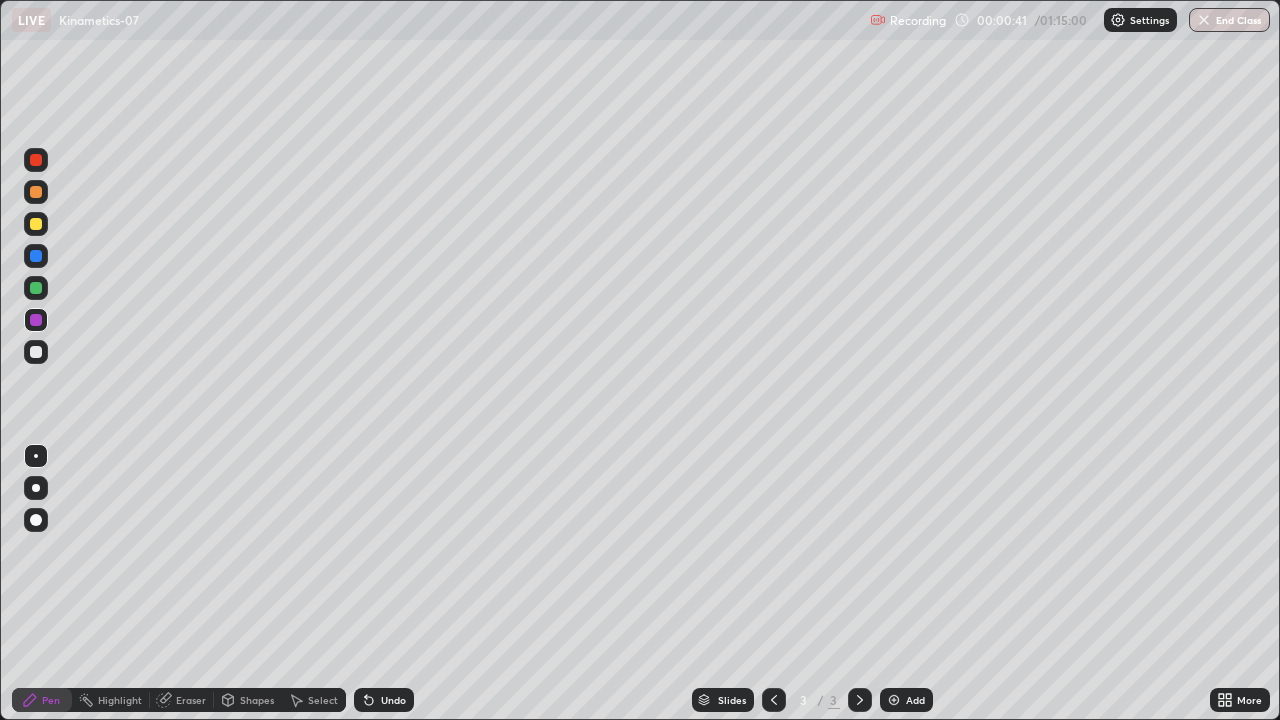click at bounding box center [36, 288] 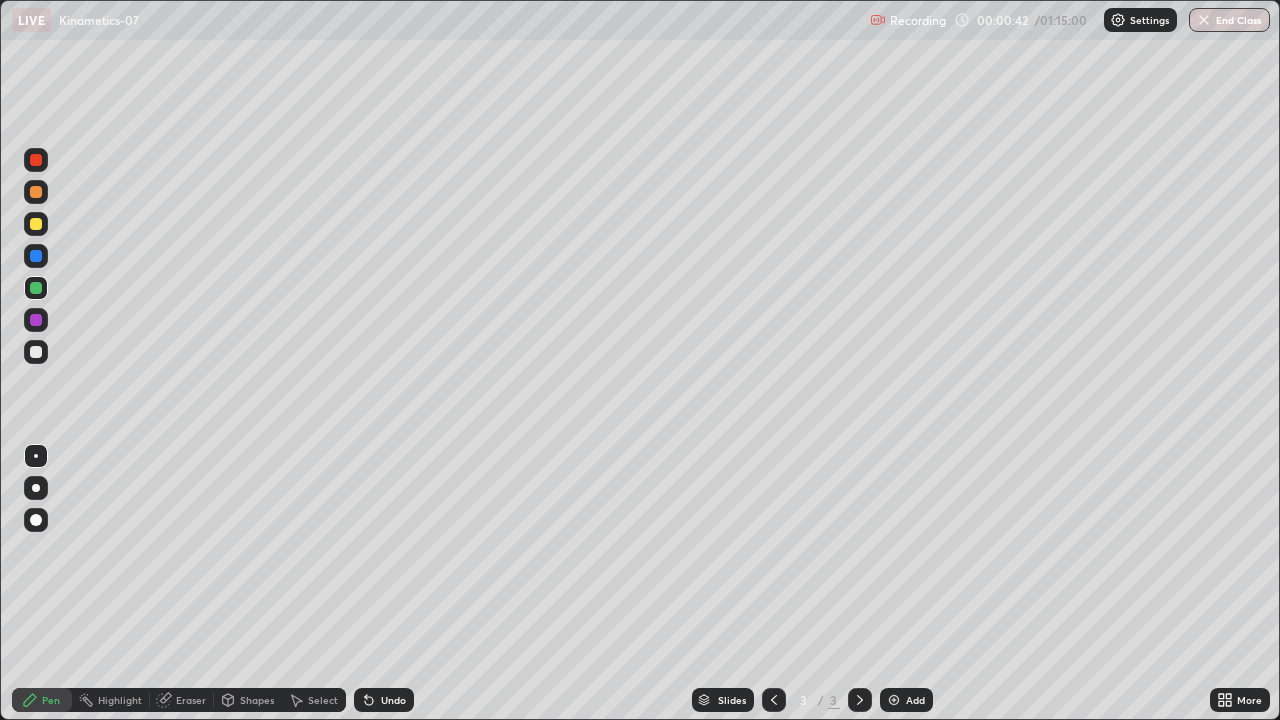 click at bounding box center (36, 488) 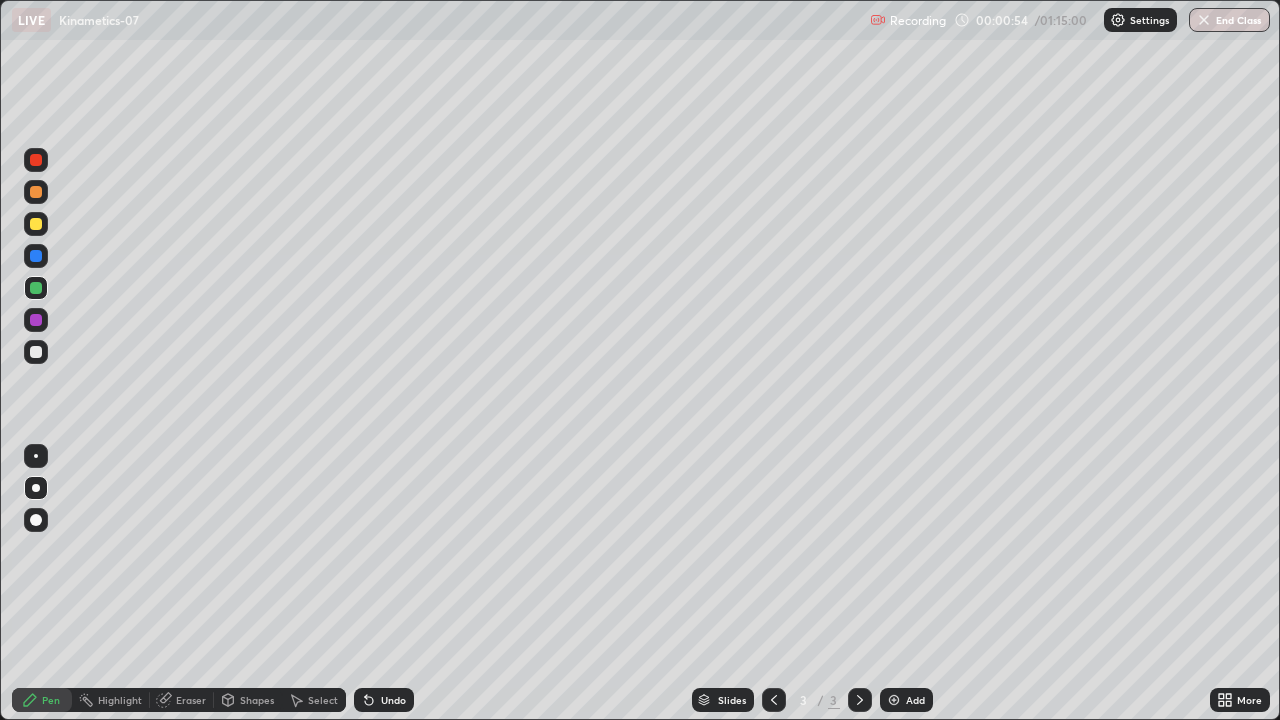 click at bounding box center (36, 192) 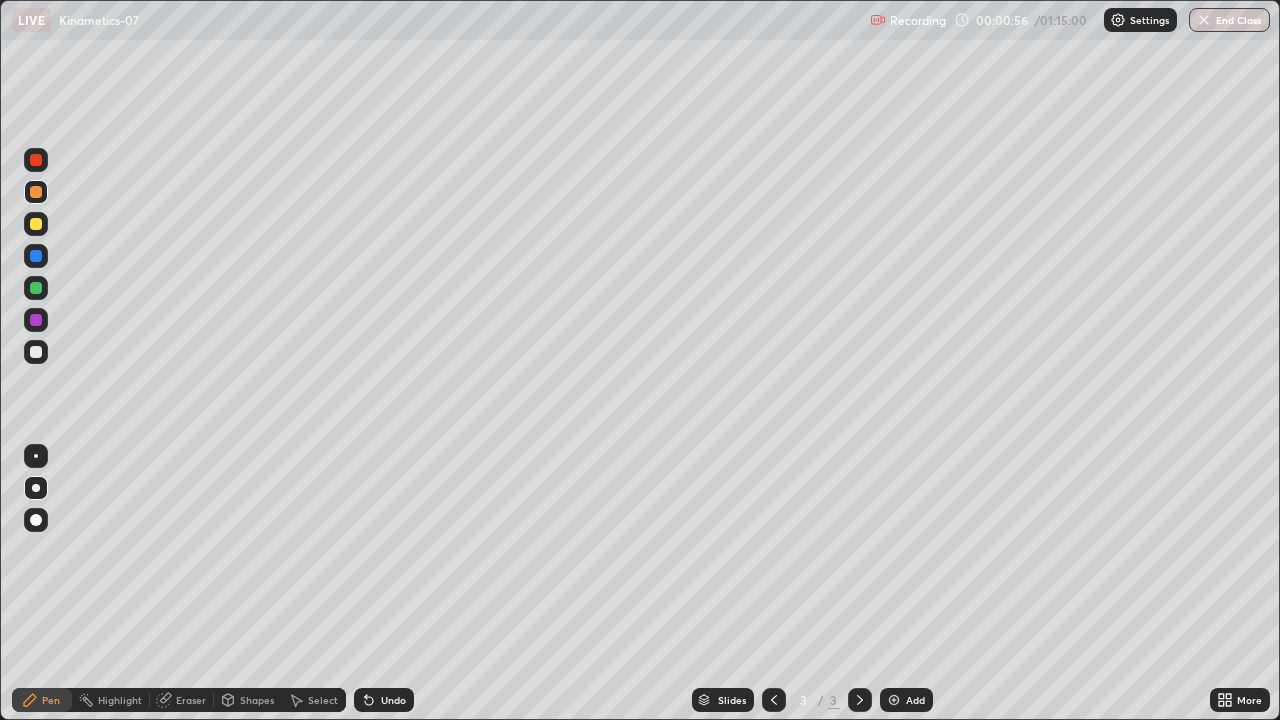 click at bounding box center (36, 256) 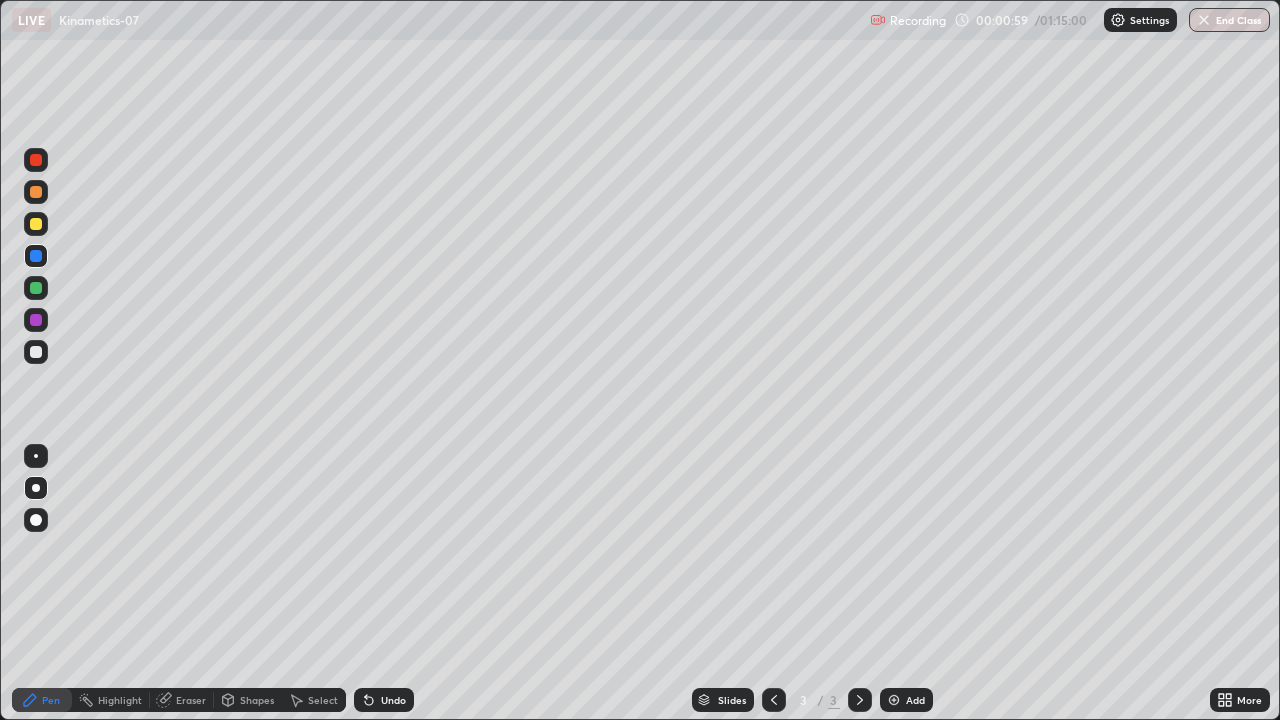 click 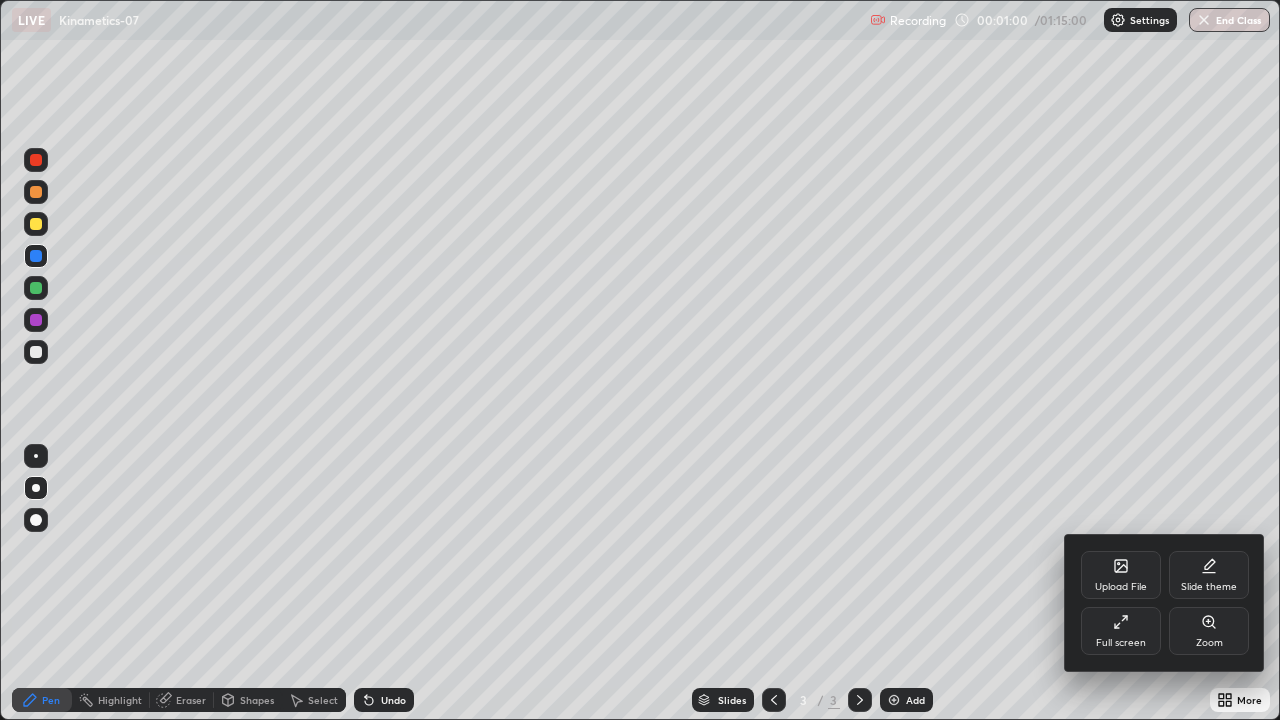 click on "Upload File" at bounding box center (1121, 575) 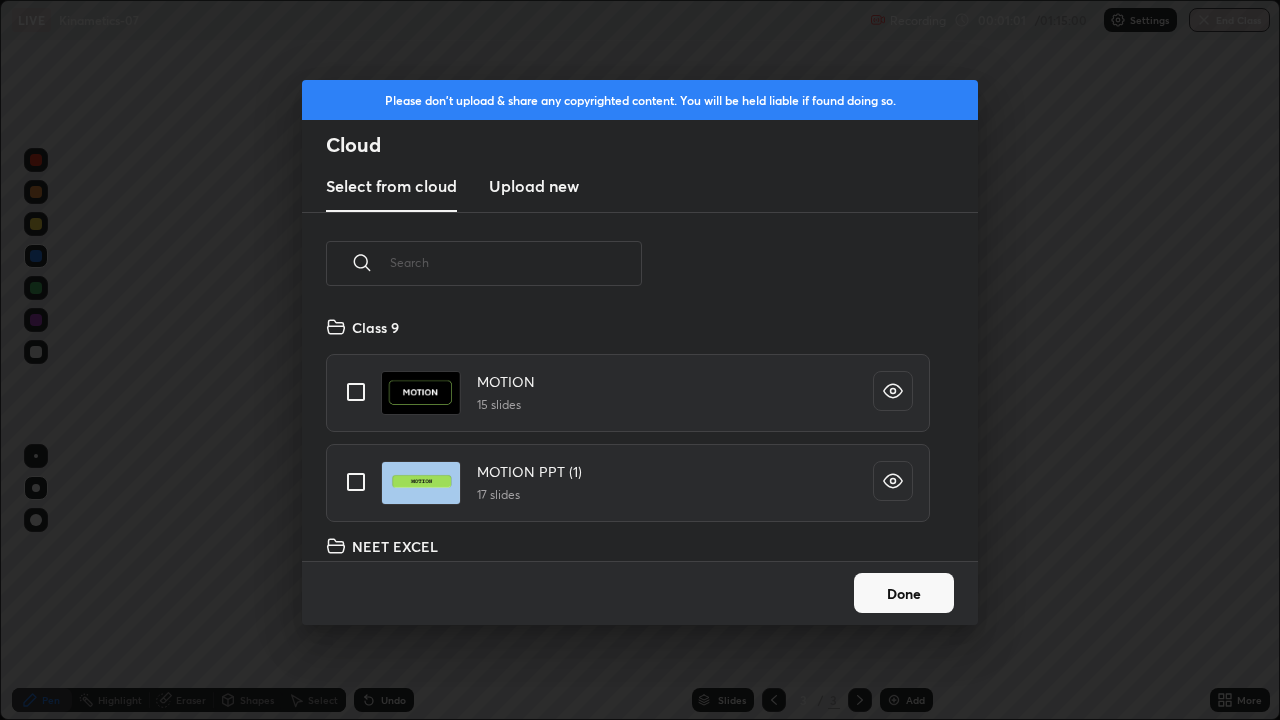 scroll, scrollTop: 7, scrollLeft: 11, axis: both 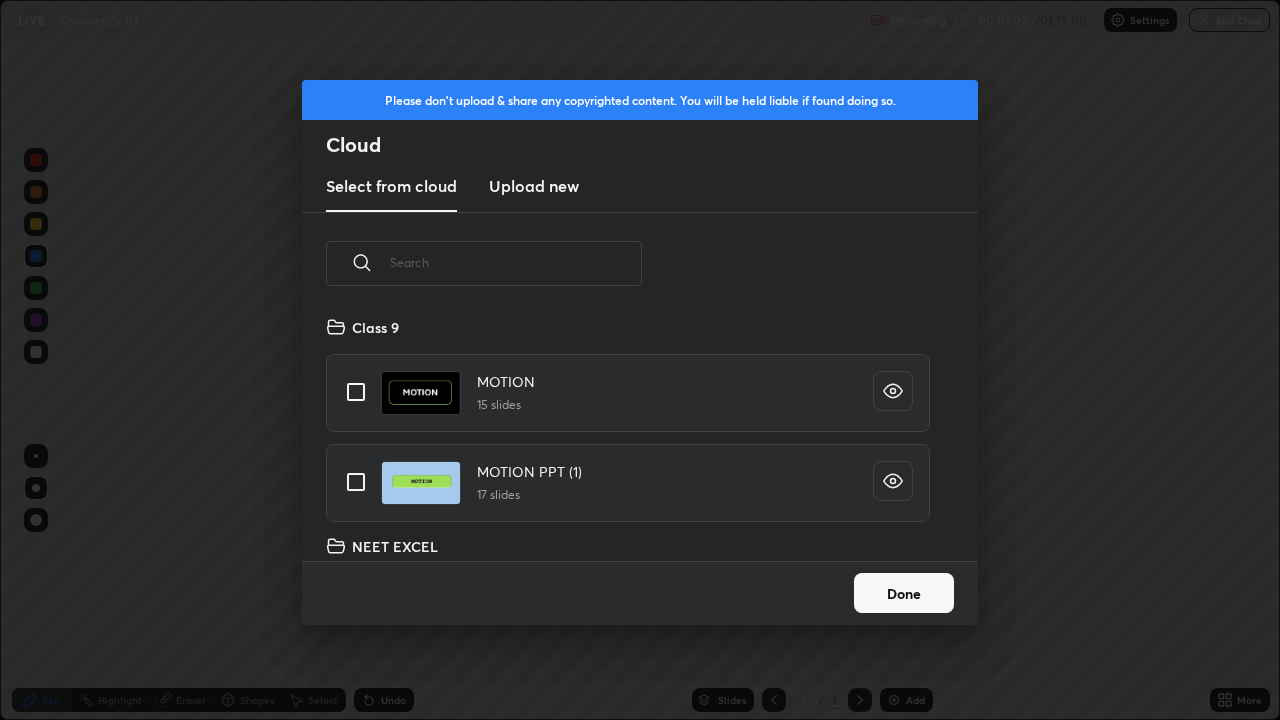 click at bounding box center [516, 262] 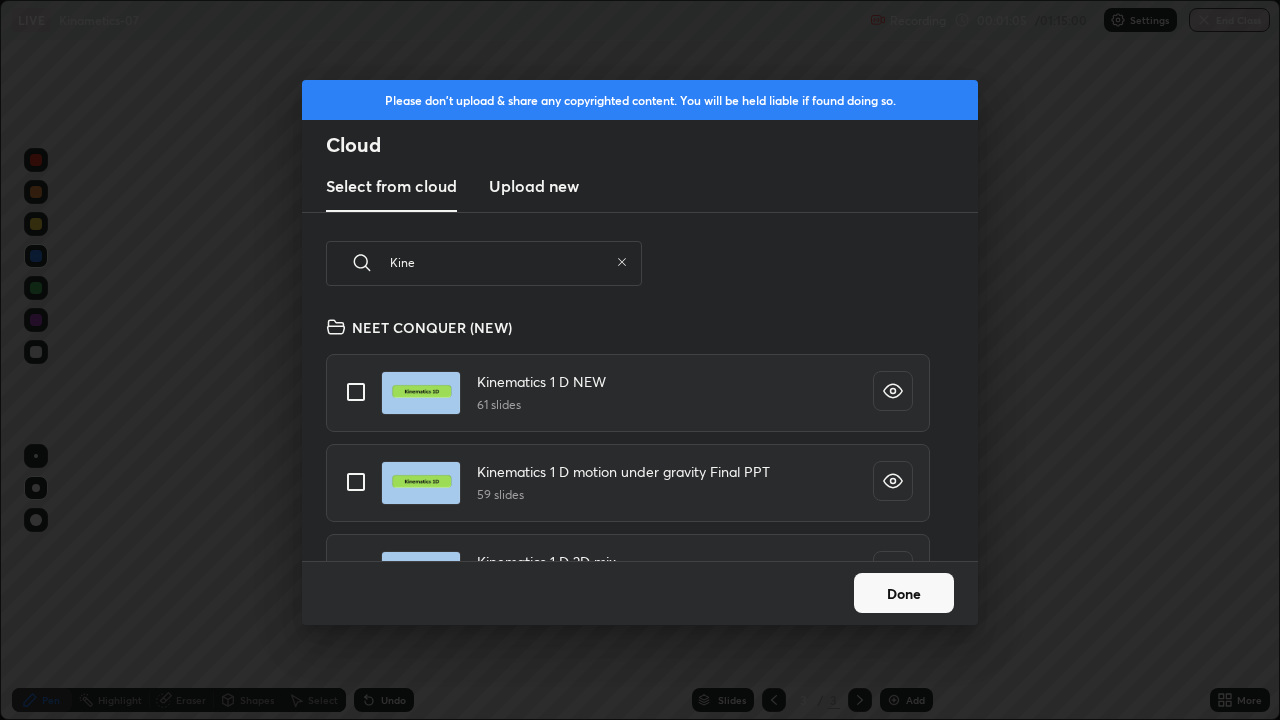 scroll, scrollTop: 57, scrollLeft: 0, axis: vertical 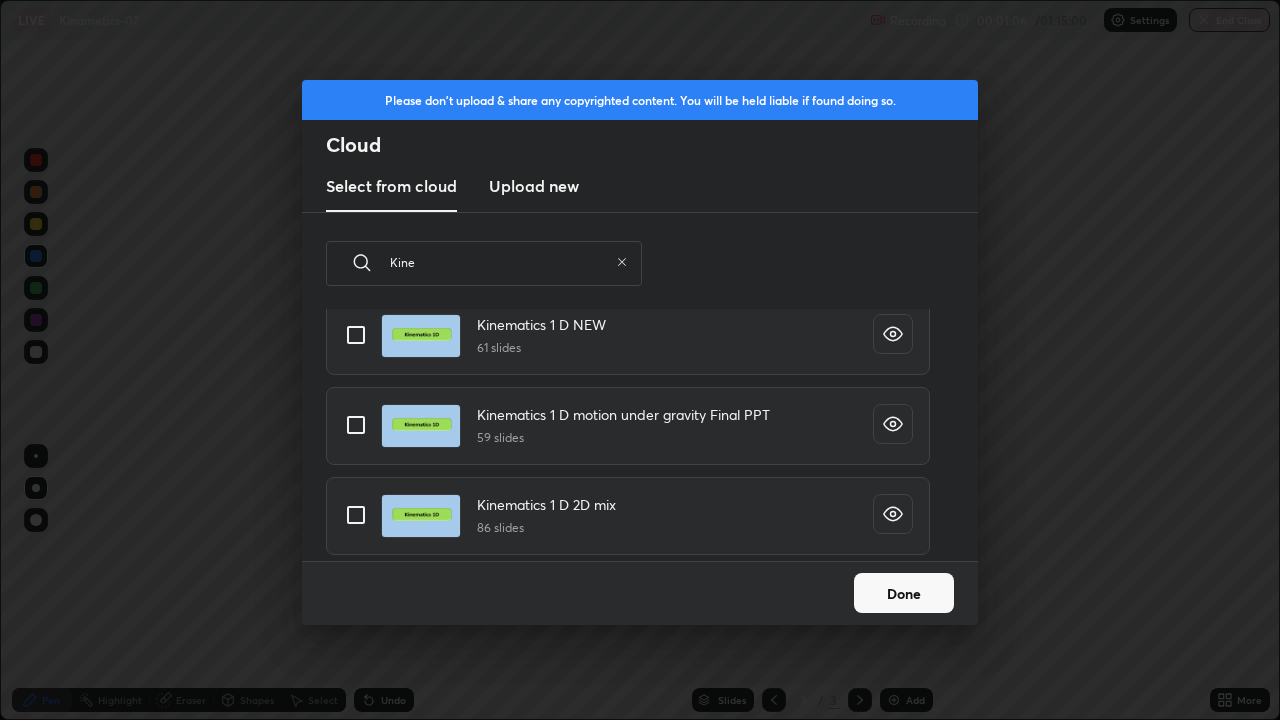 type on "Kine" 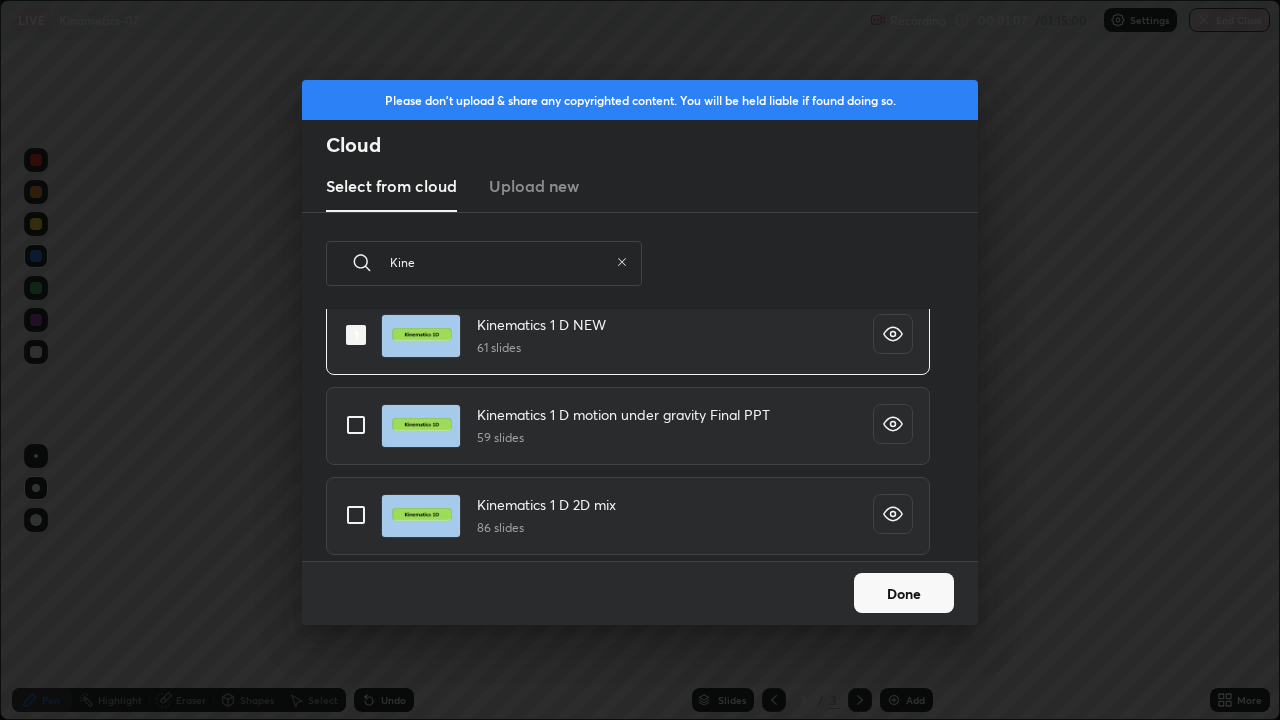 click on "Done" at bounding box center (904, 593) 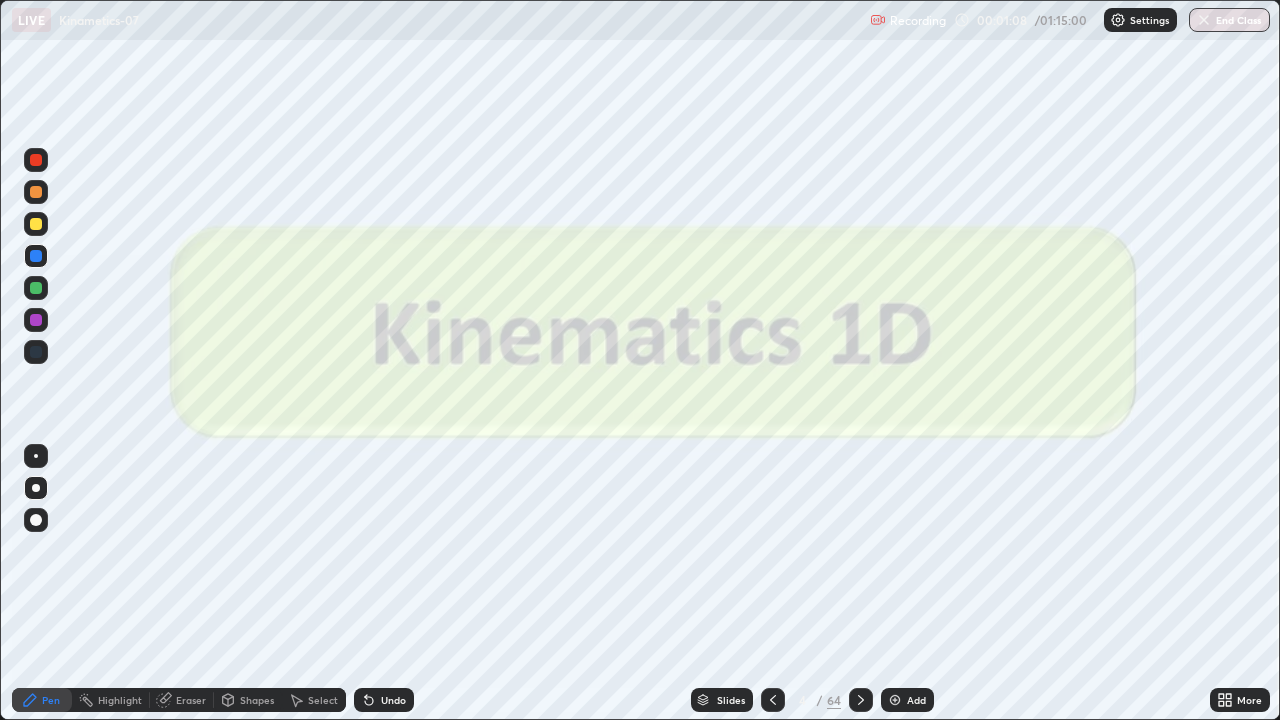 click 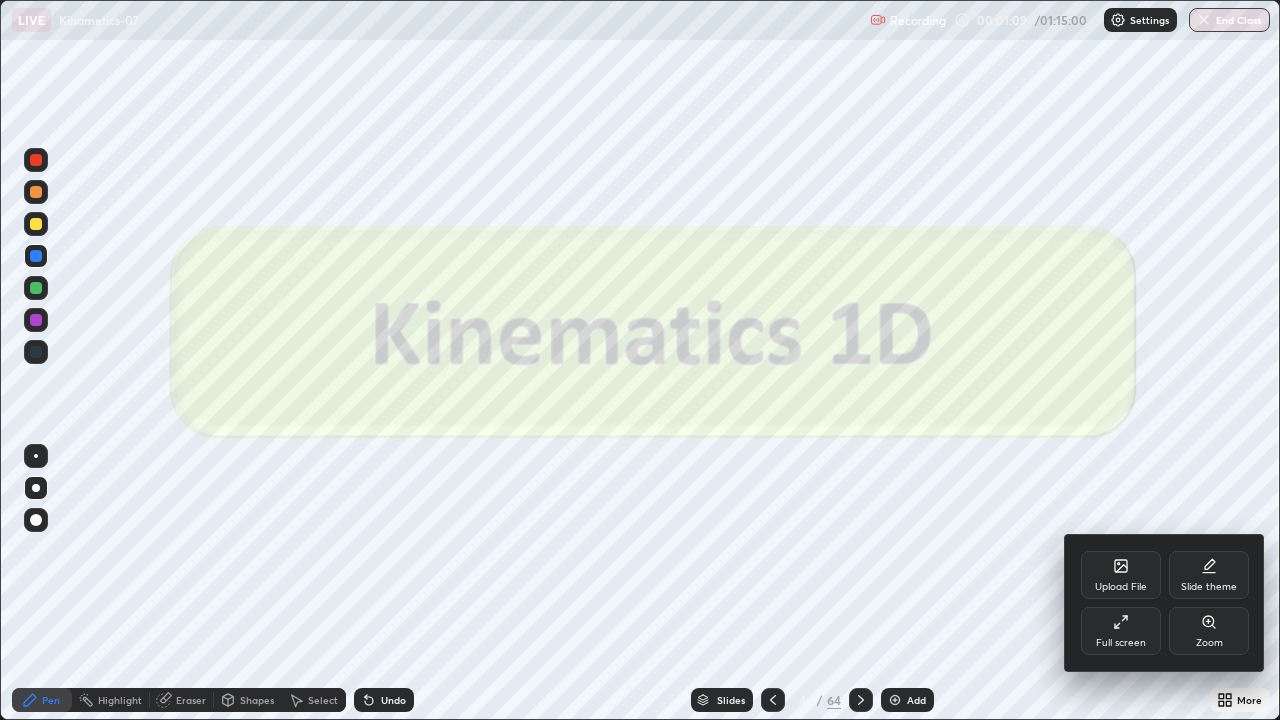 click on "Upload File" at bounding box center [1121, 587] 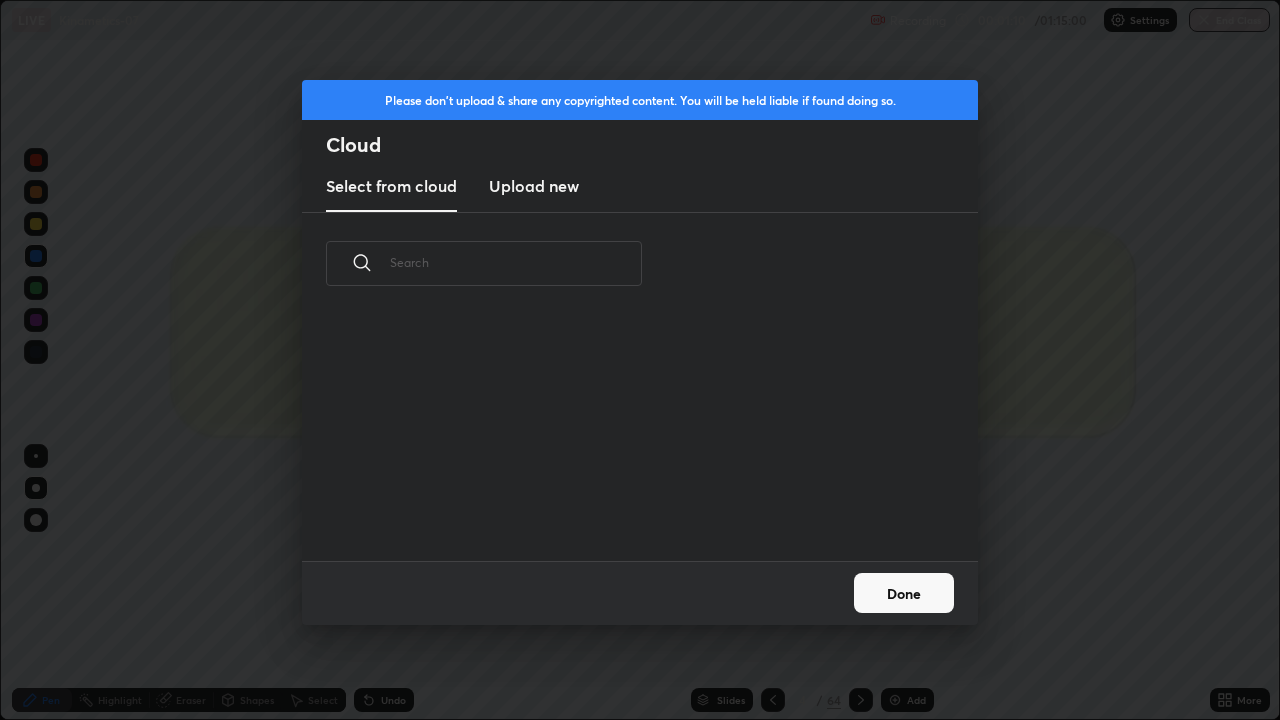 scroll, scrollTop: 7, scrollLeft: 11, axis: both 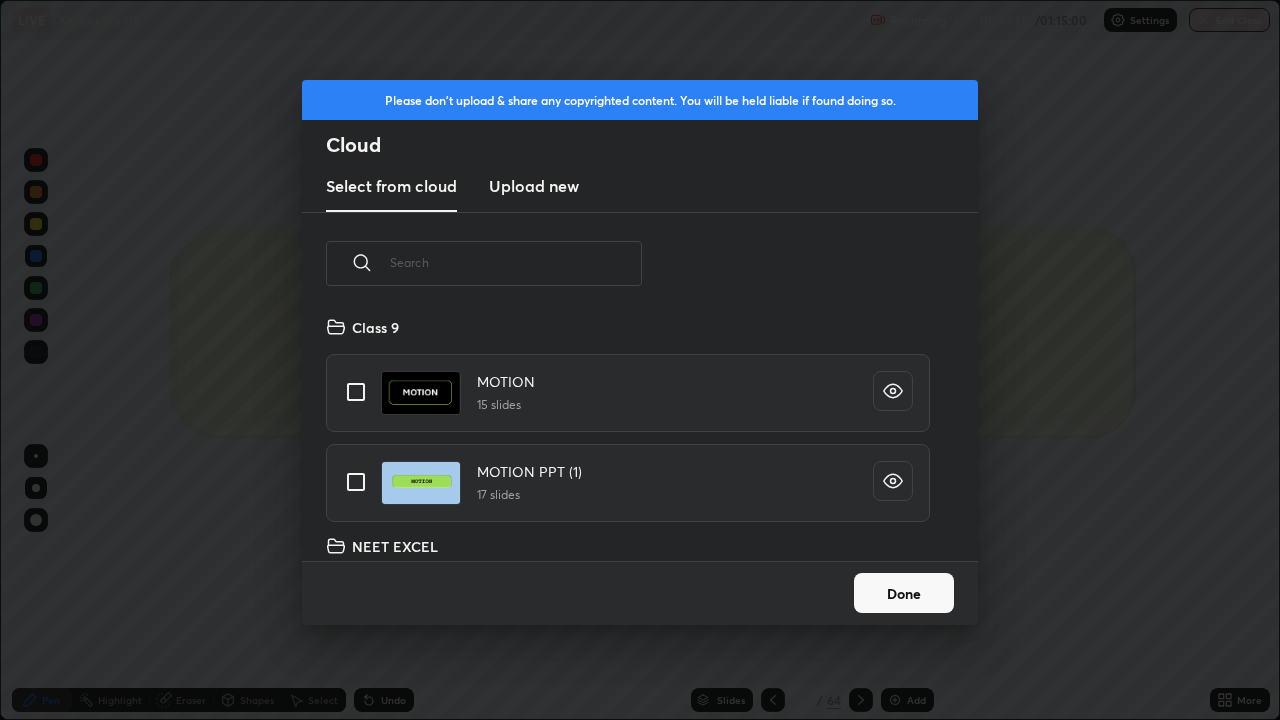 click on "Done" at bounding box center [904, 593] 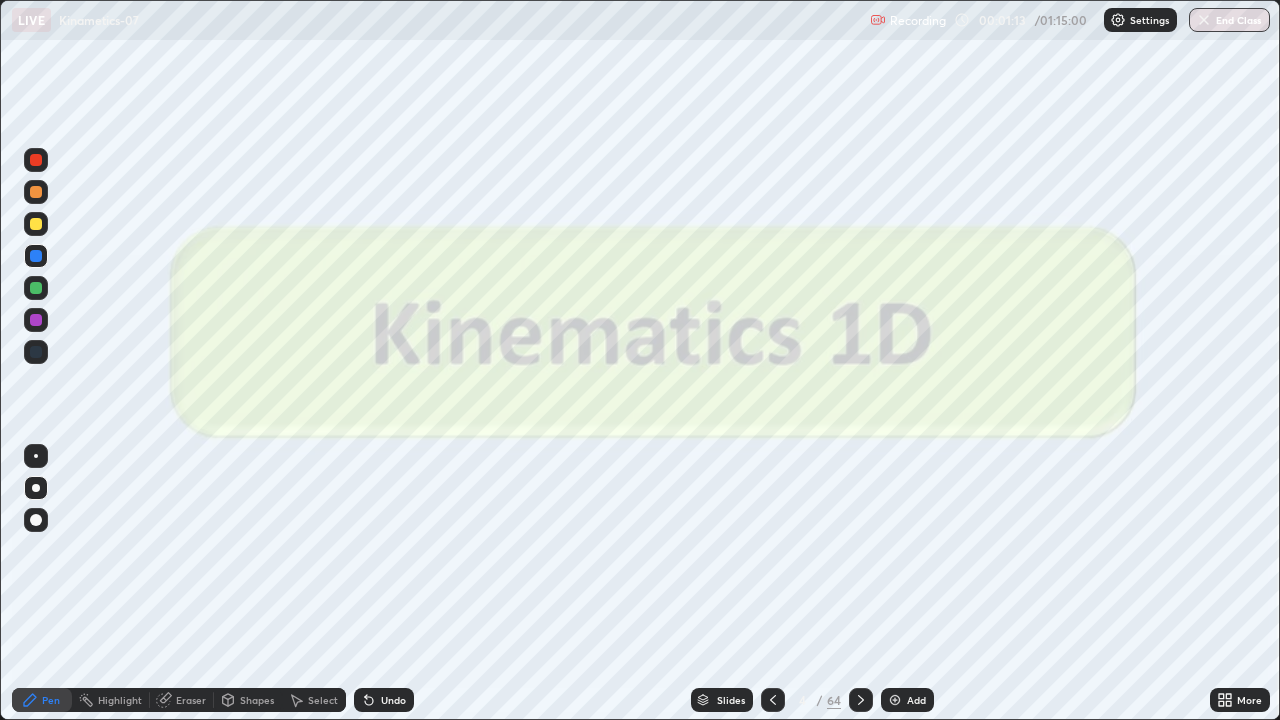 click on "Slides" at bounding box center (731, 700) 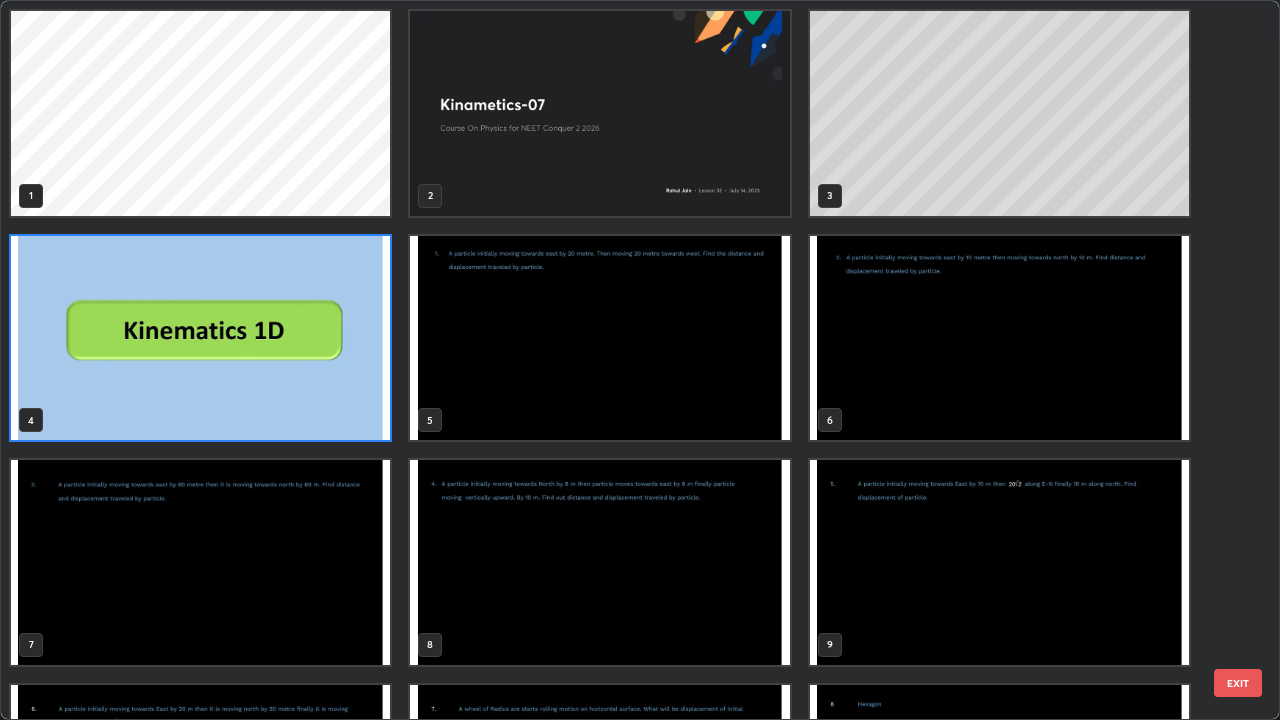 scroll, scrollTop: 7, scrollLeft: 11, axis: both 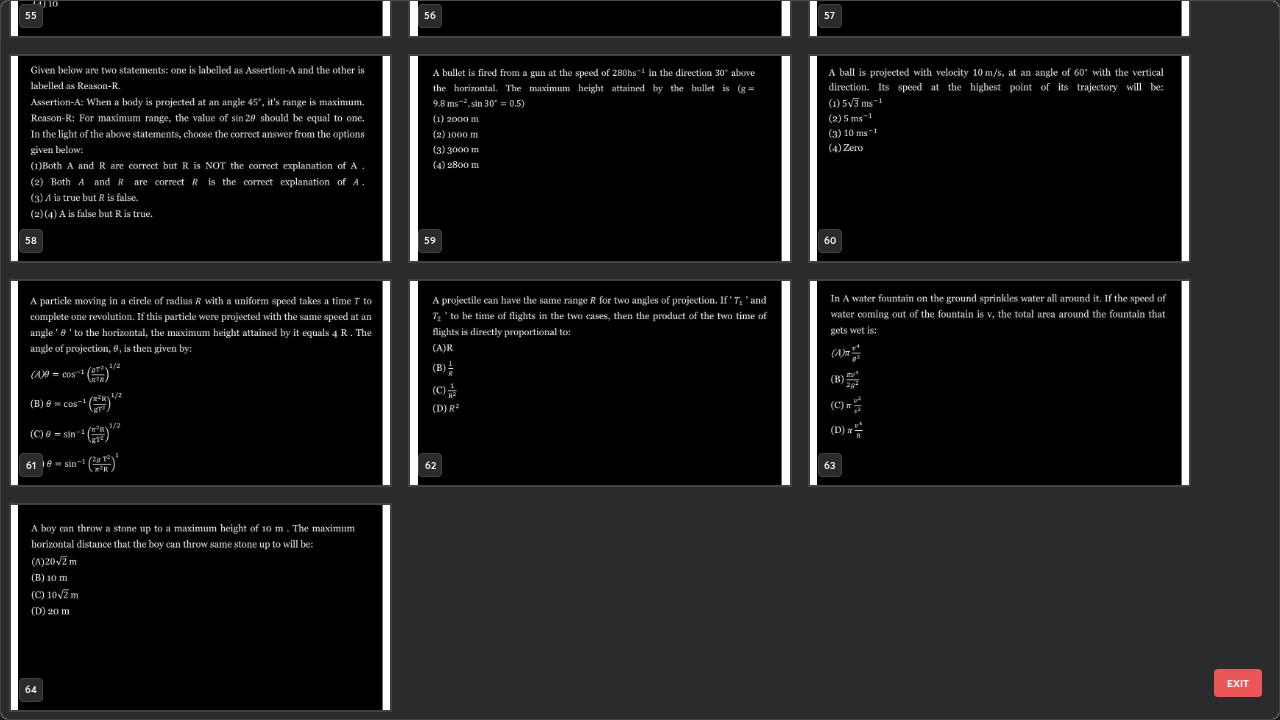click at bounding box center [200, 607] 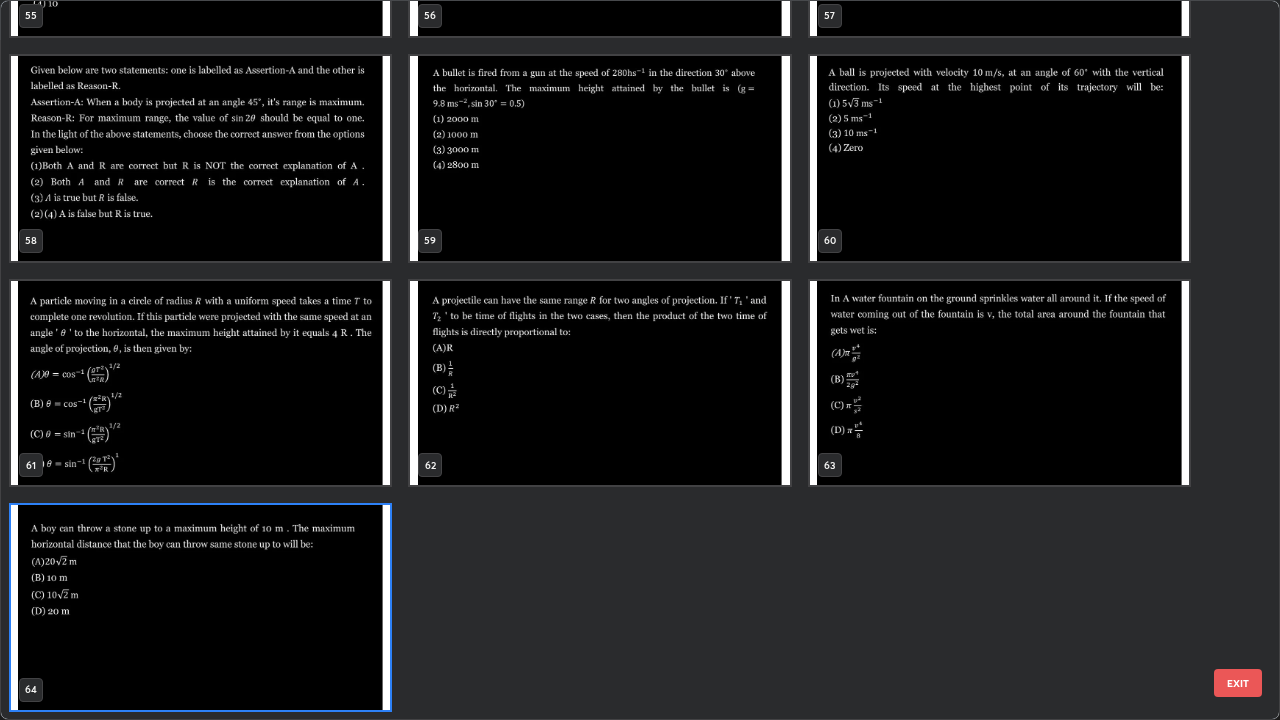 click at bounding box center [200, 607] 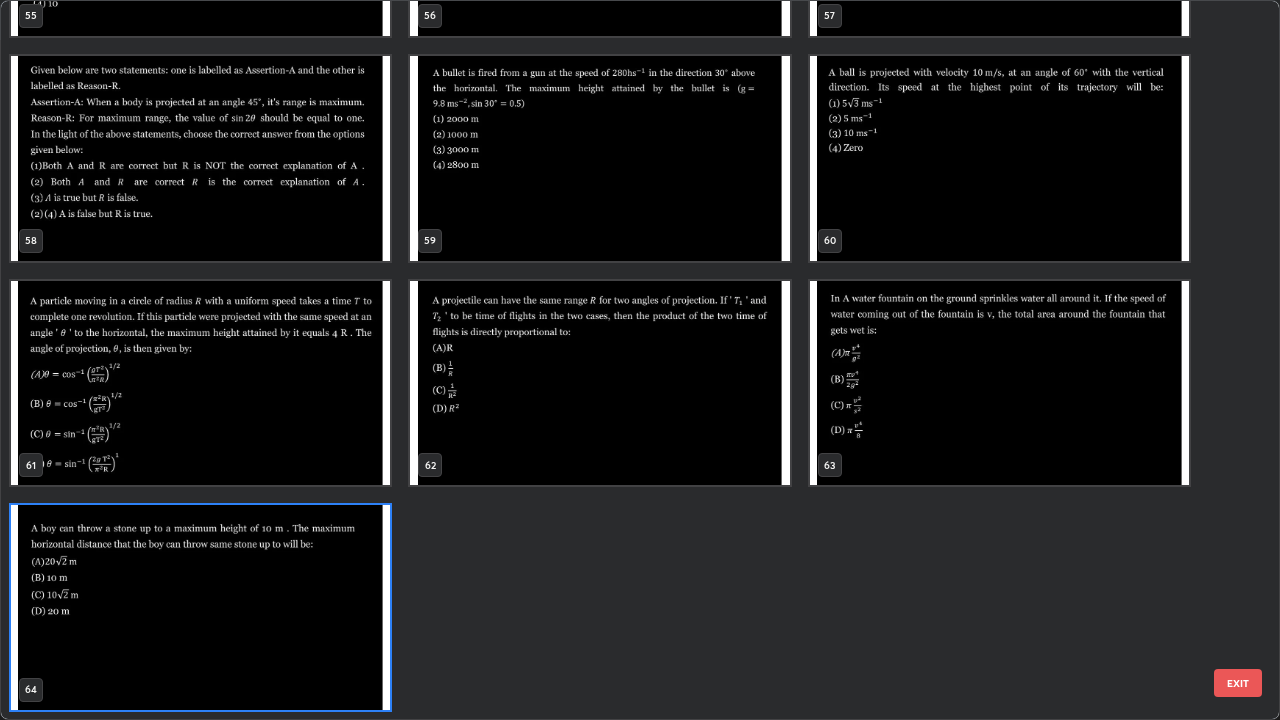 click at bounding box center [200, 607] 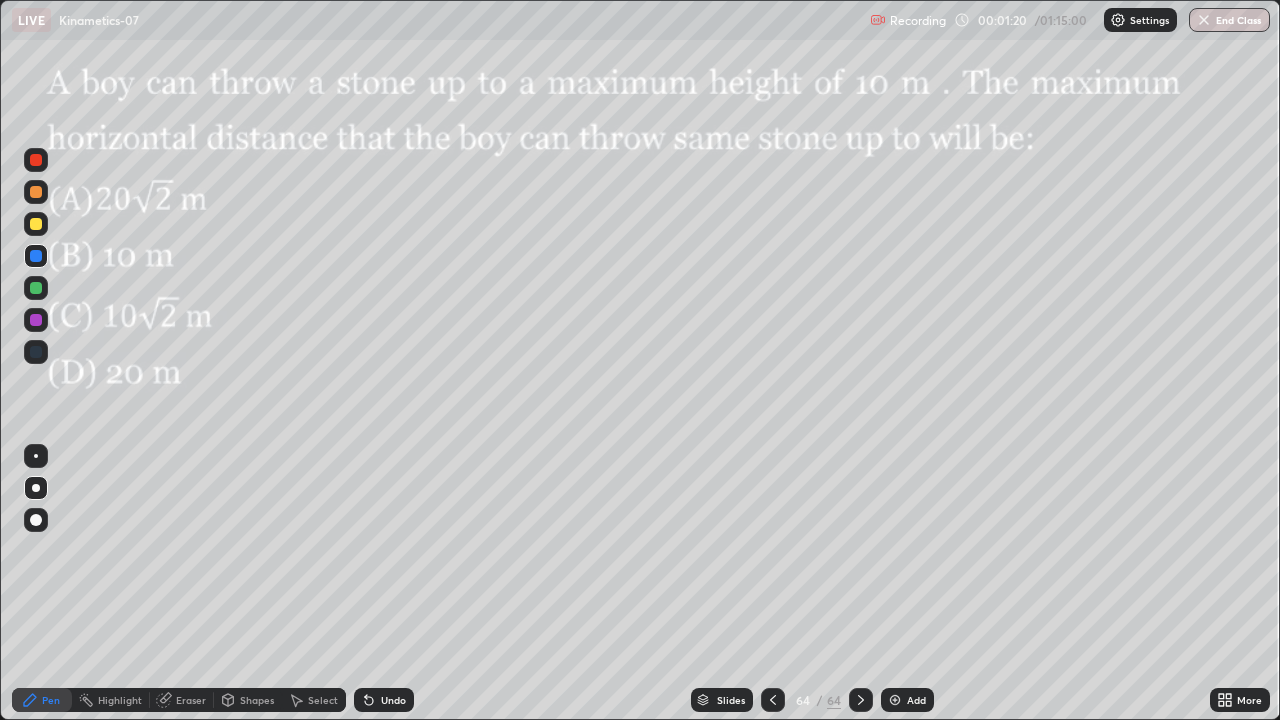 click on "More" at bounding box center [1249, 700] 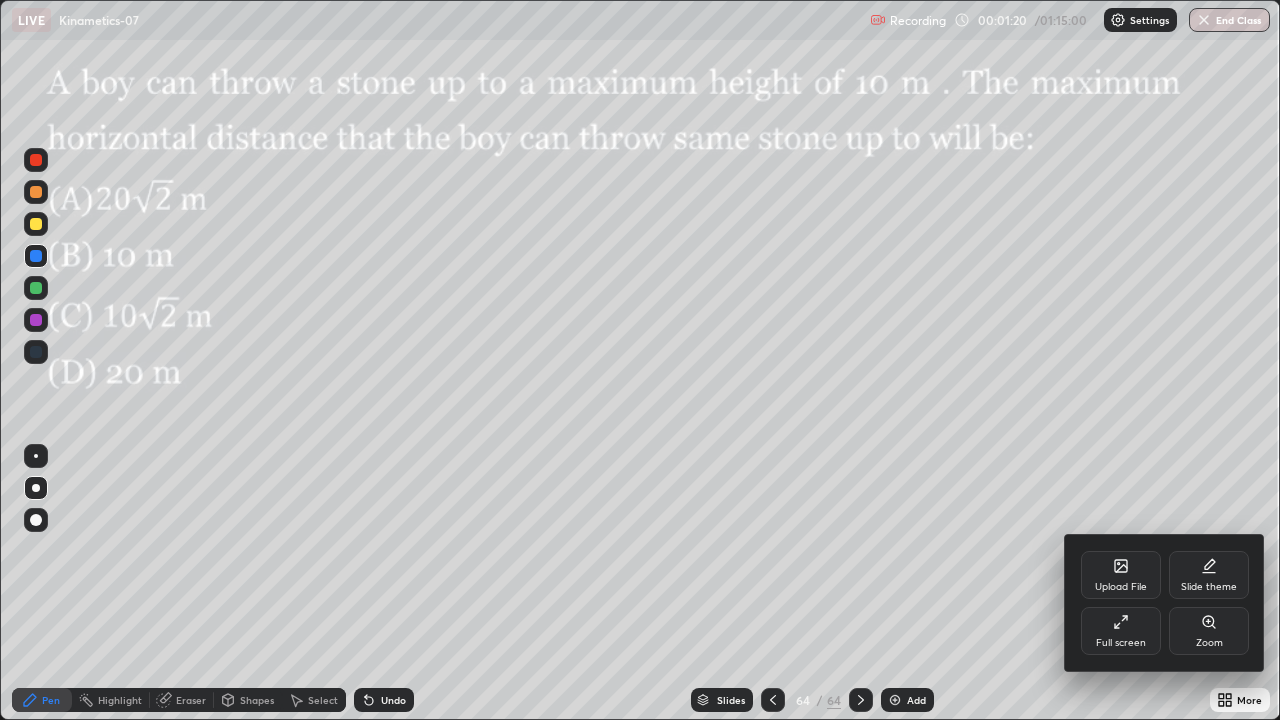 click on "Upload File" at bounding box center [1121, 587] 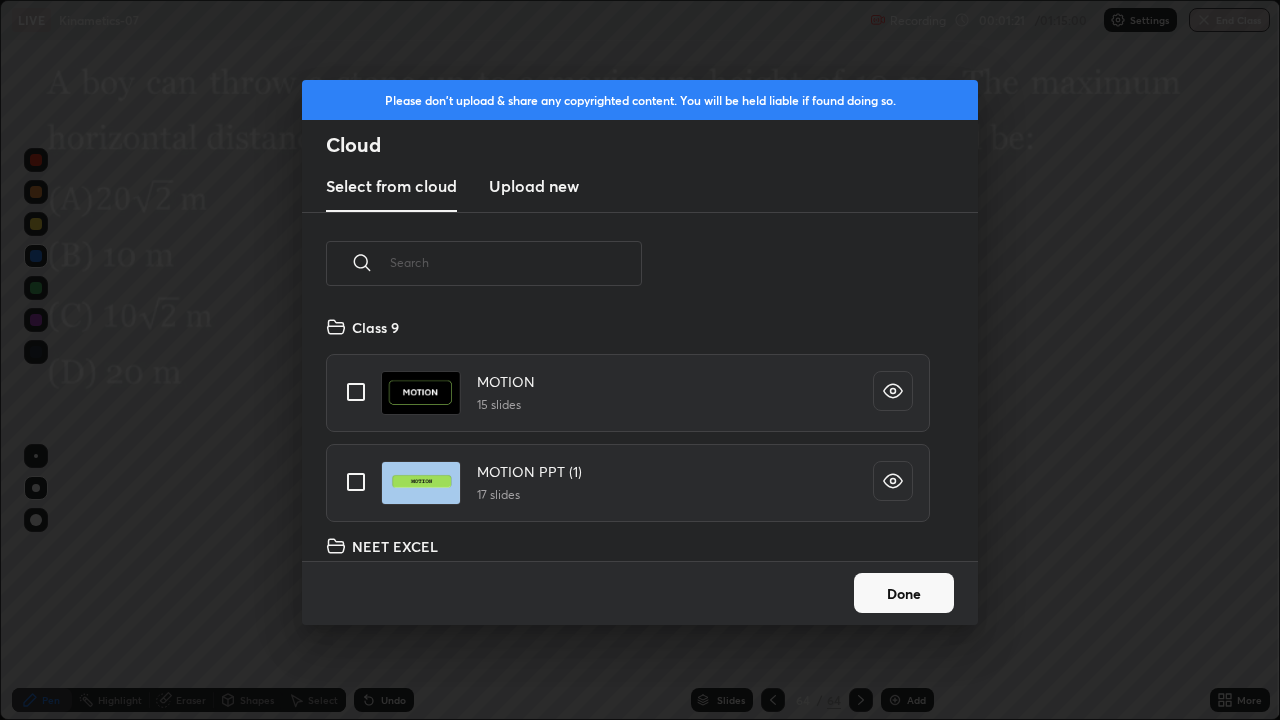 scroll, scrollTop: 7, scrollLeft: 11, axis: both 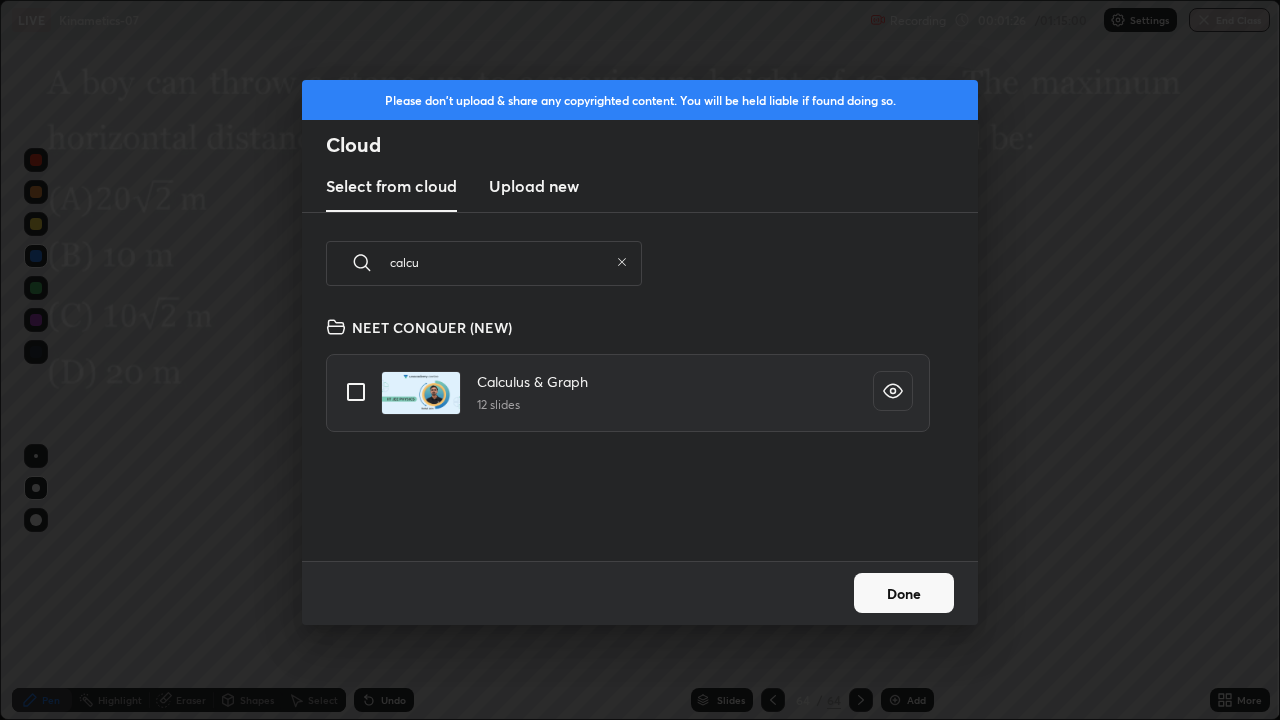 type on "calcu" 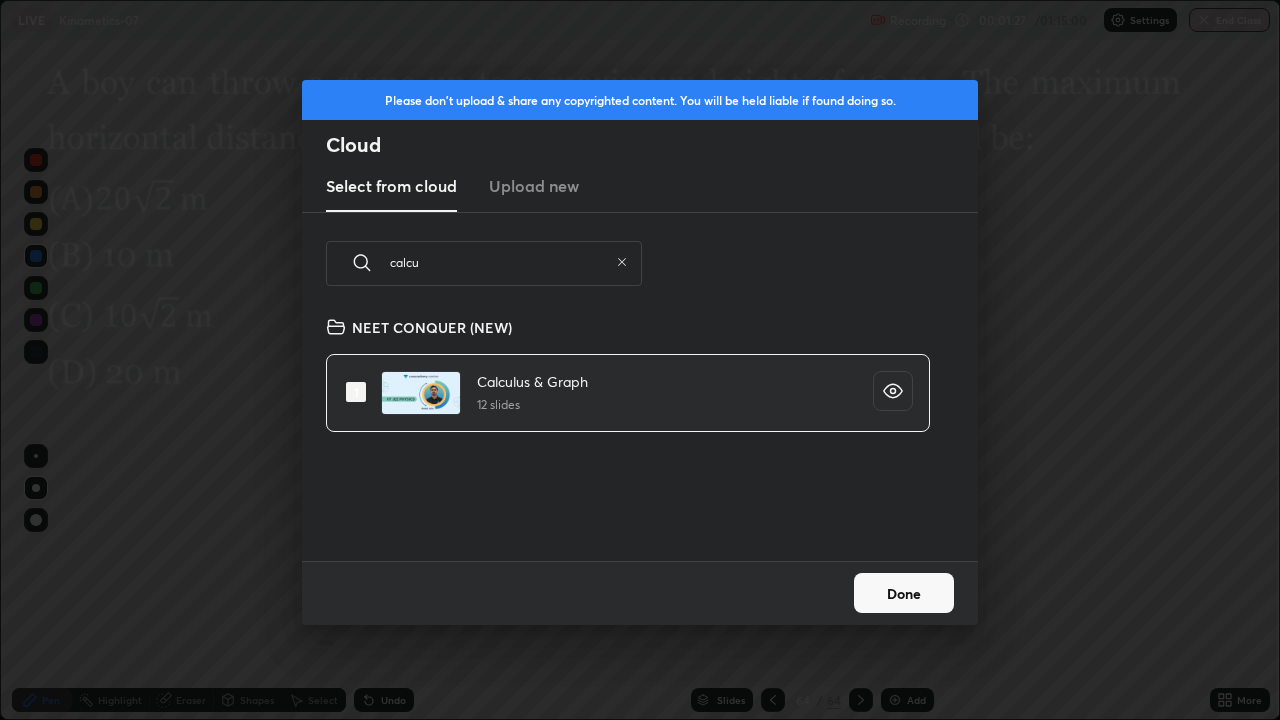 click on "Done" at bounding box center (904, 593) 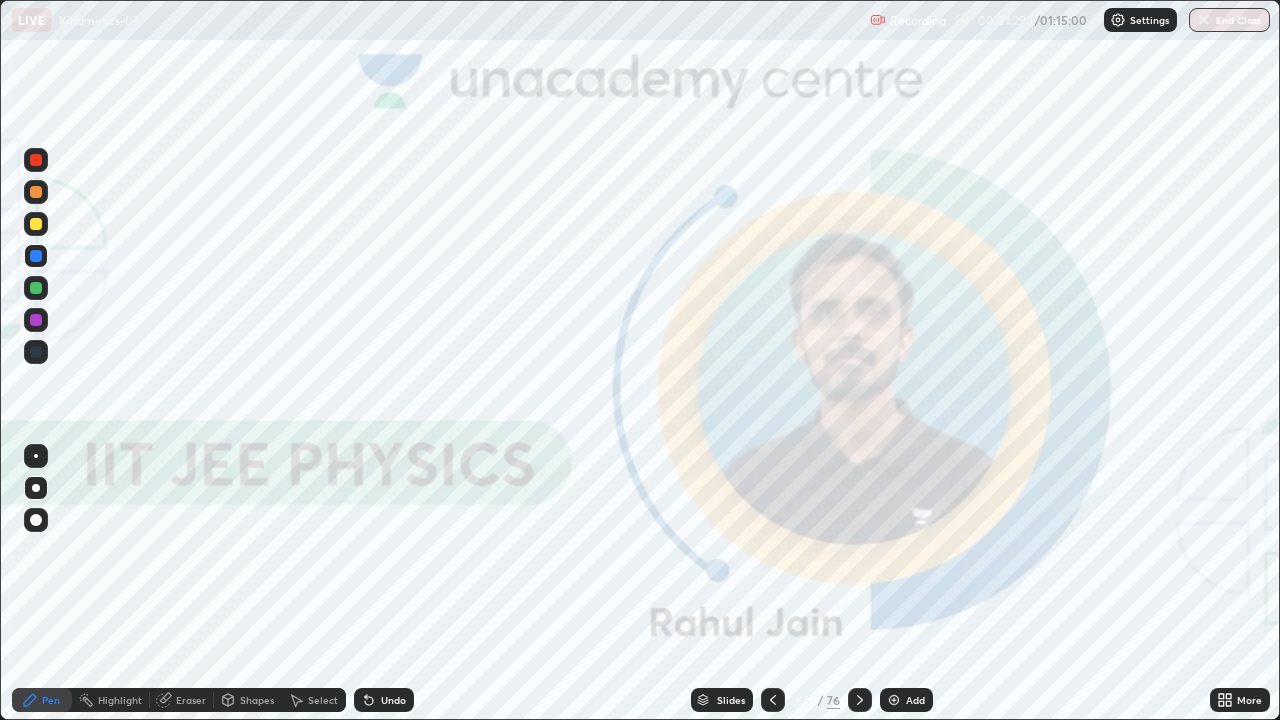 click on "Slides" at bounding box center [731, 700] 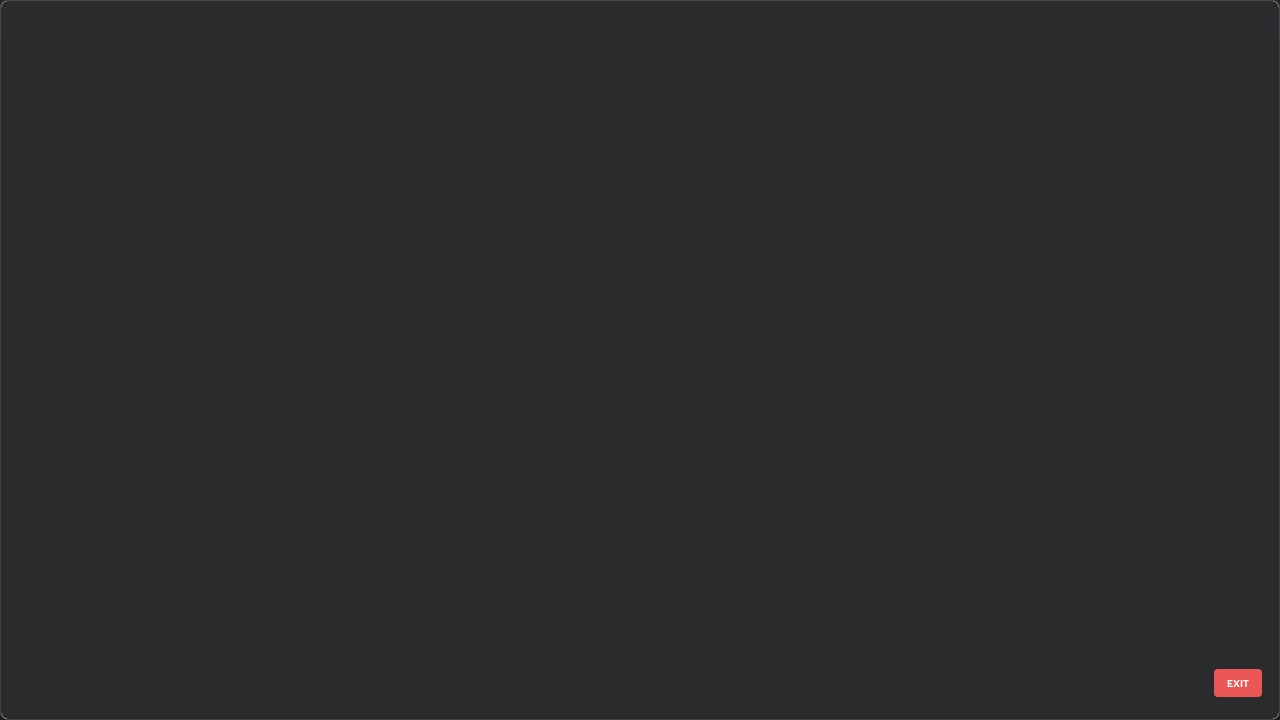 scroll, scrollTop: 4223, scrollLeft: 0, axis: vertical 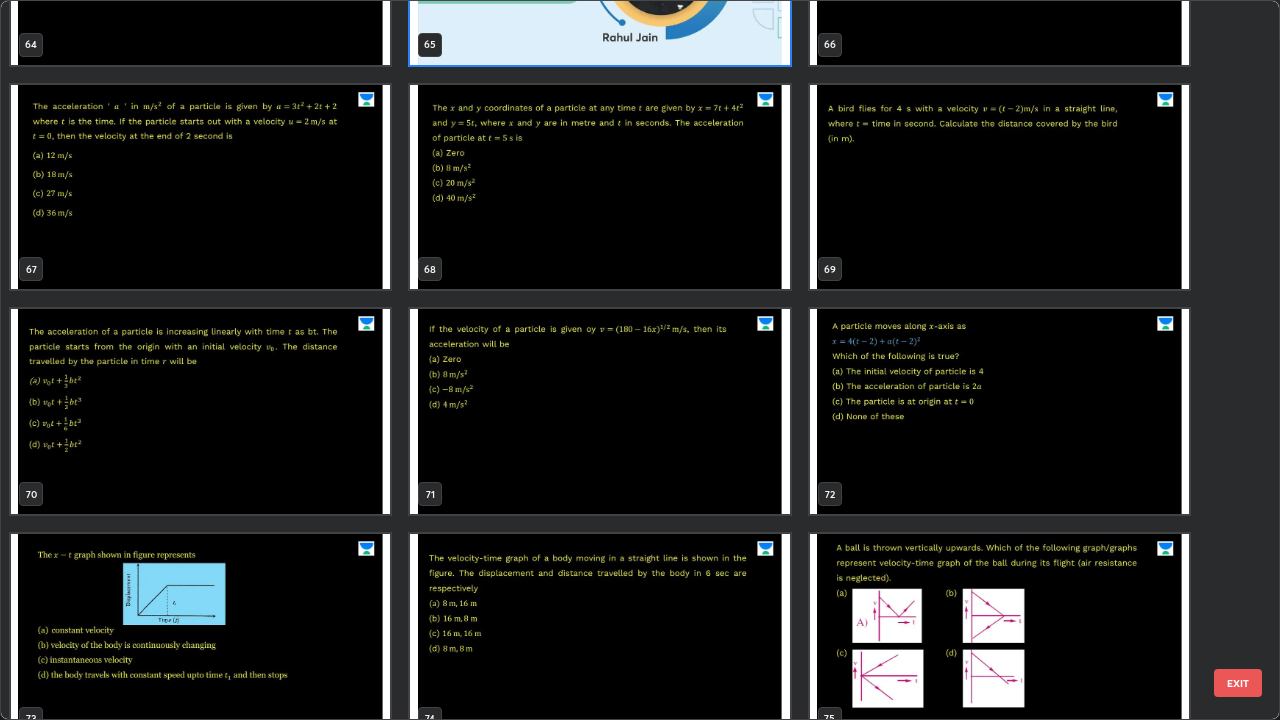 click at bounding box center [200, 411] 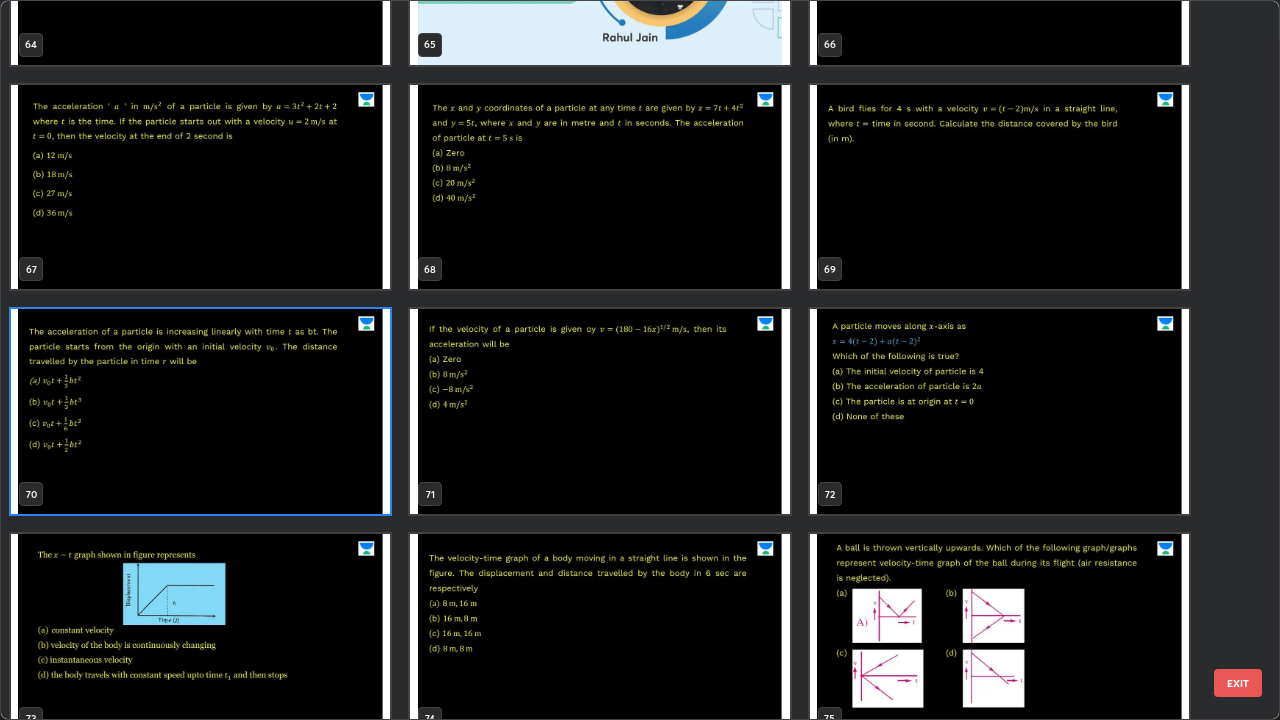 click at bounding box center [200, 411] 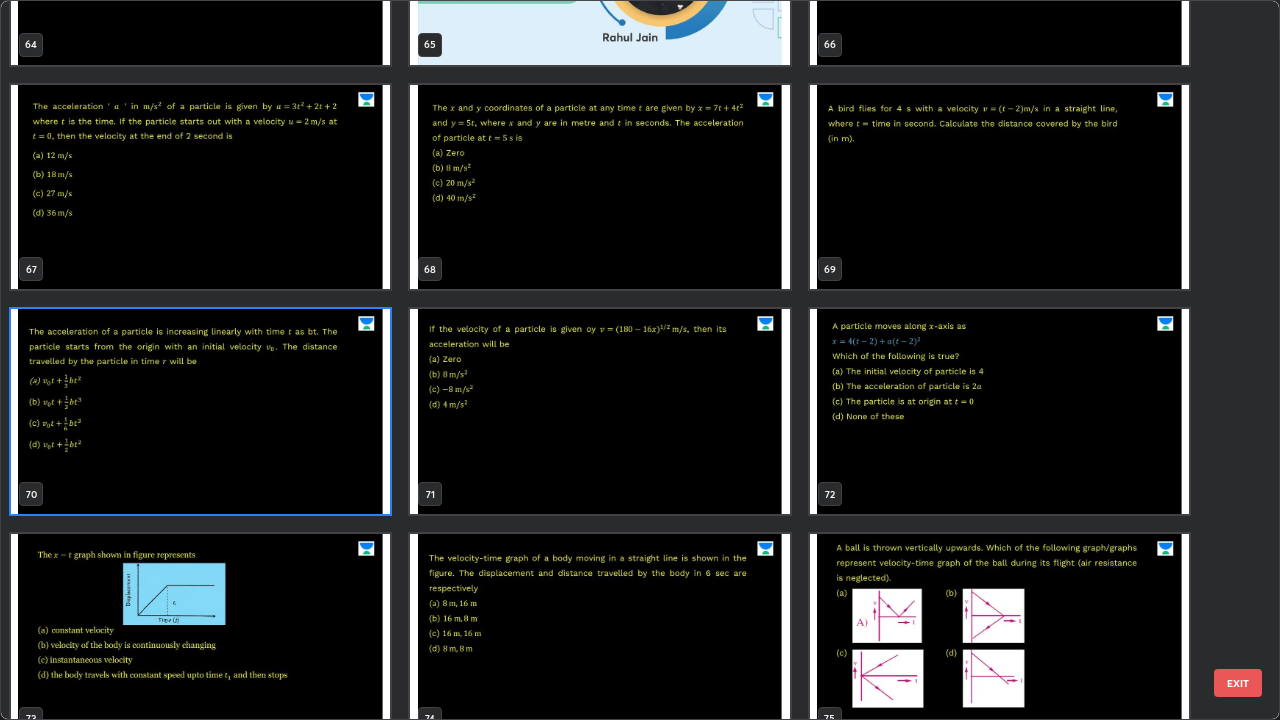 click at bounding box center (200, 411) 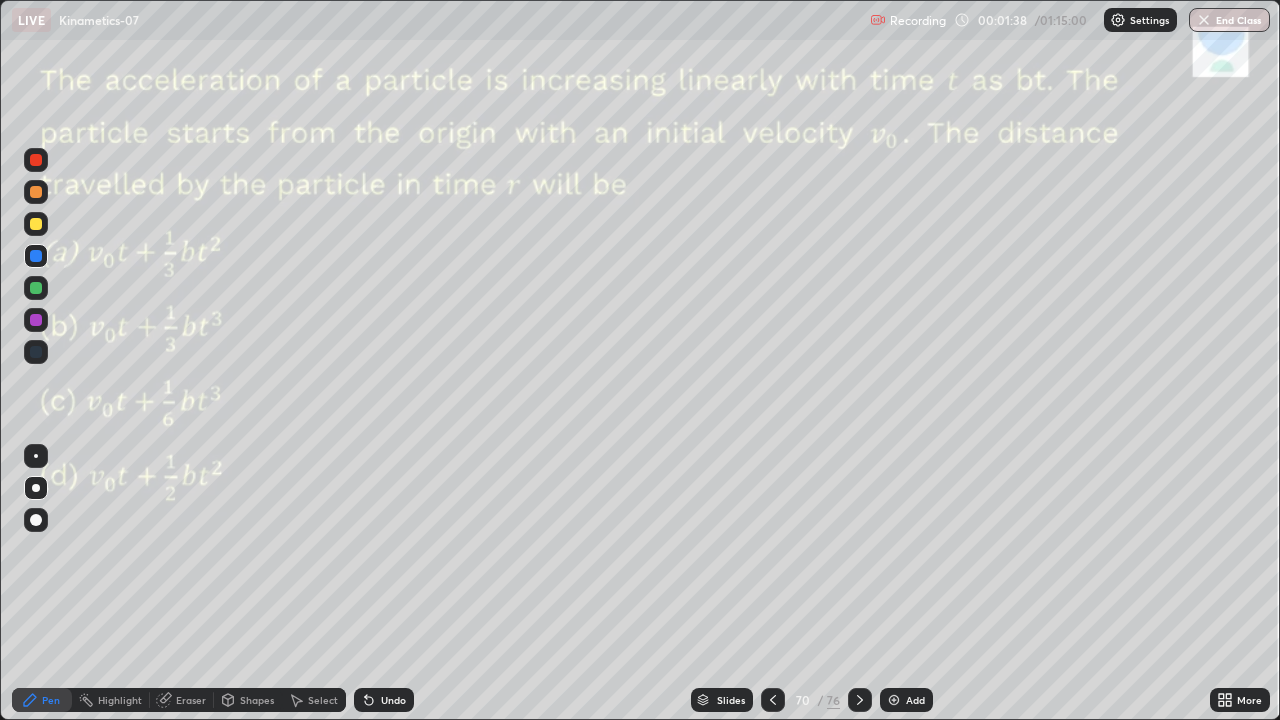 click at bounding box center [894, 700] 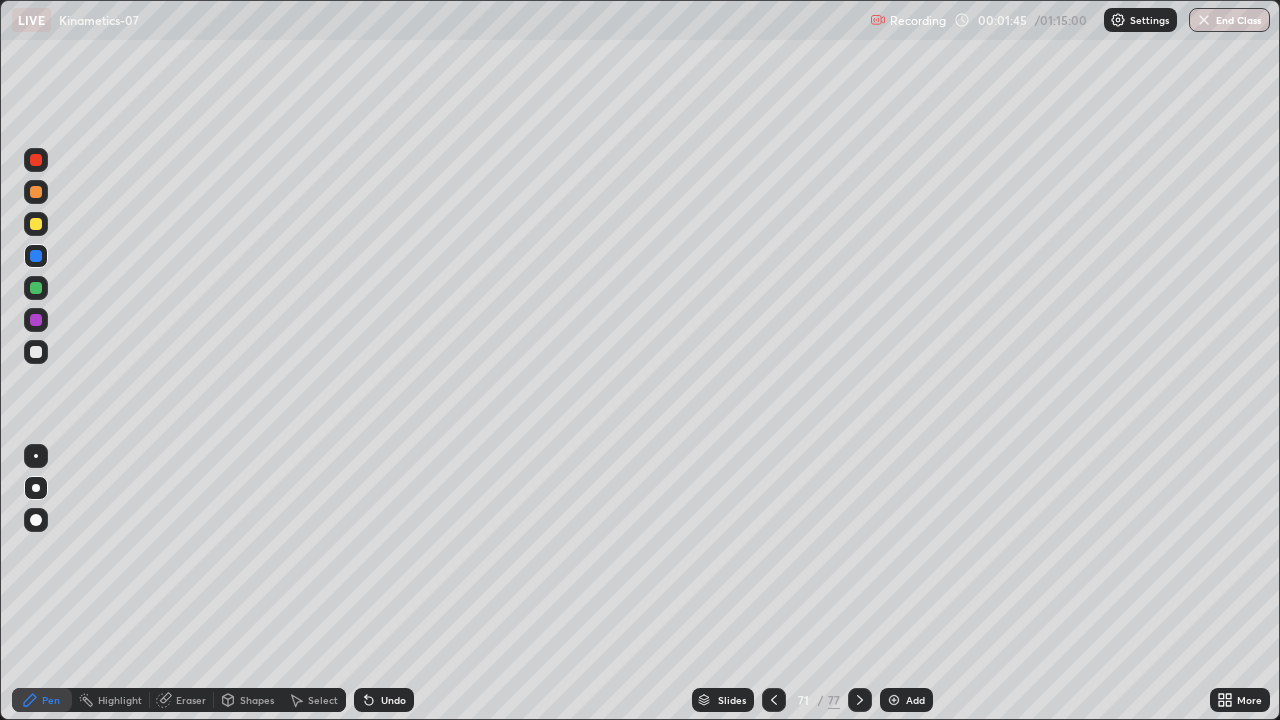 click at bounding box center [36, 256] 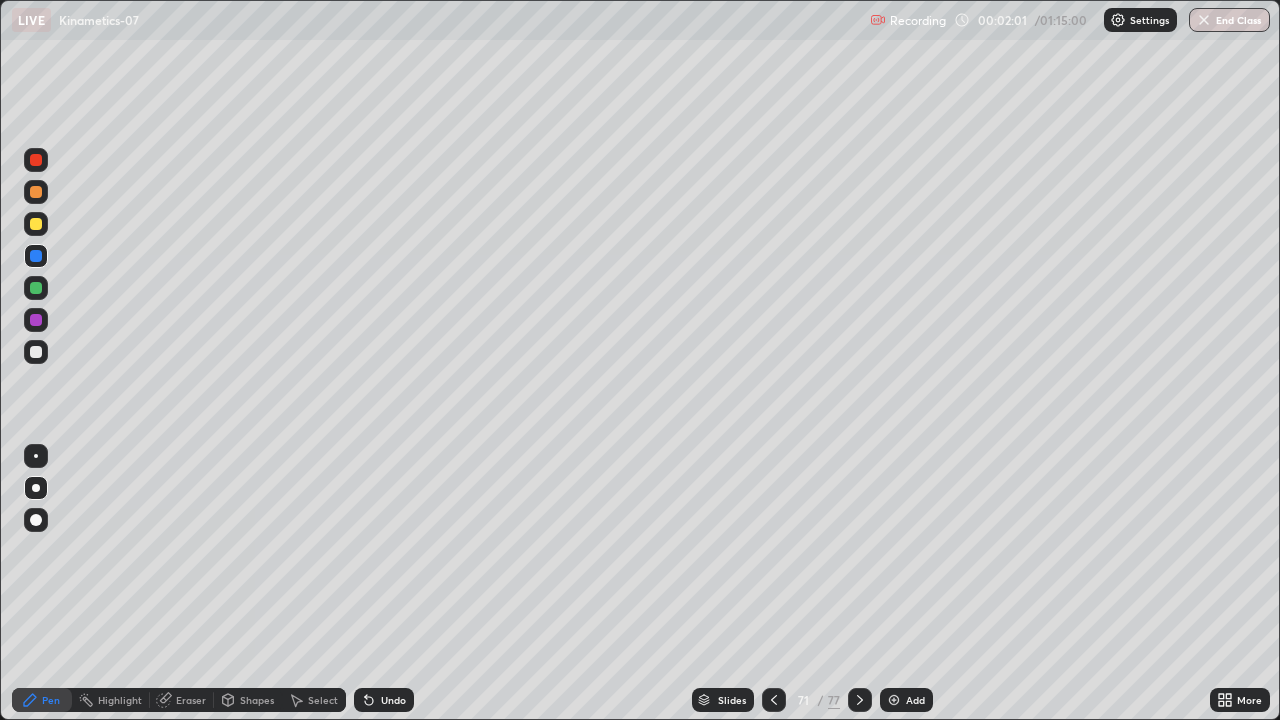 click at bounding box center [36, 288] 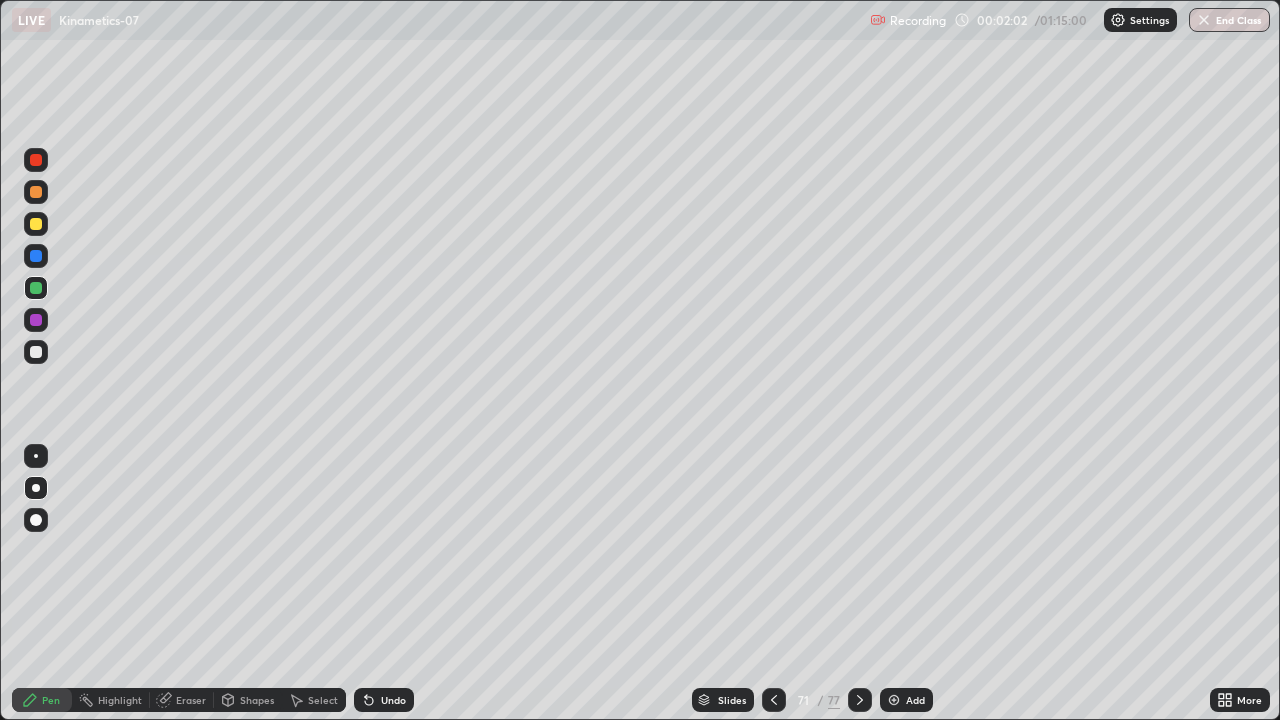 click at bounding box center (36, 488) 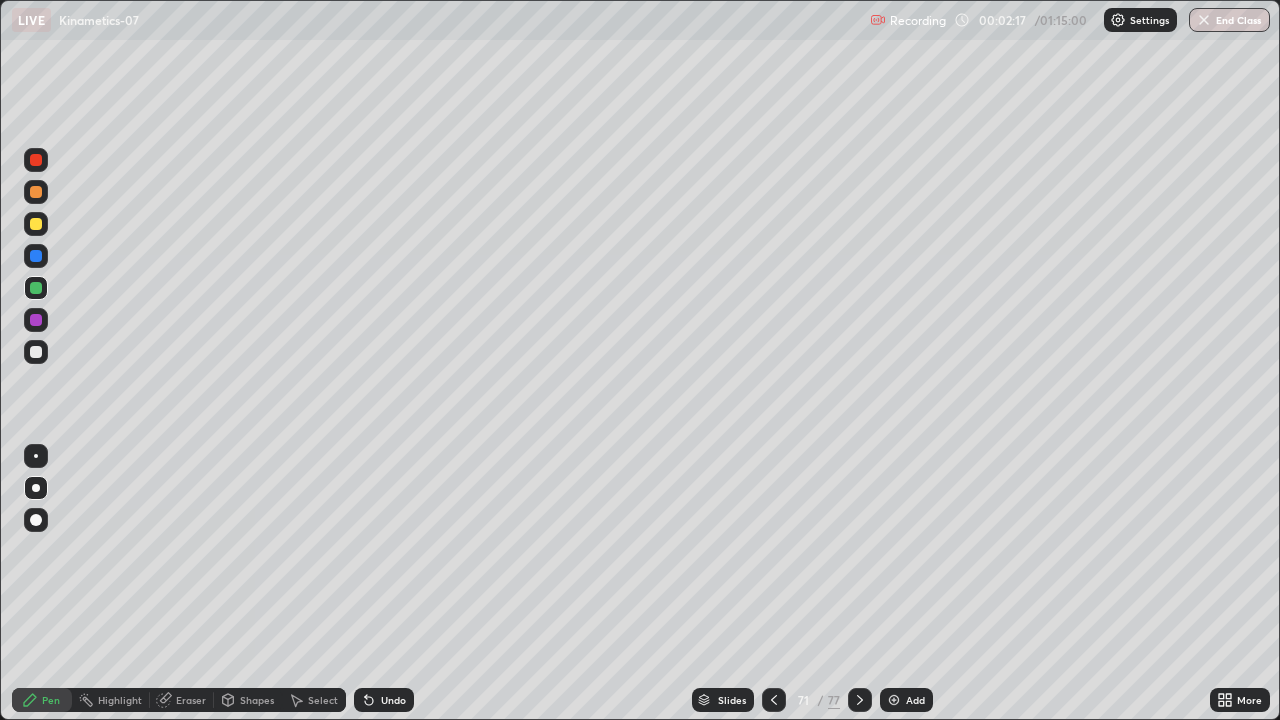 click at bounding box center [36, 256] 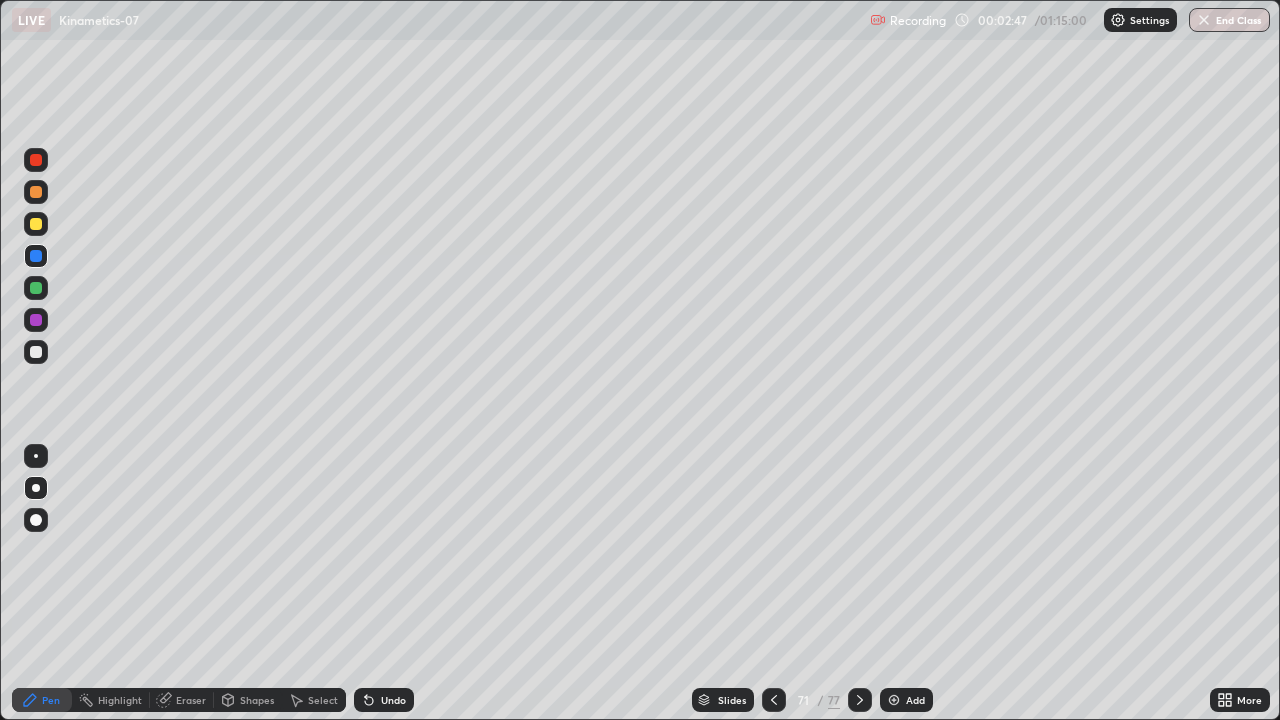 click at bounding box center [36, 320] 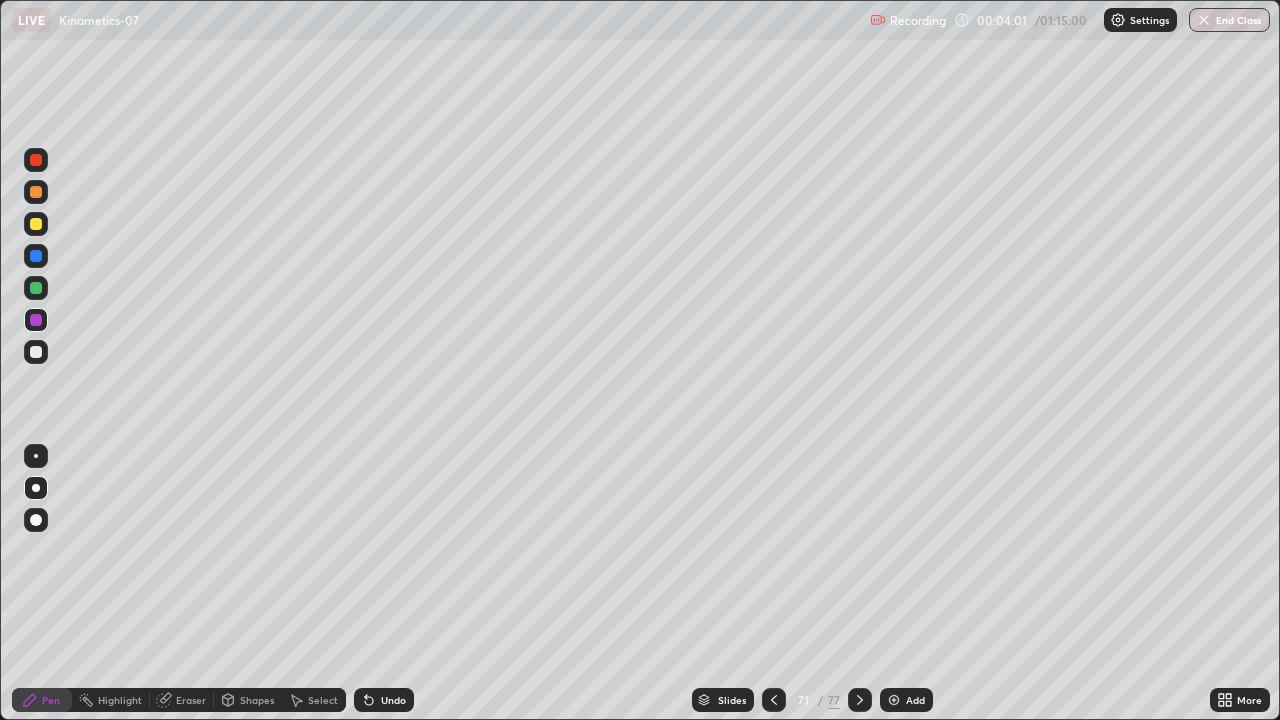 click at bounding box center (36, 288) 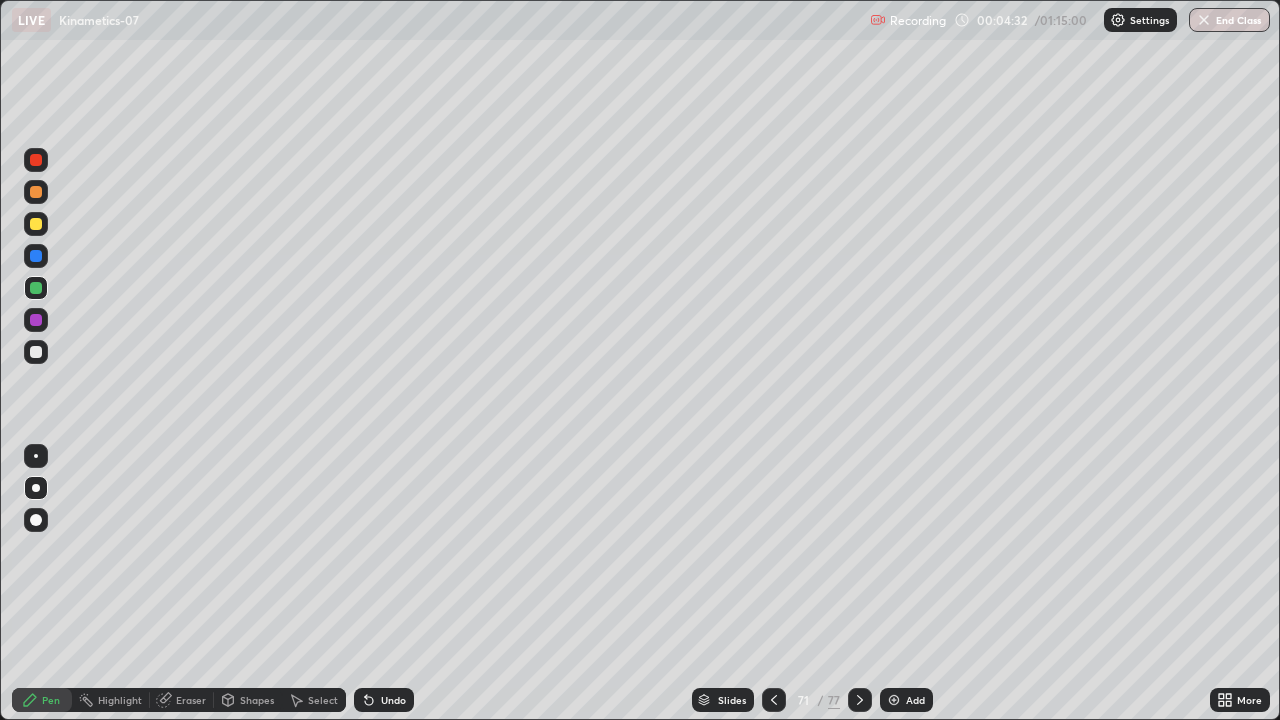 click on "Slides" at bounding box center (732, 700) 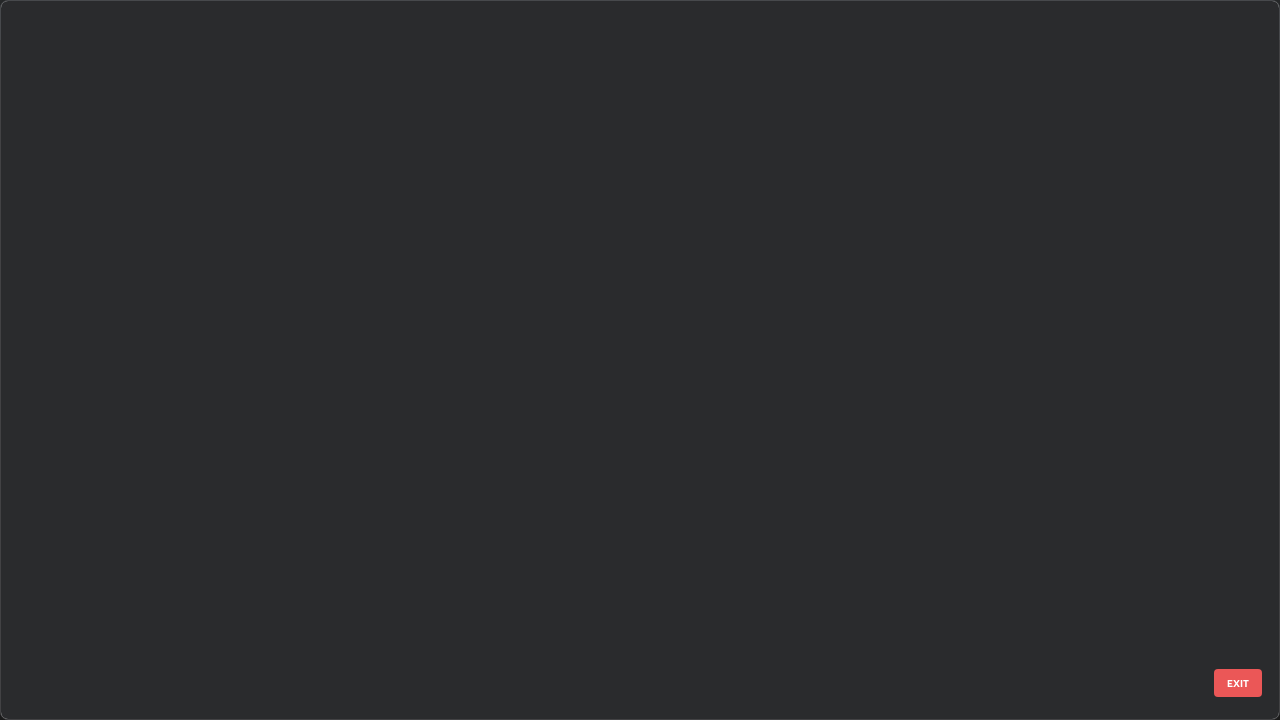 scroll, scrollTop: 4673, scrollLeft: 0, axis: vertical 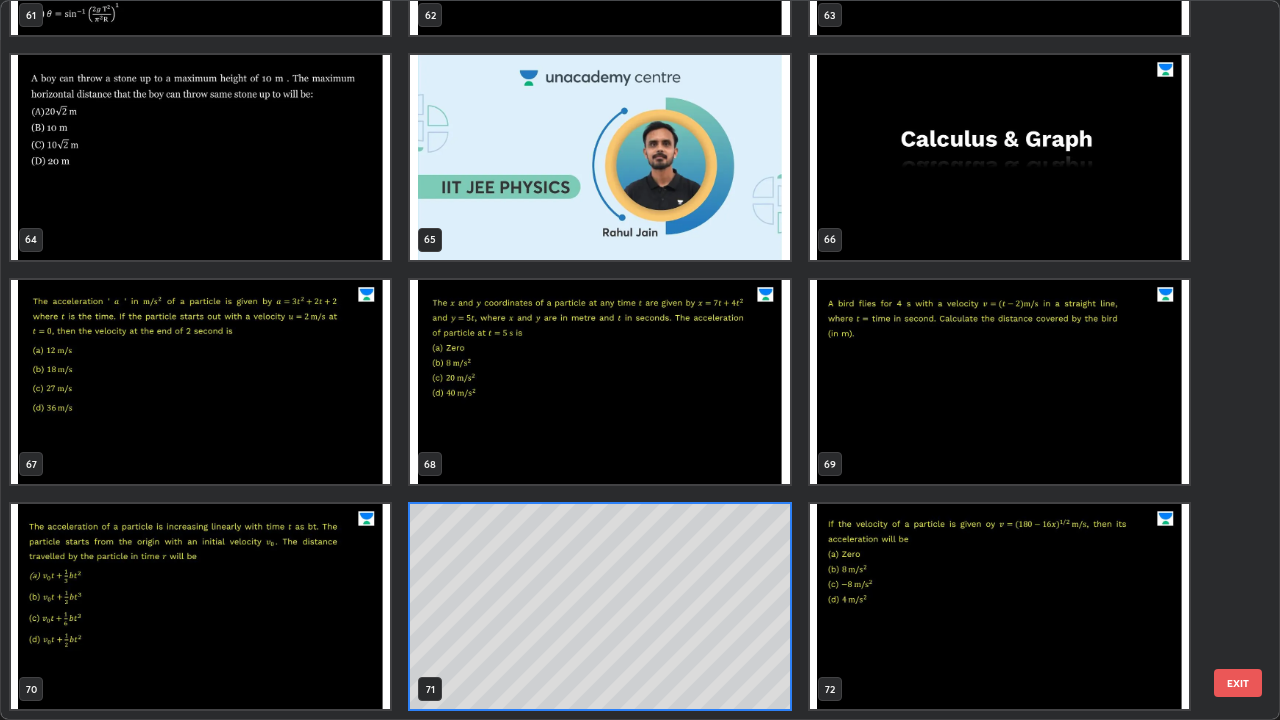 click at bounding box center (200, 606) 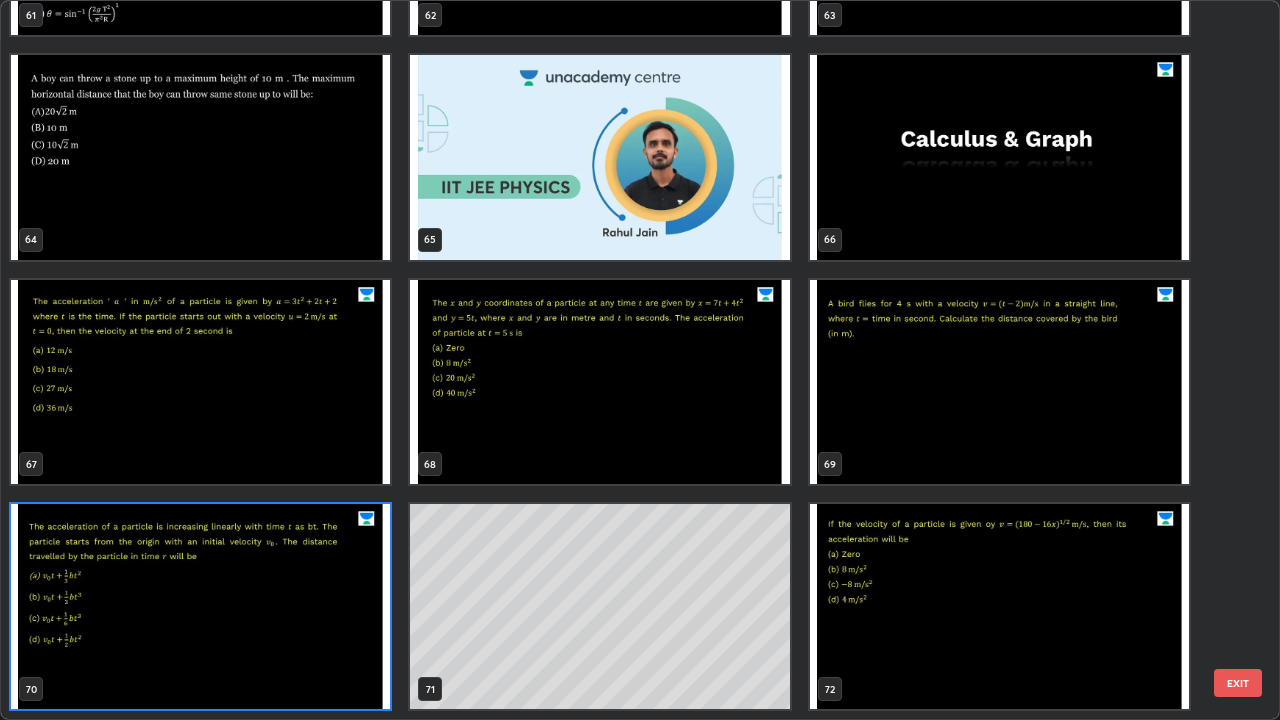 click at bounding box center [200, 606] 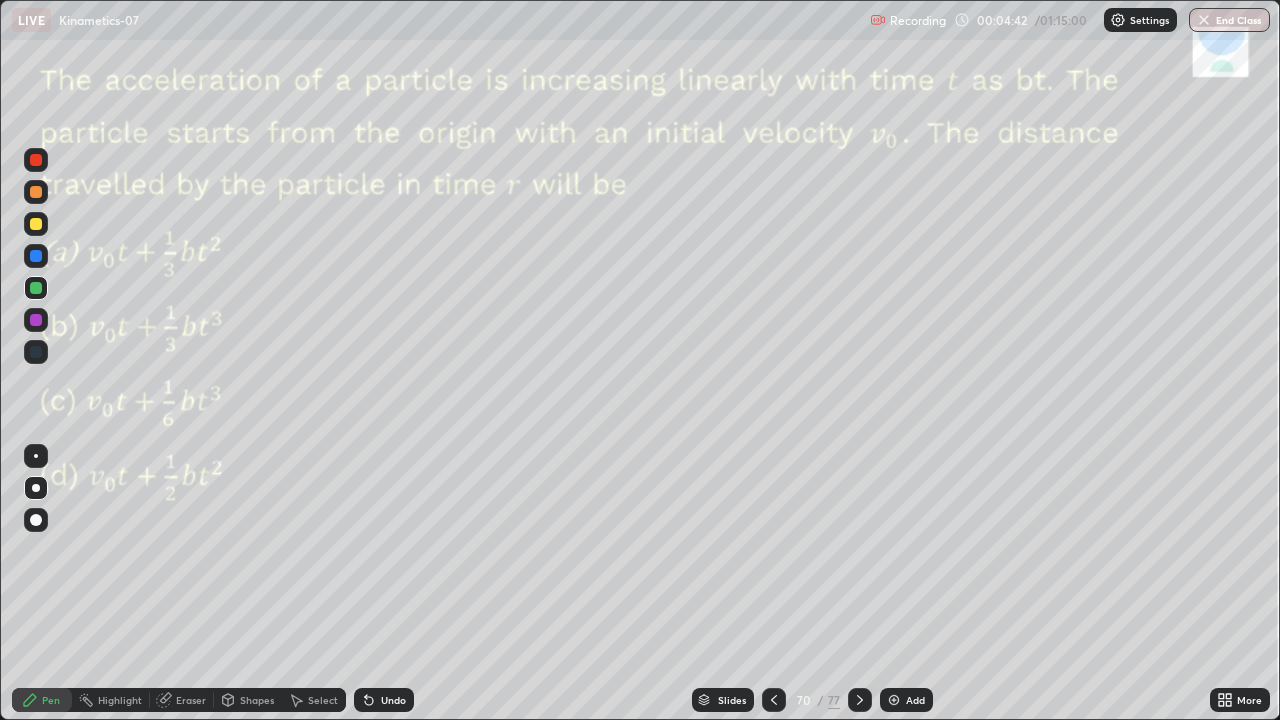 click 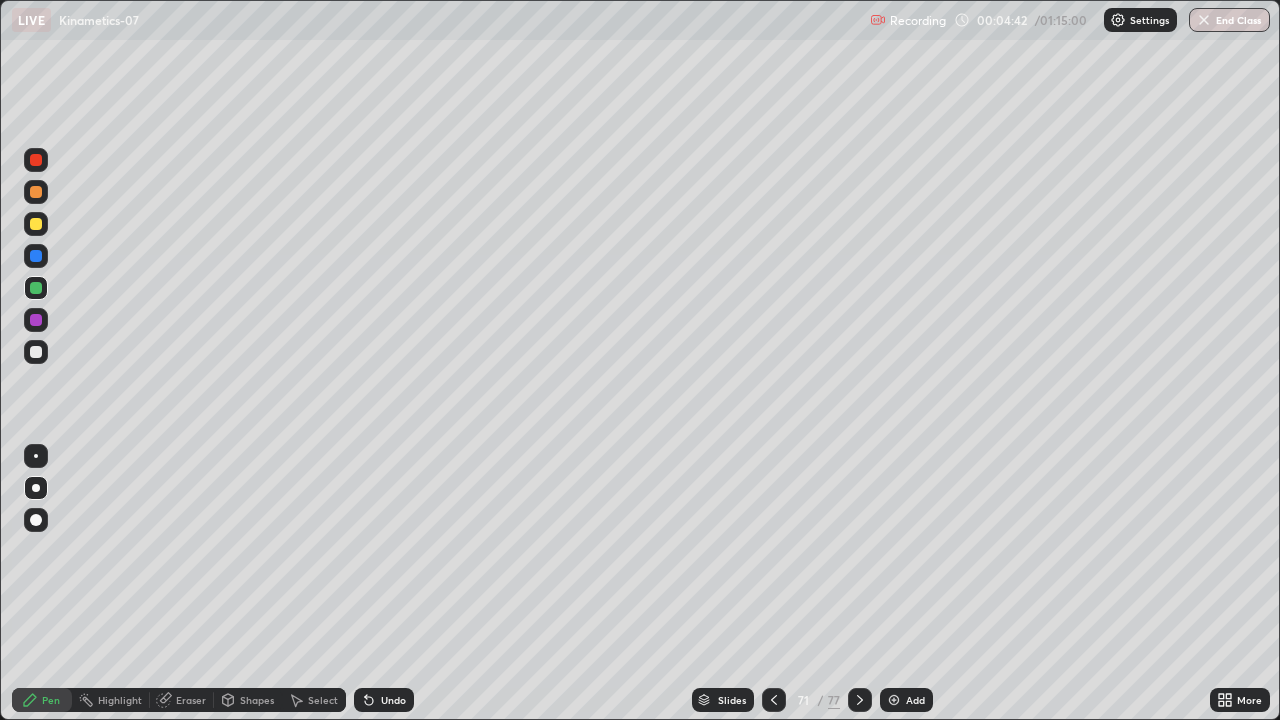 click 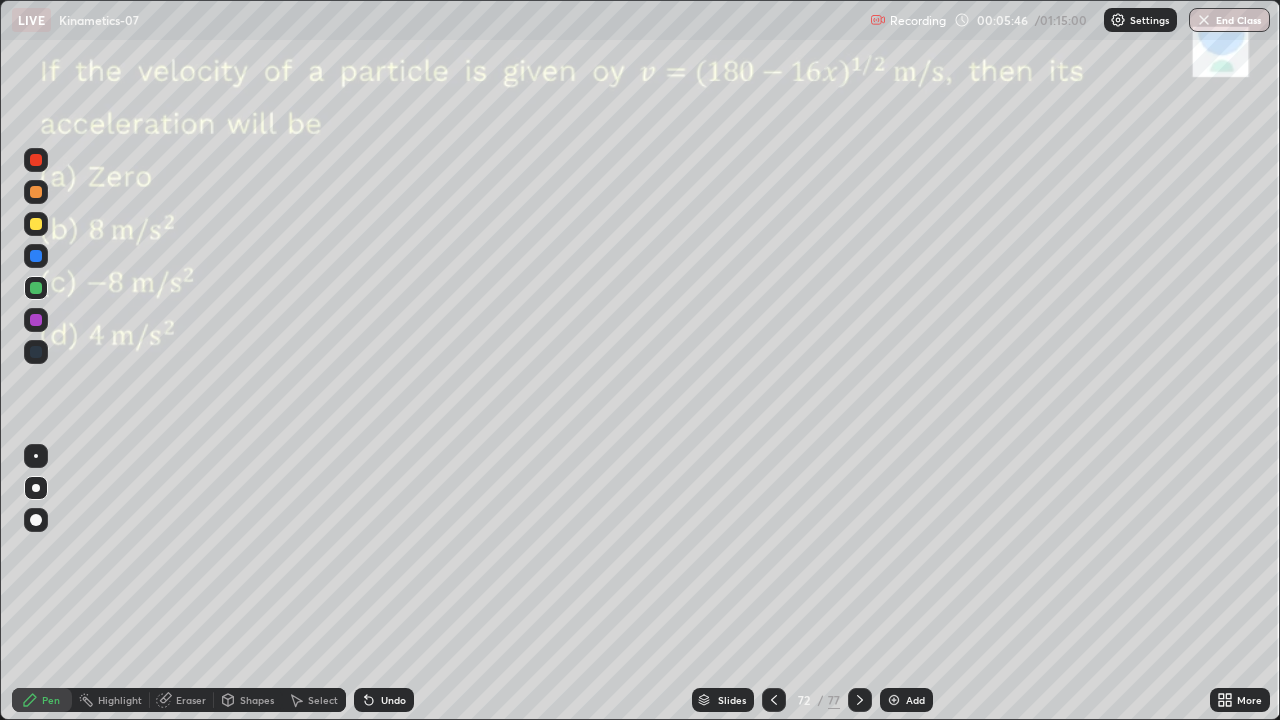click at bounding box center (36, 160) 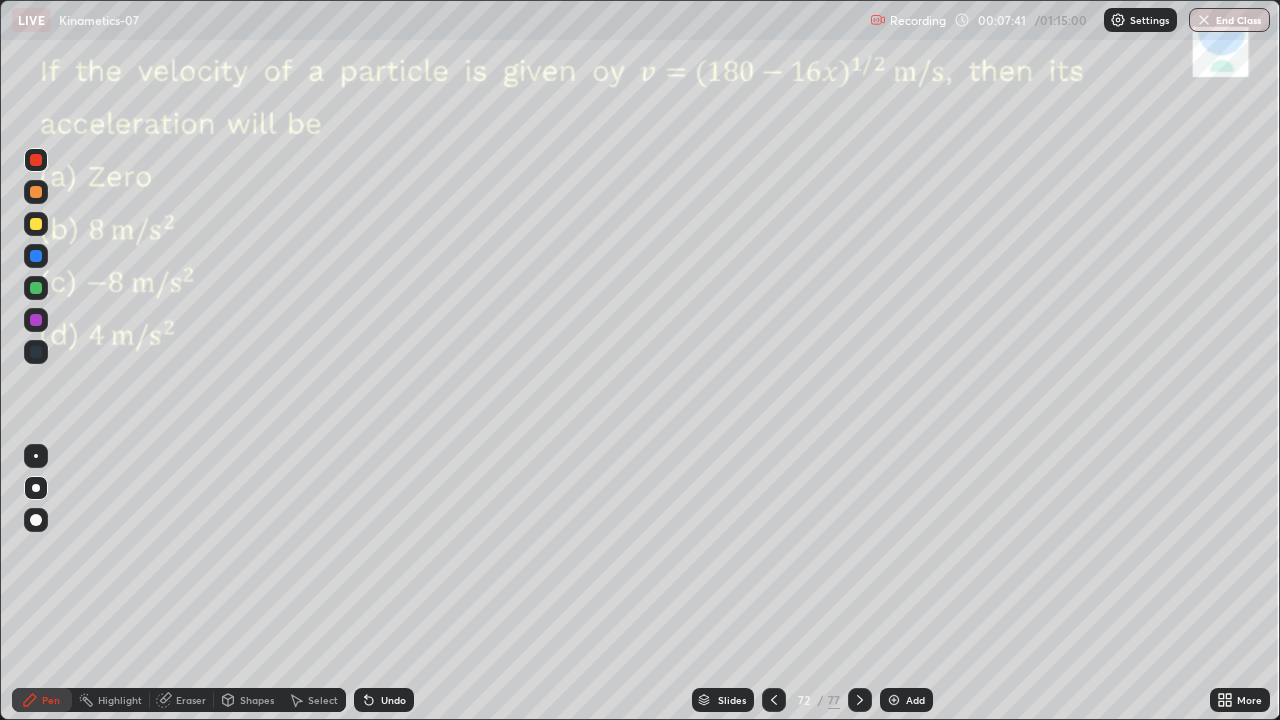 click at bounding box center (36, 288) 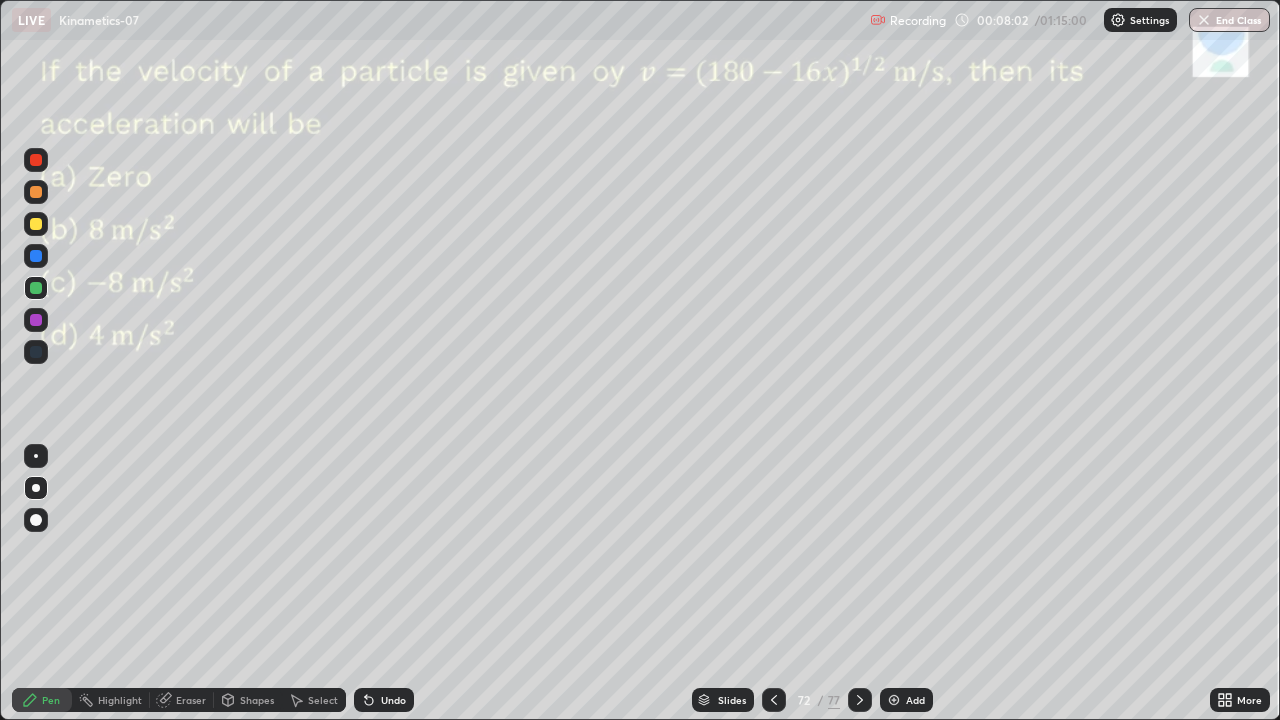 click at bounding box center (36, 320) 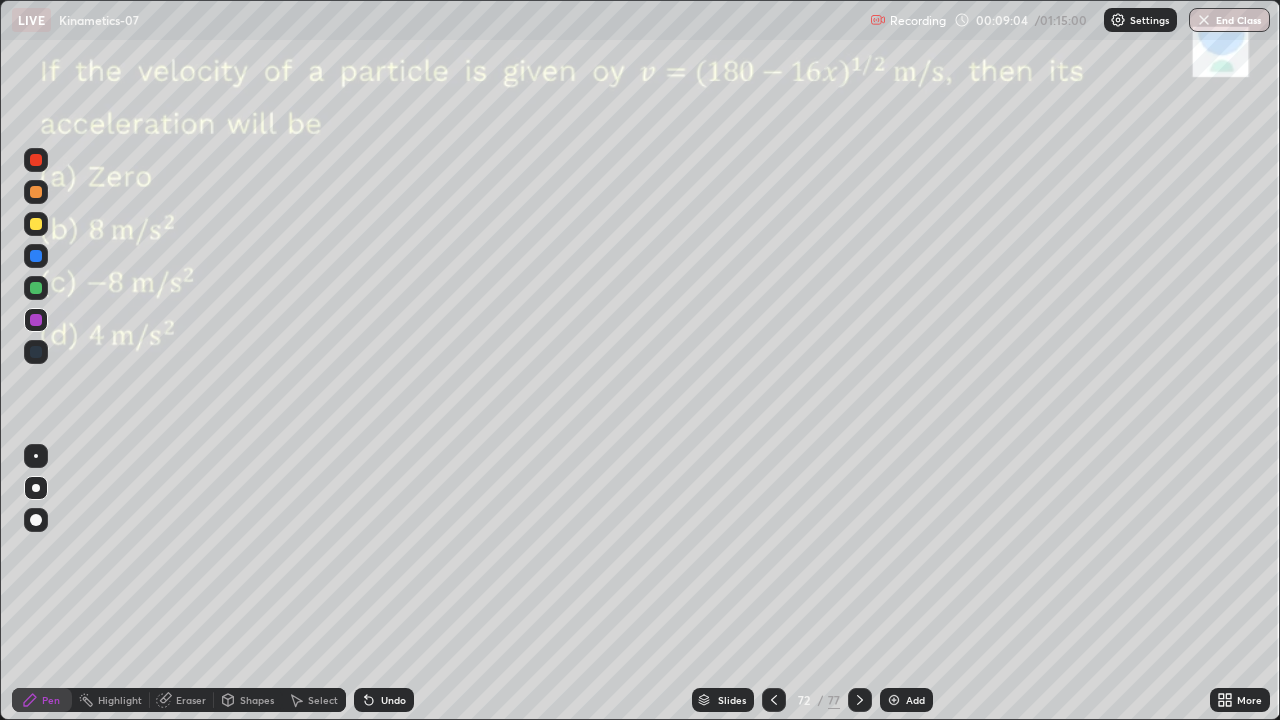 click on "Eraser" at bounding box center (191, 700) 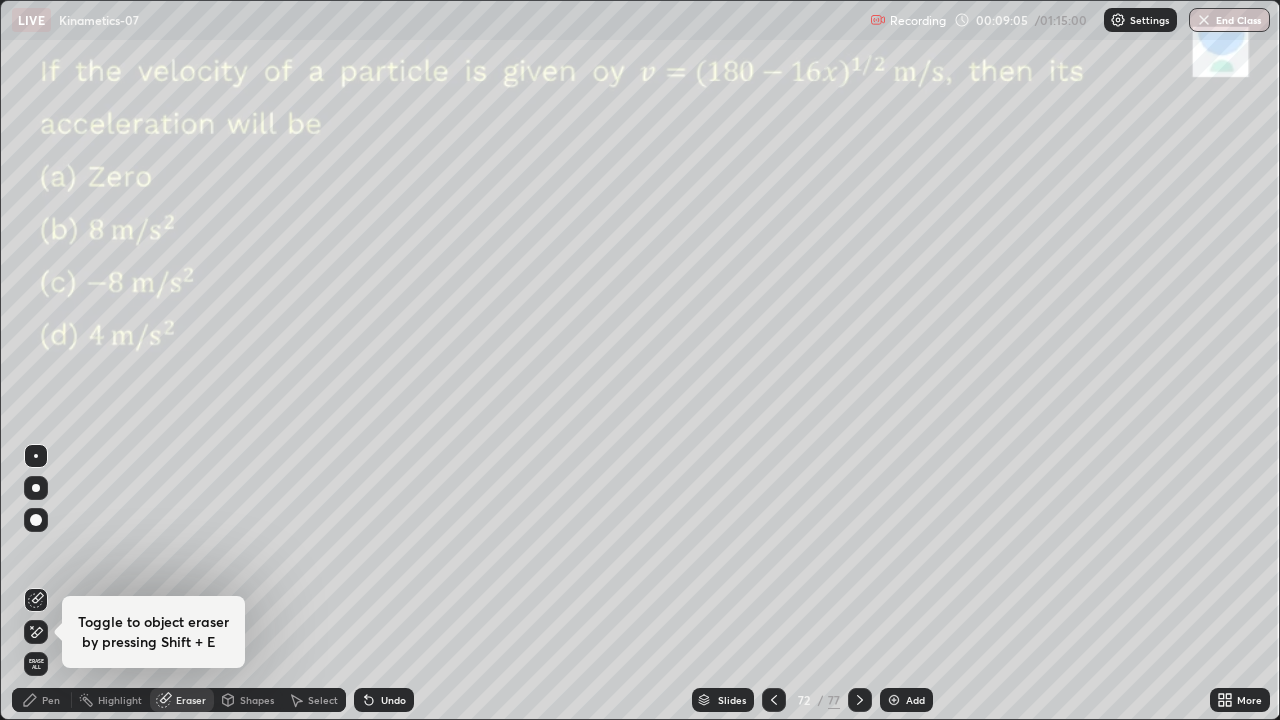 click 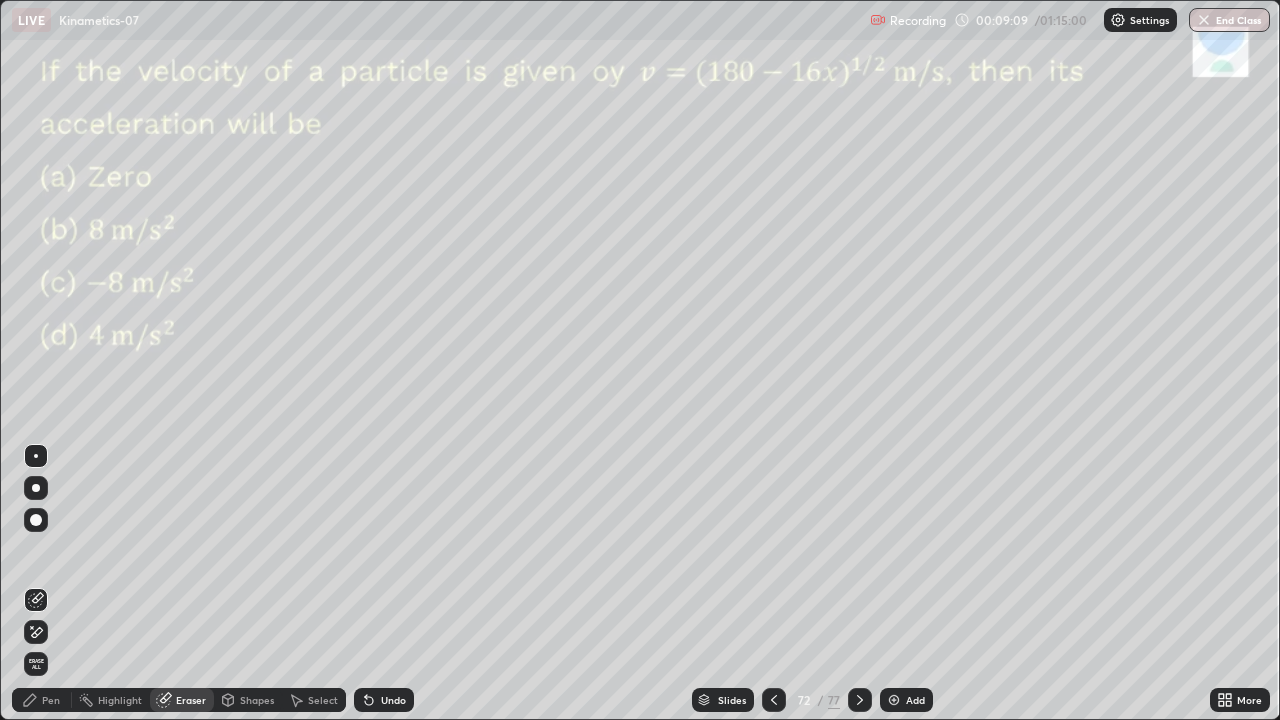click on "Pen" at bounding box center [51, 700] 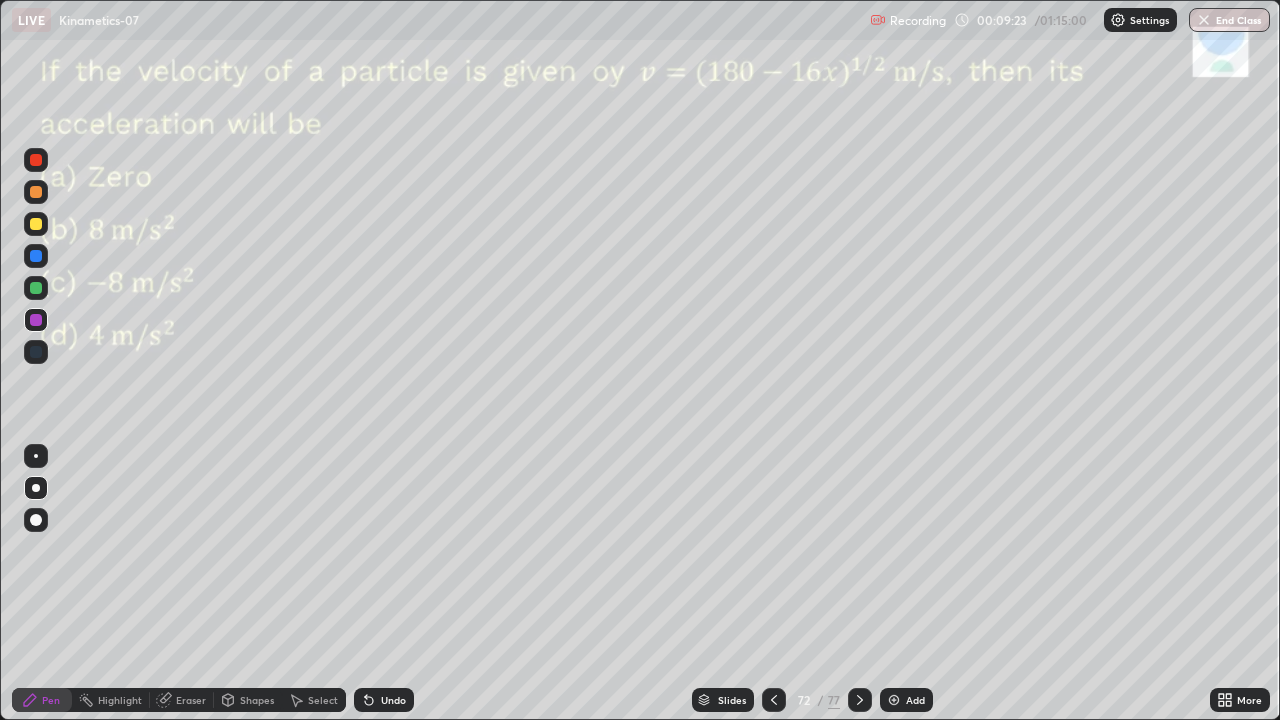 click at bounding box center [36, 160] 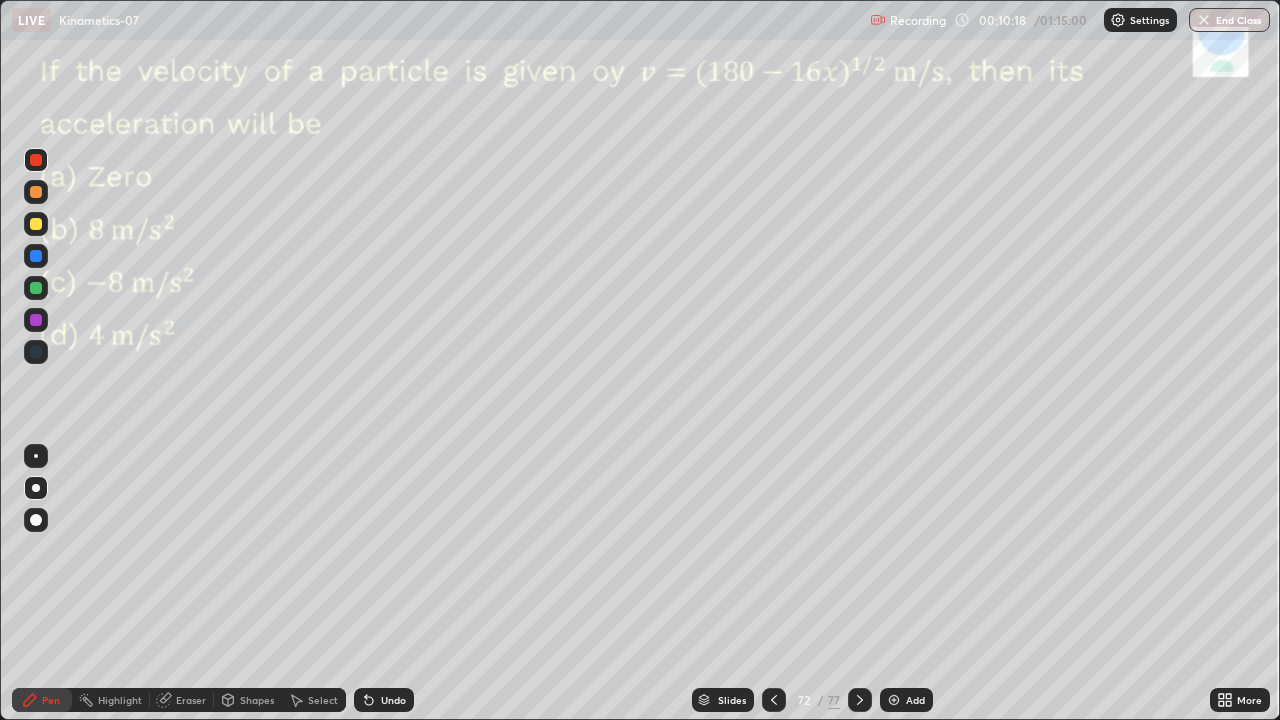 click at bounding box center (36, 288) 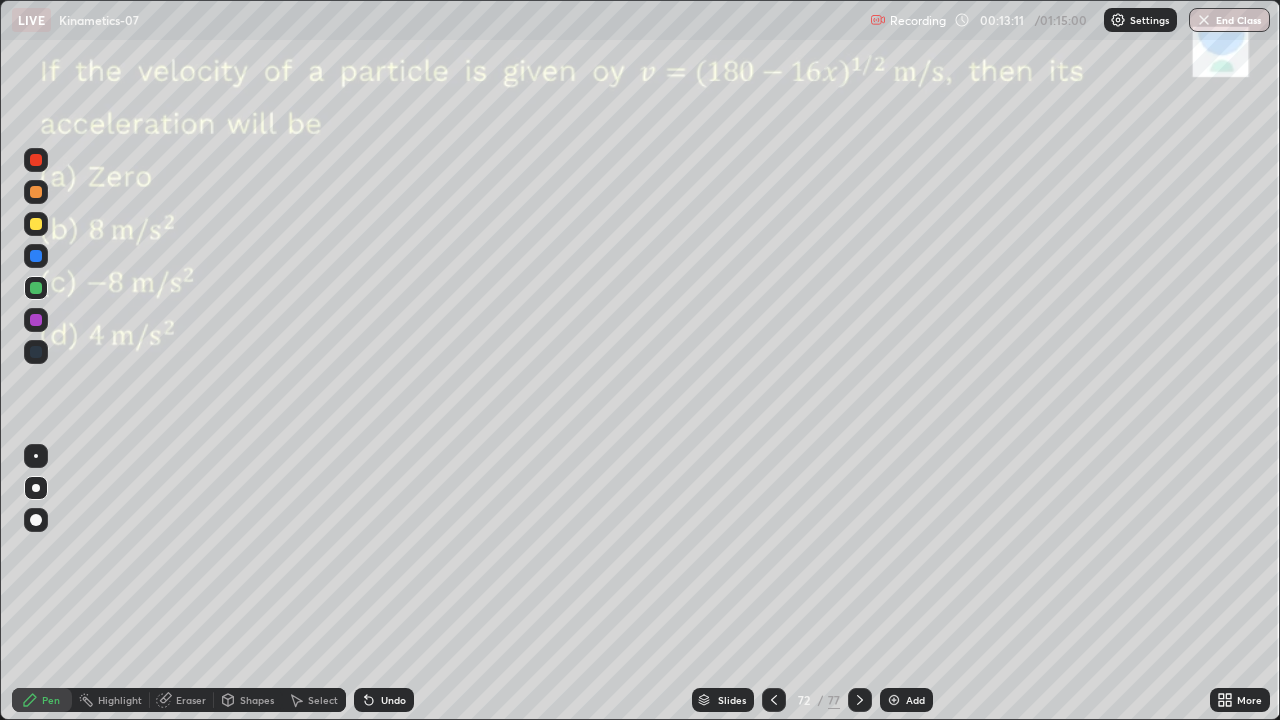 click on "Slides" at bounding box center (723, 700) 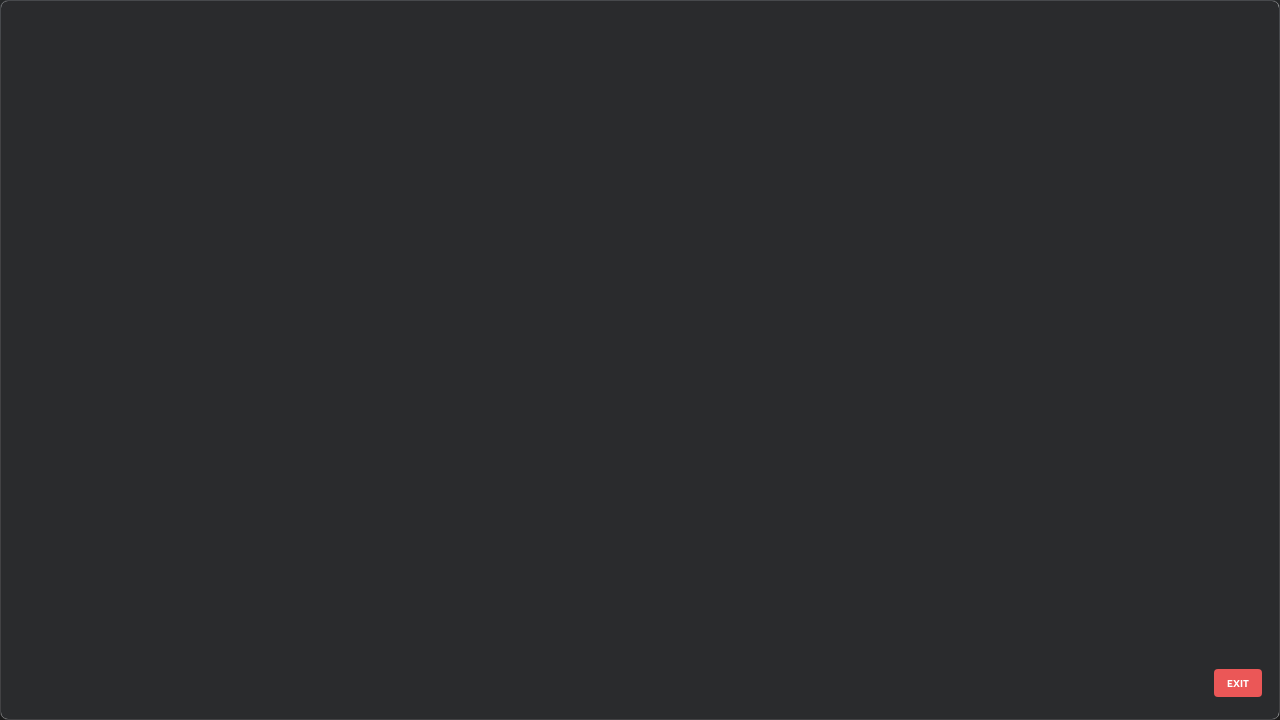 scroll, scrollTop: 4673, scrollLeft: 0, axis: vertical 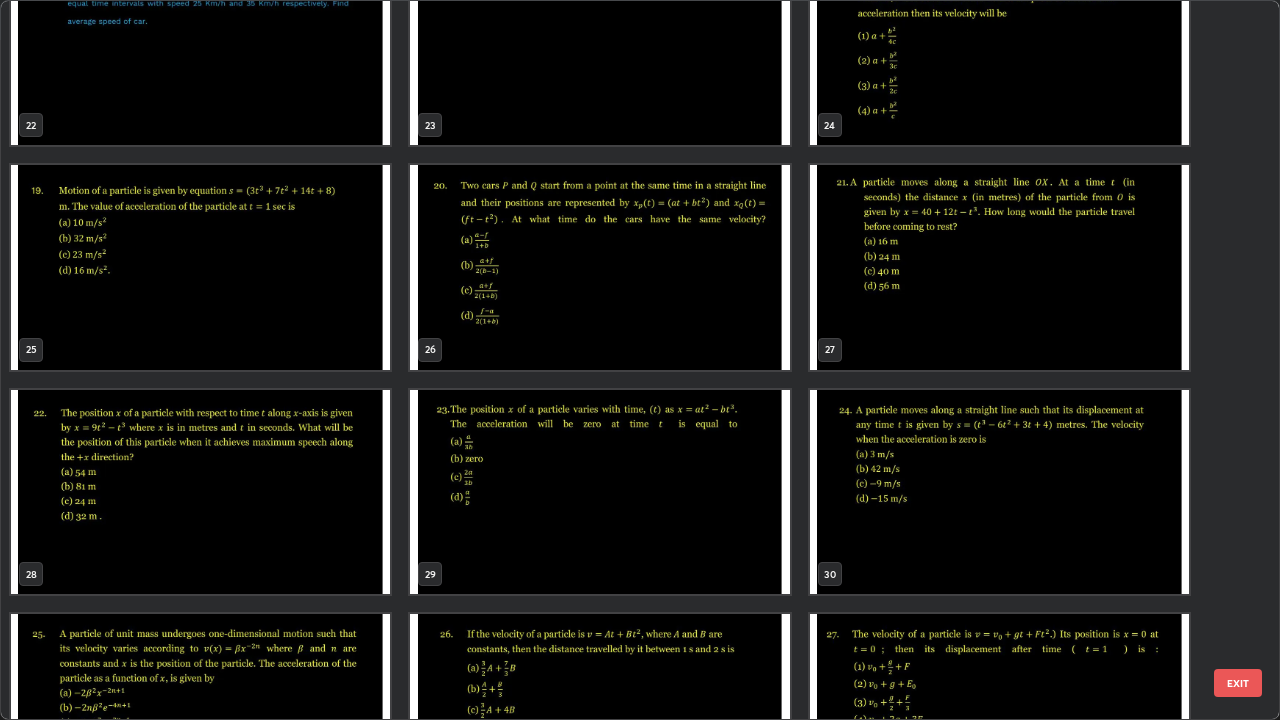 click at bounding box center [999, 267] 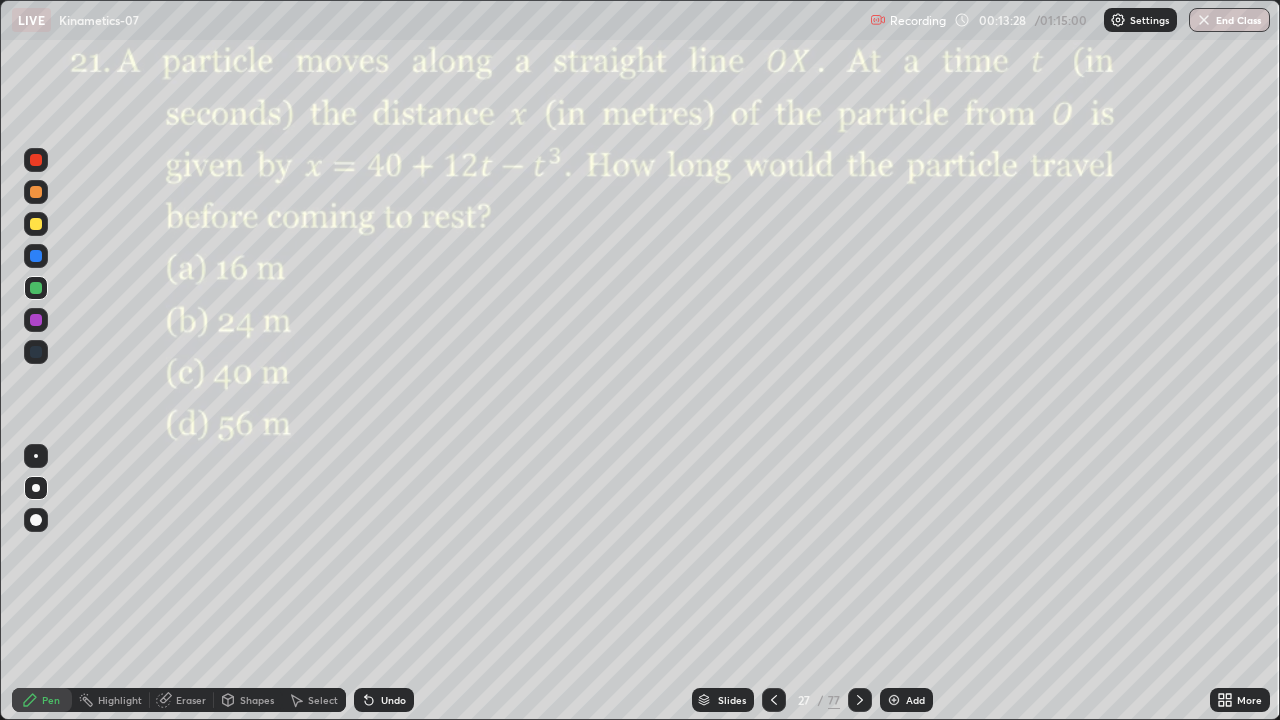 click at bounding box center (999, 267) 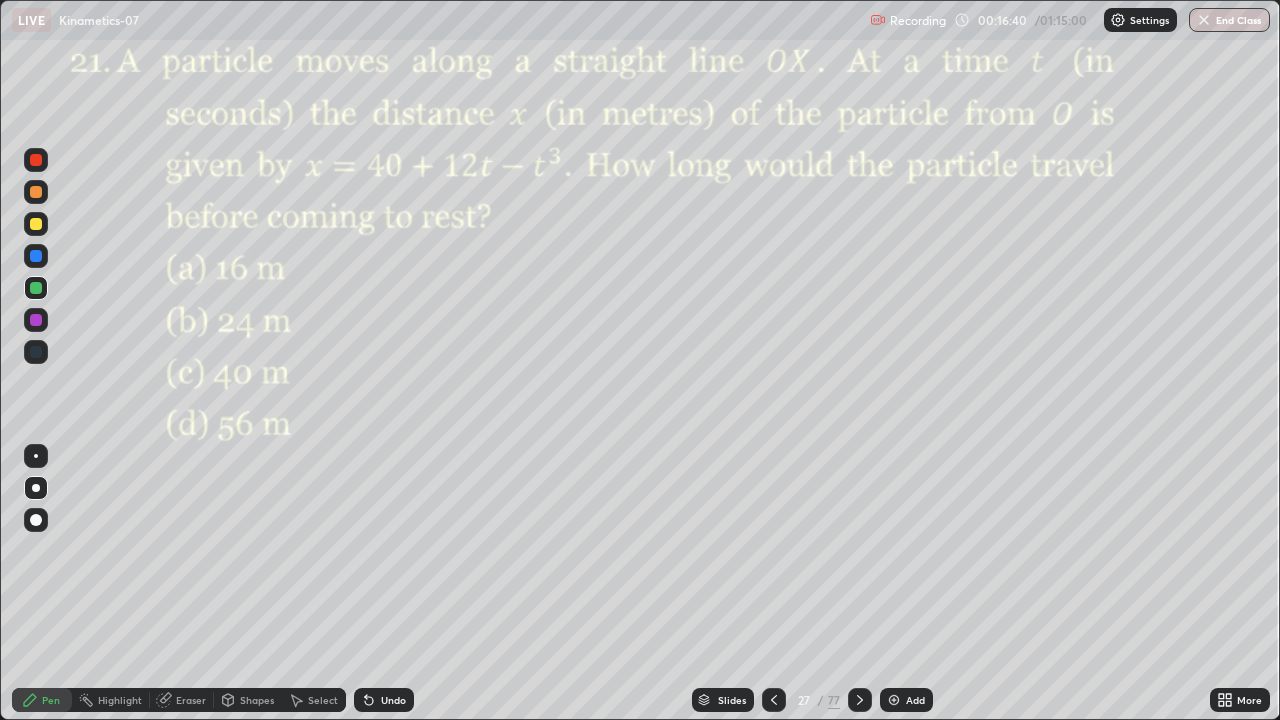 click at bounding box center (36, 160) 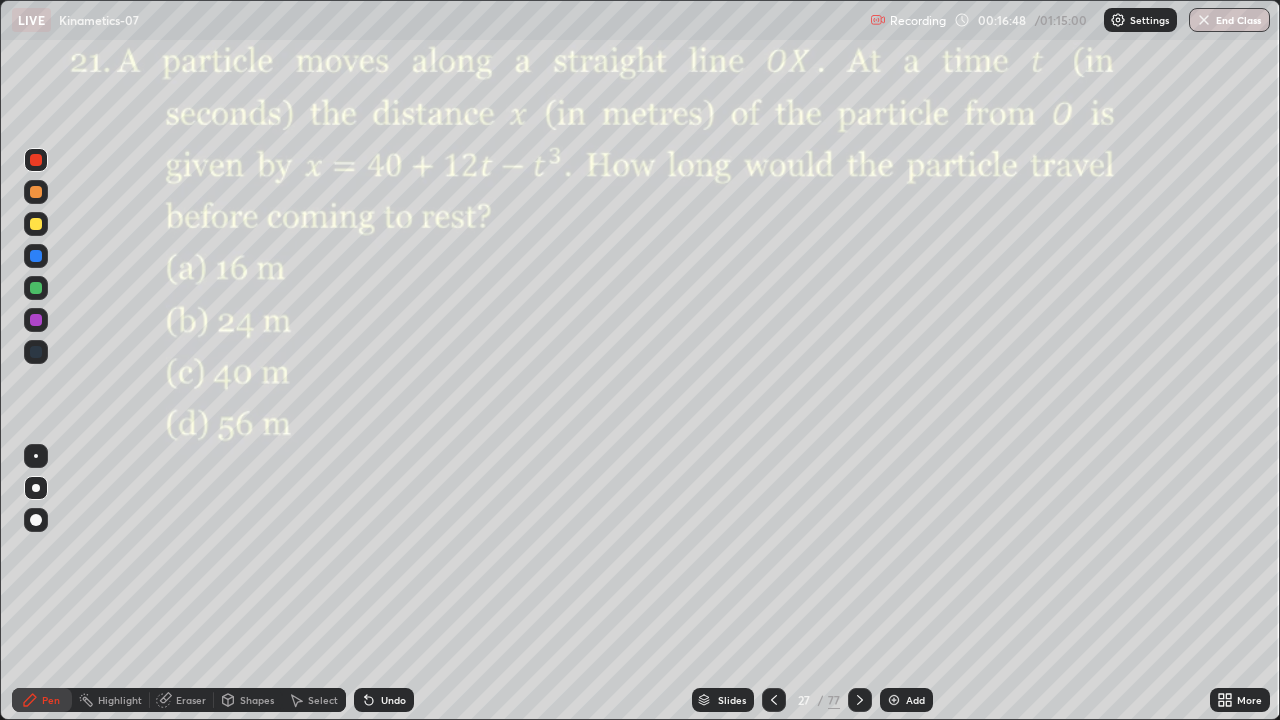 click at bounding box center (36, 320) 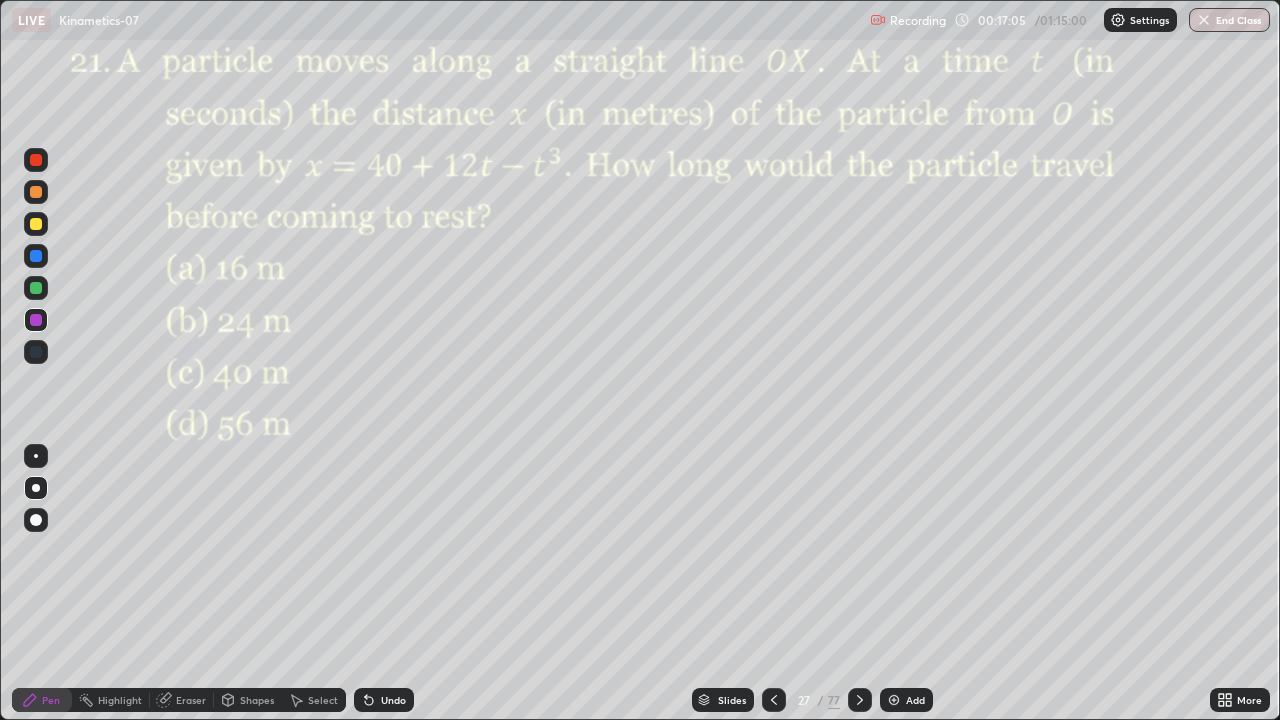click at bounding box center [36, 288] 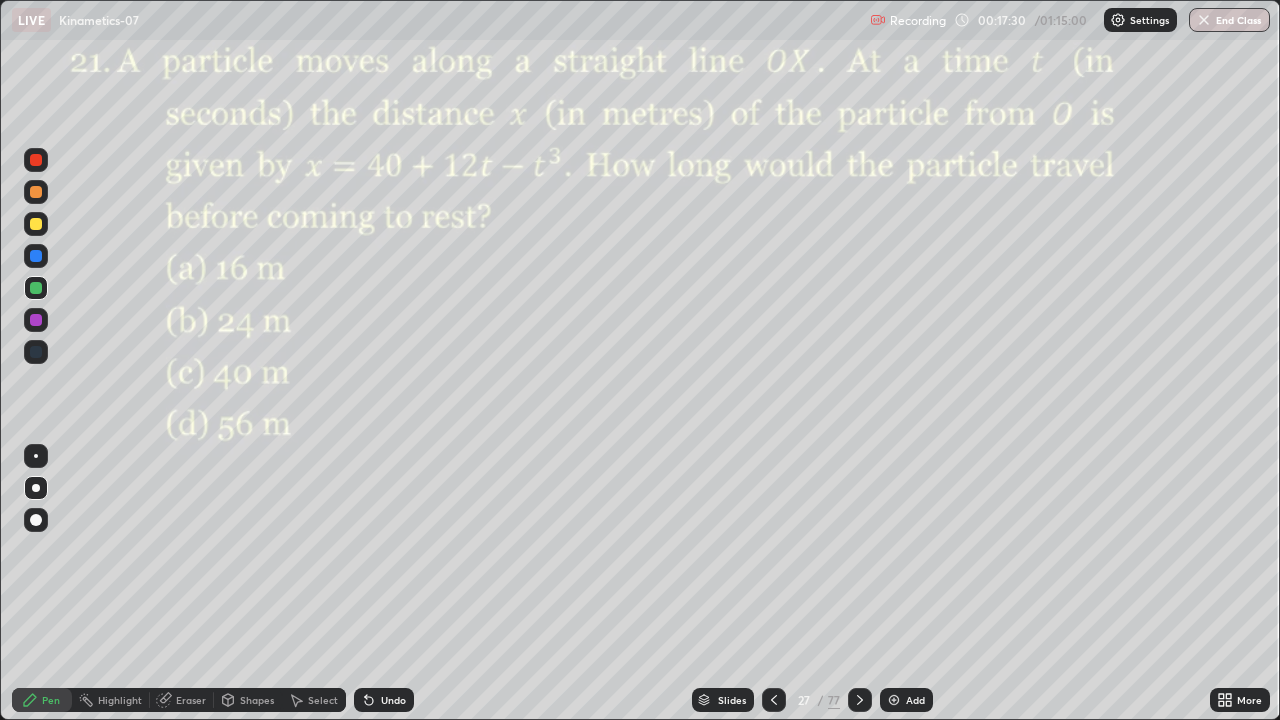 click at bounding box center [36, 160] 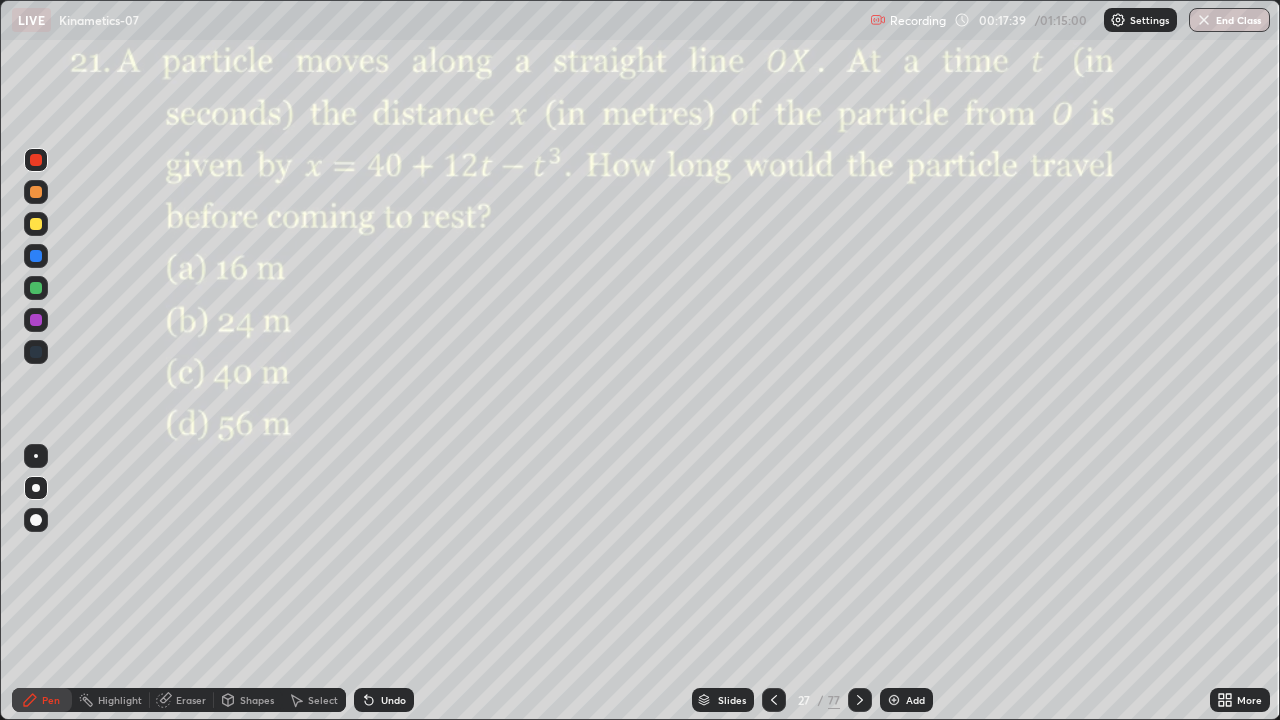 click on "Undo" at bounding box center [384, 700] 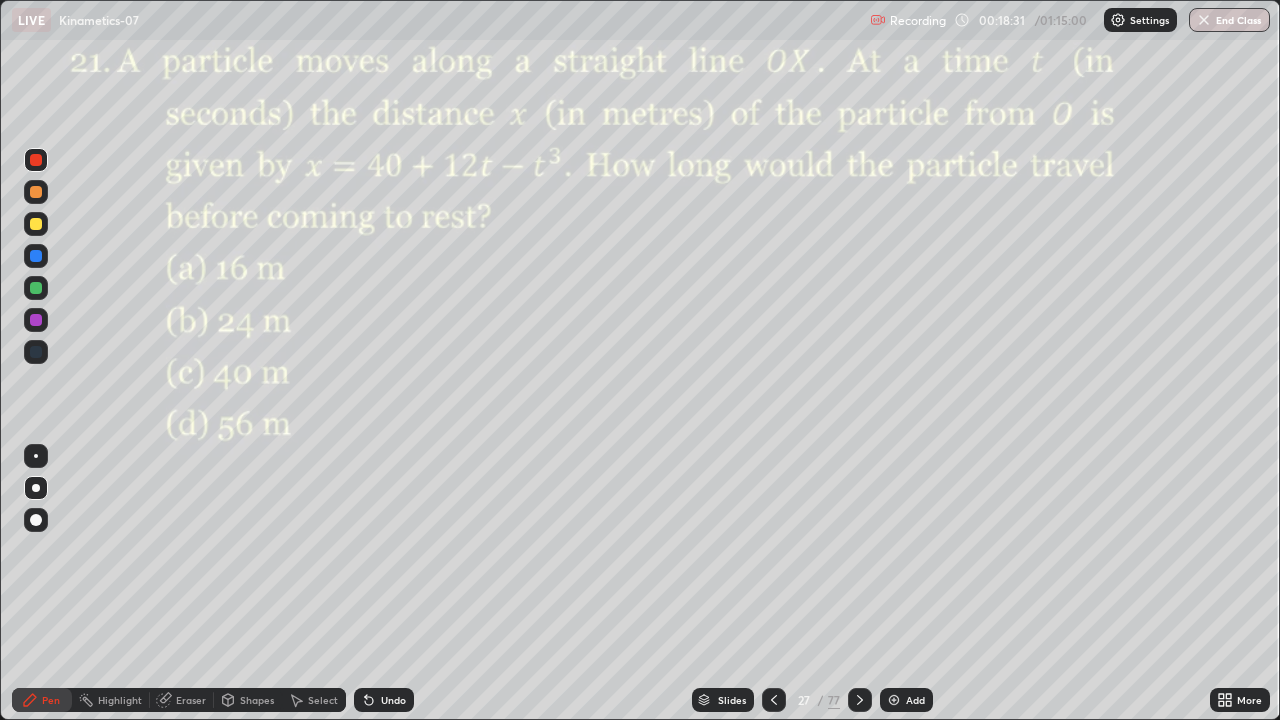 click on "Undo" at bounding box center [384, 700] 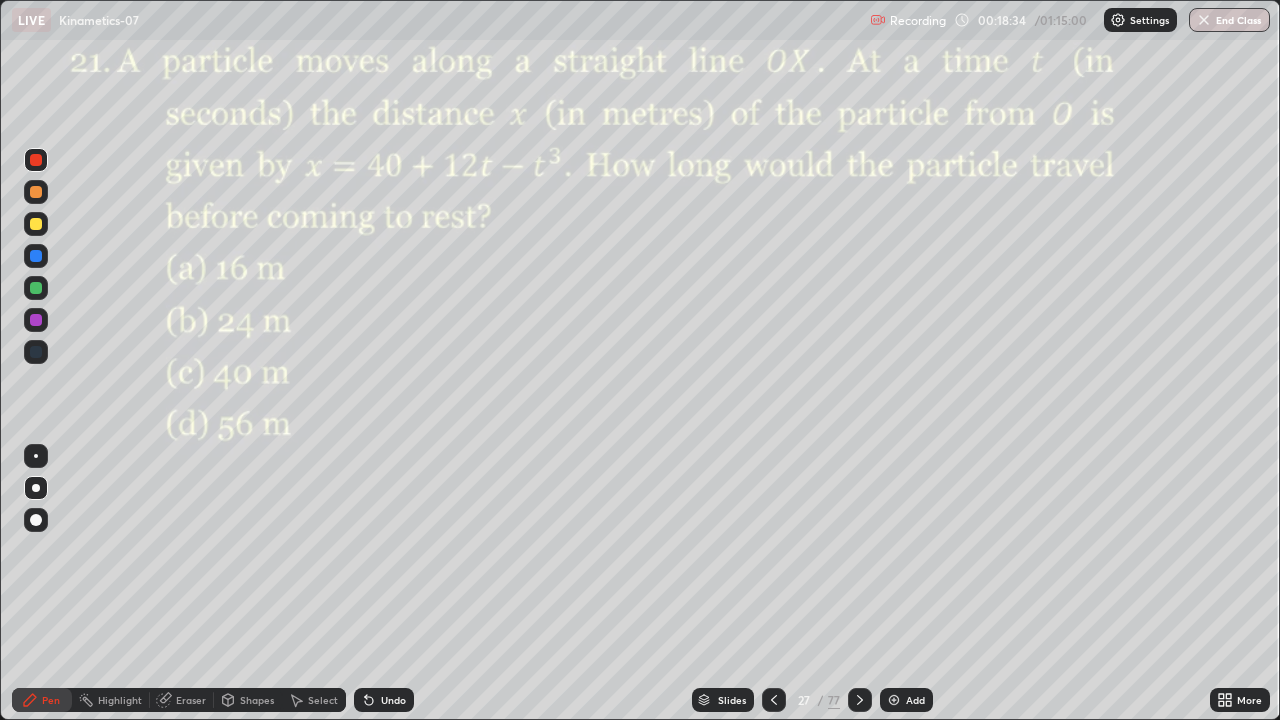 click on "Undo" at bounding box center (393, 700) 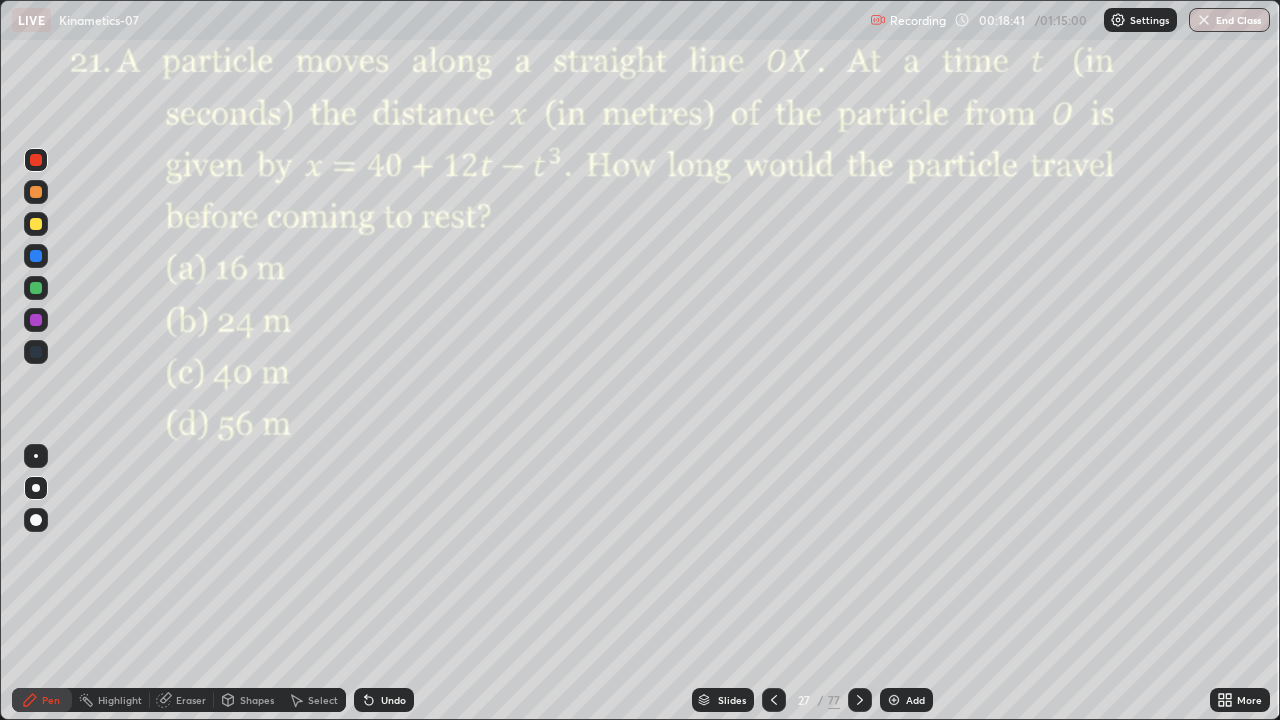 click on "Undo" at bounding box center (393, 700) 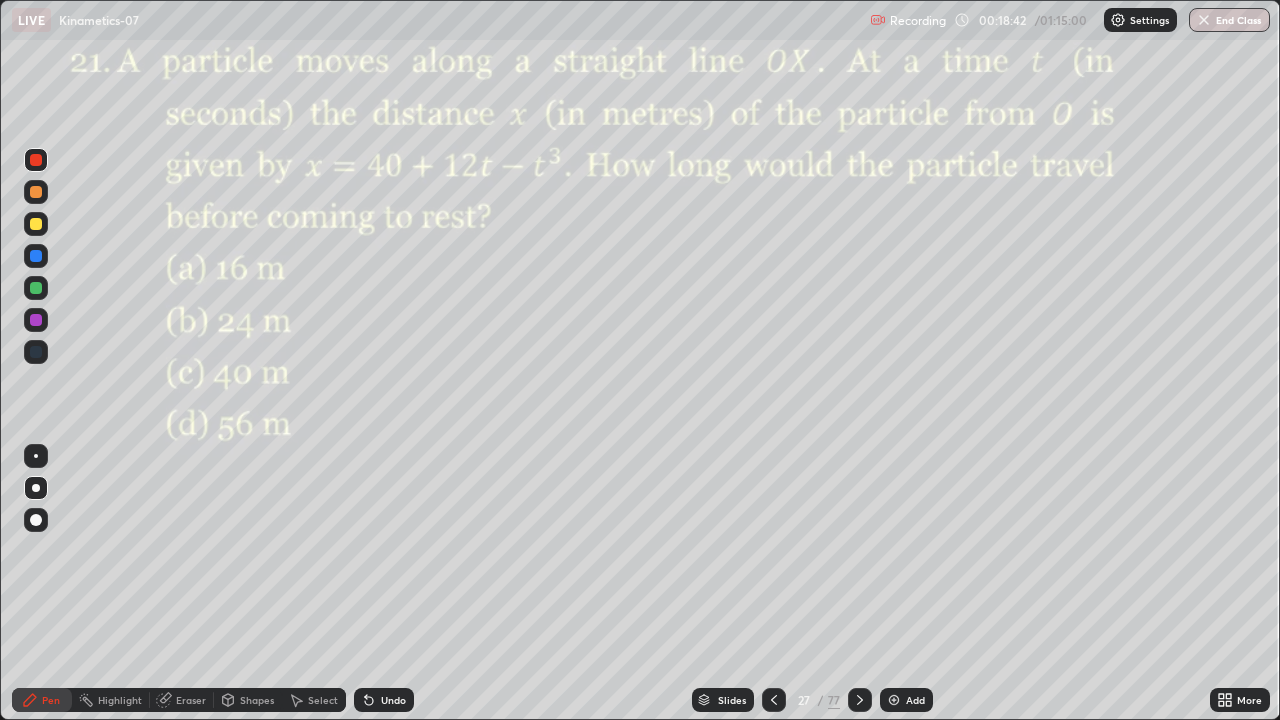 click on "Undo" at bounding box center [384, 700] 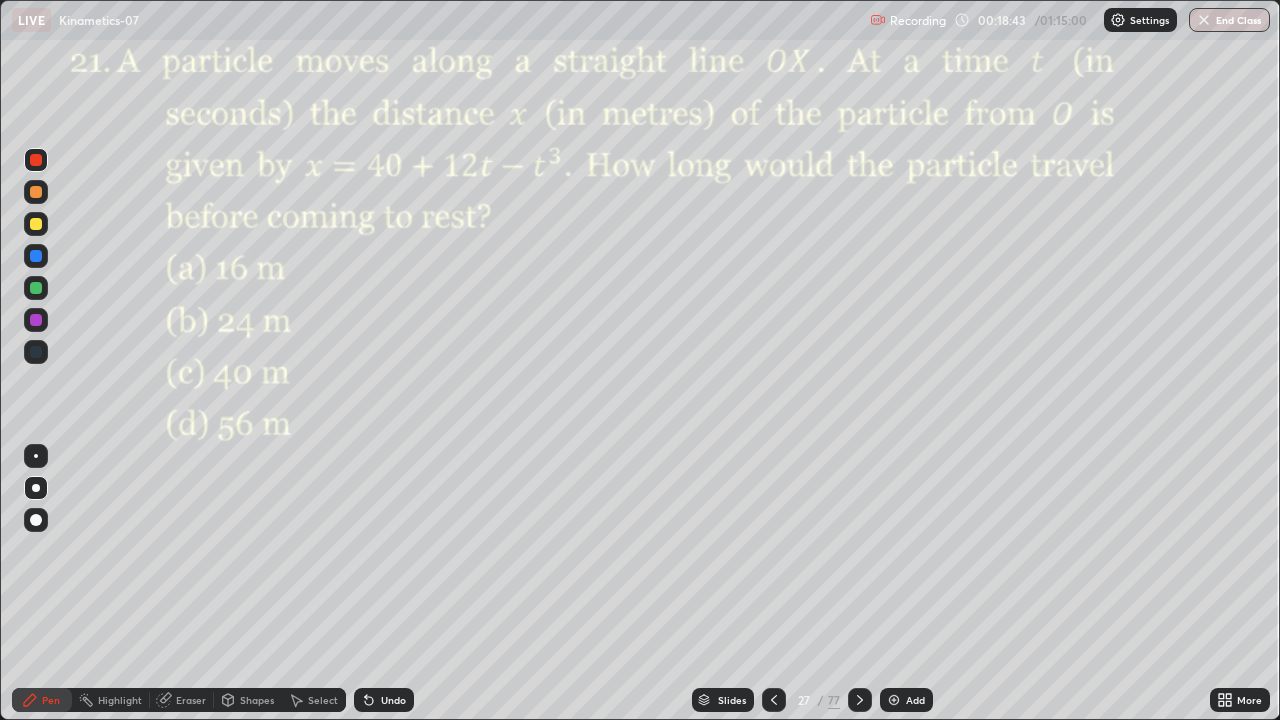 click on "Undo" at bounding box center (384, 700) 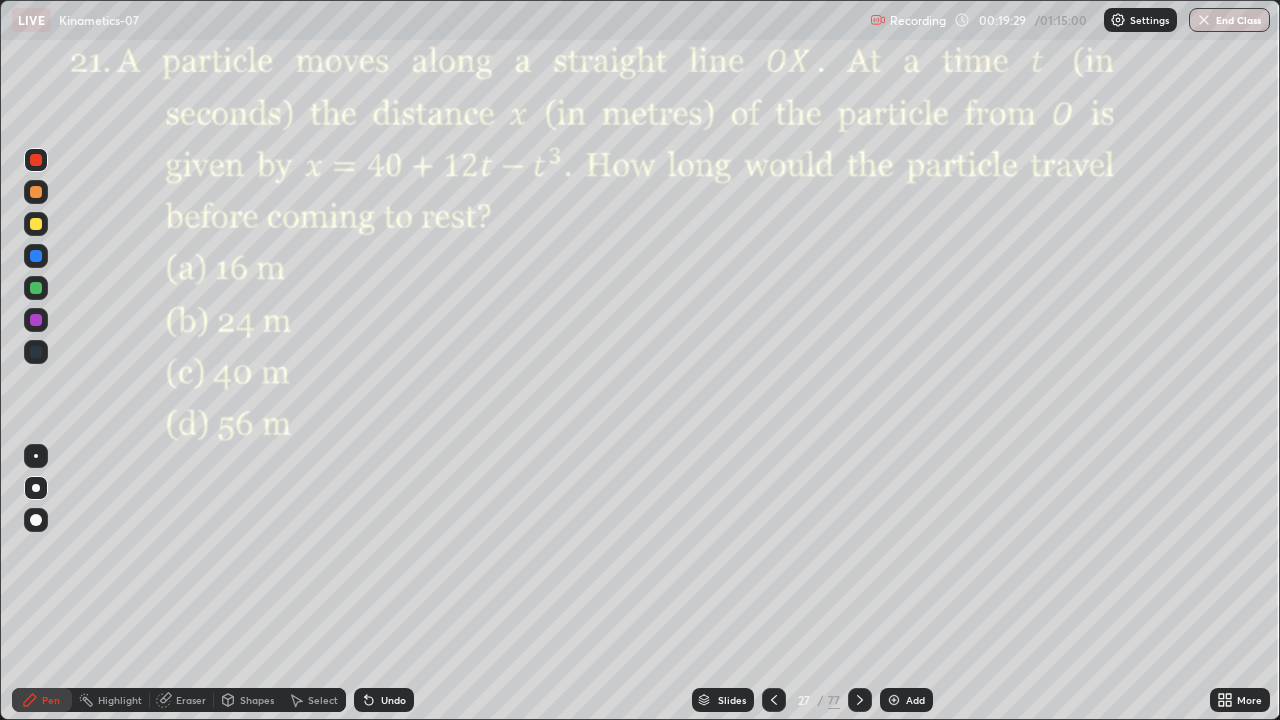 click at bounding box center [36, 256] 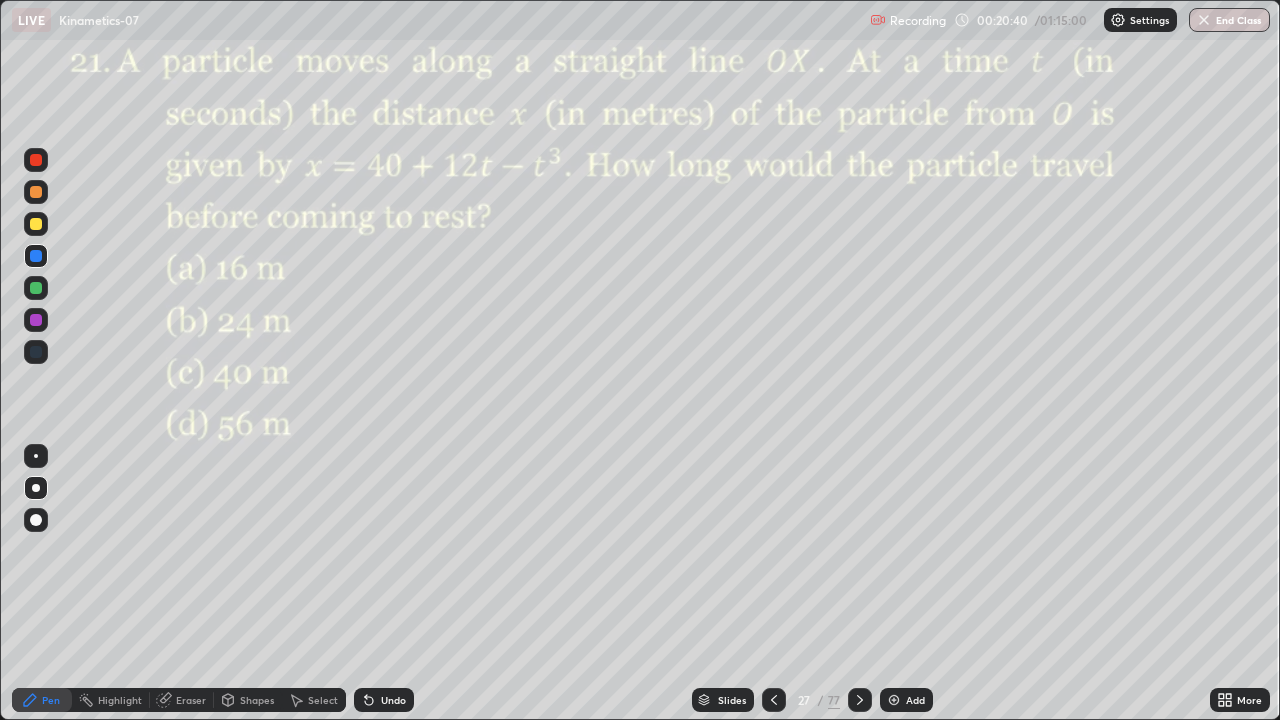 click at bounding box center (36, 320) 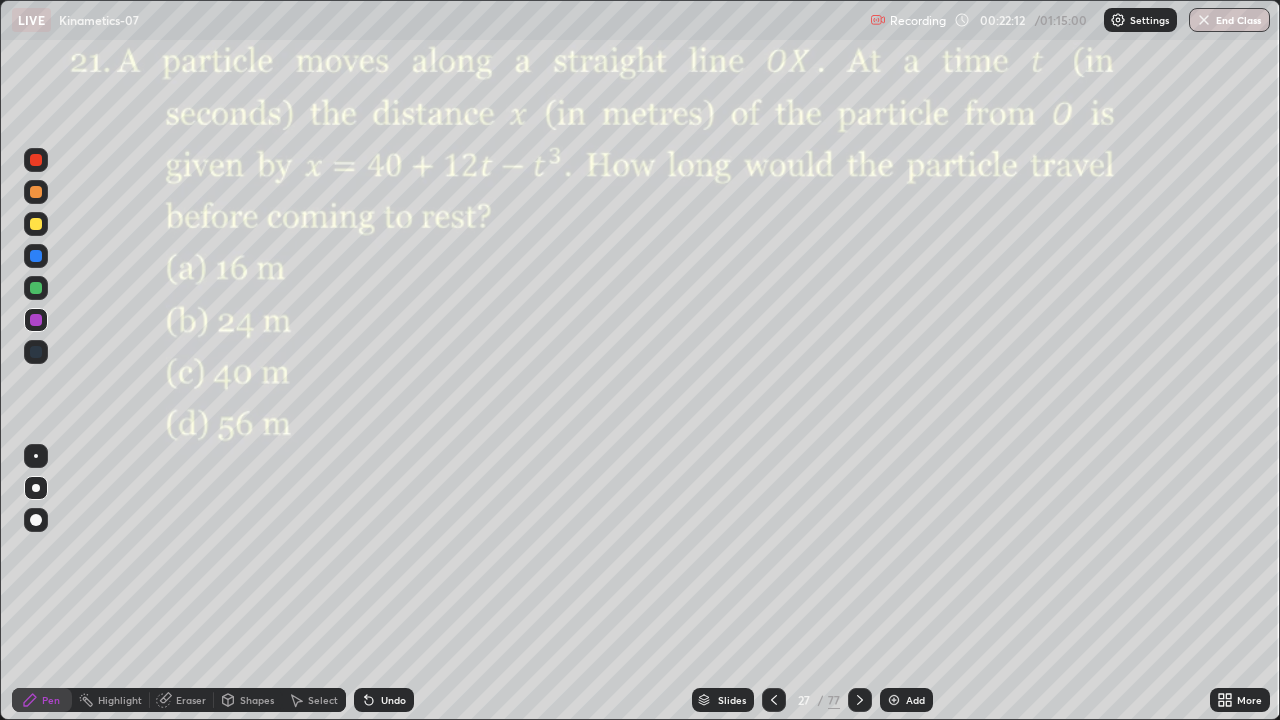 click at bounding box center (36, 288) 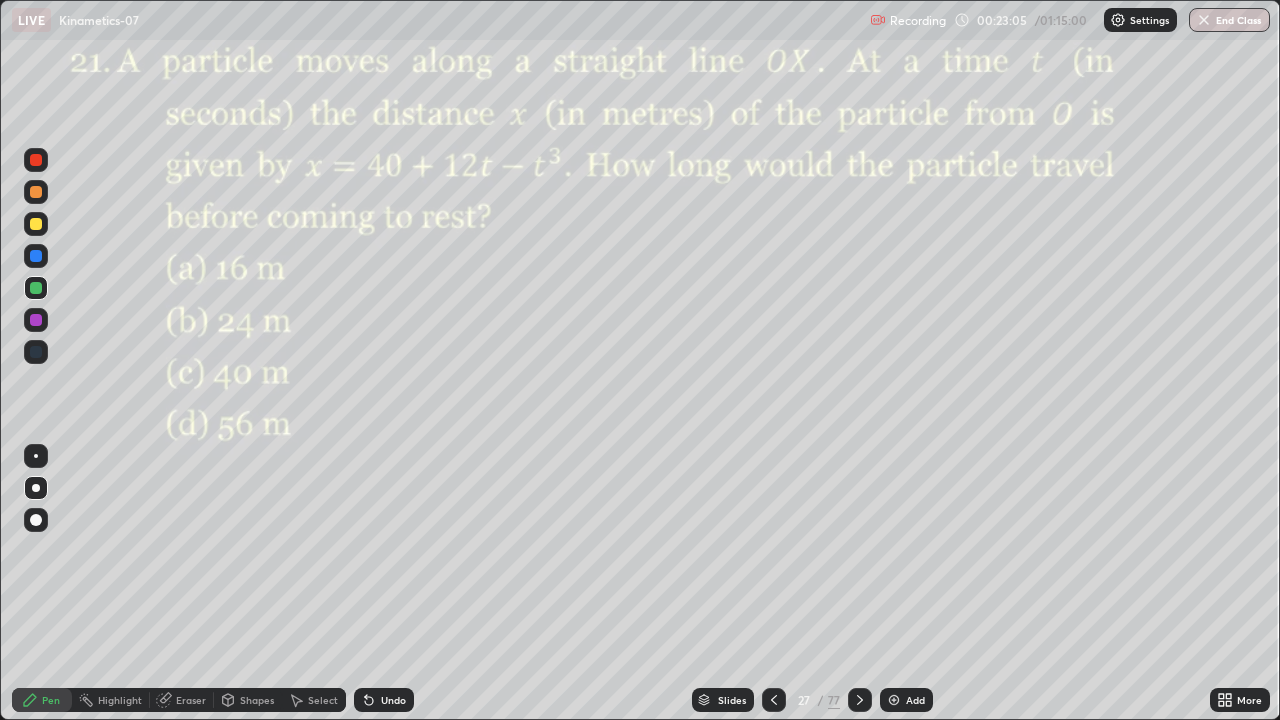 click 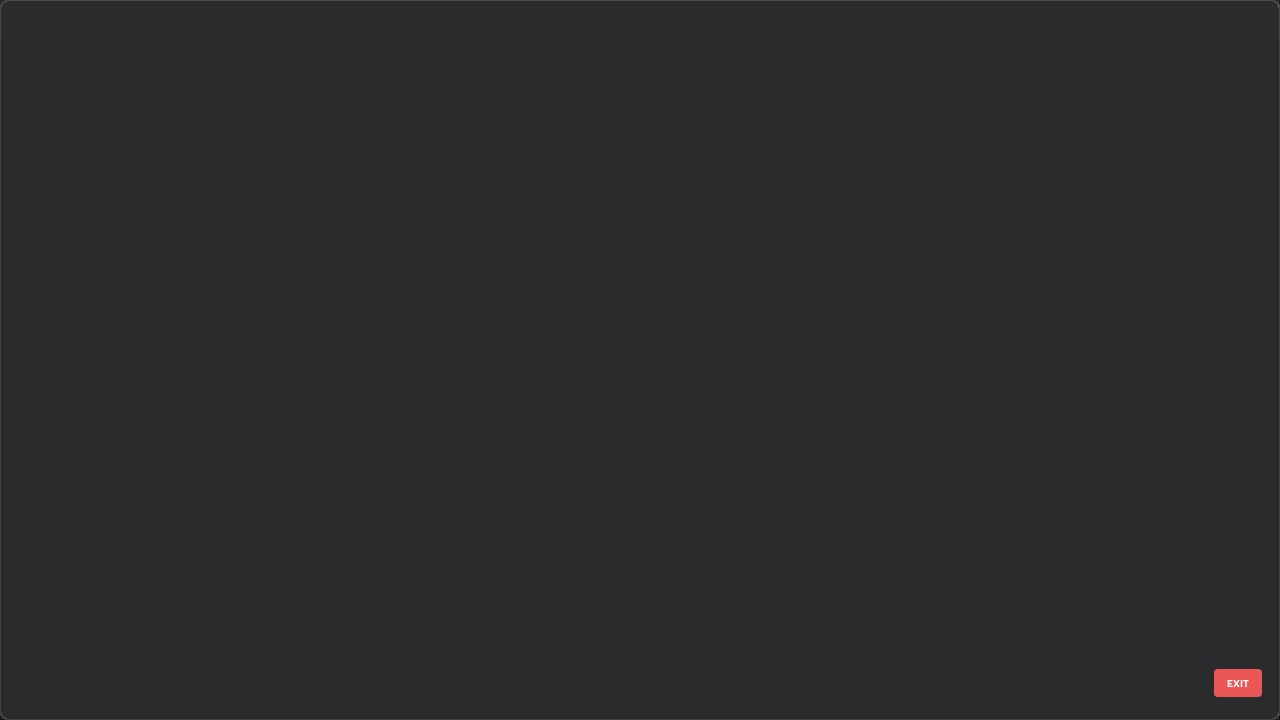 scroll, scrollTop: 1303, scrollLeft: 0, axis: vertical 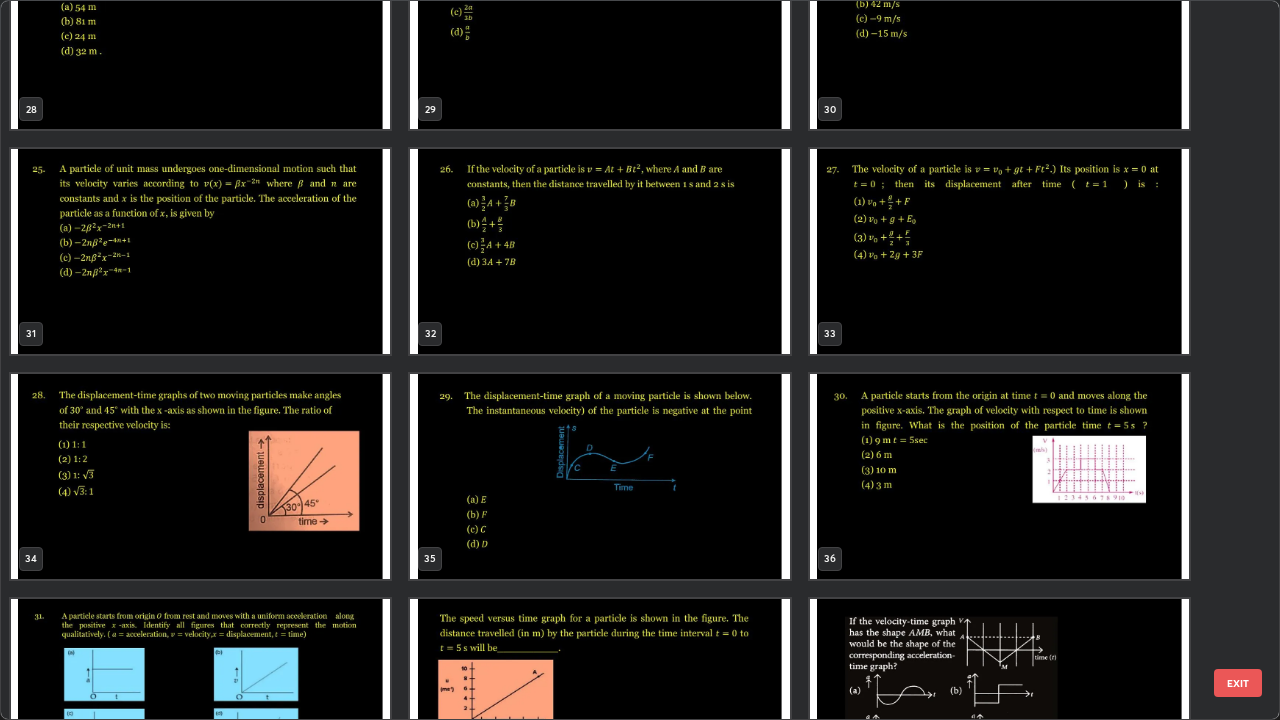click at bounding box center (200, 251) 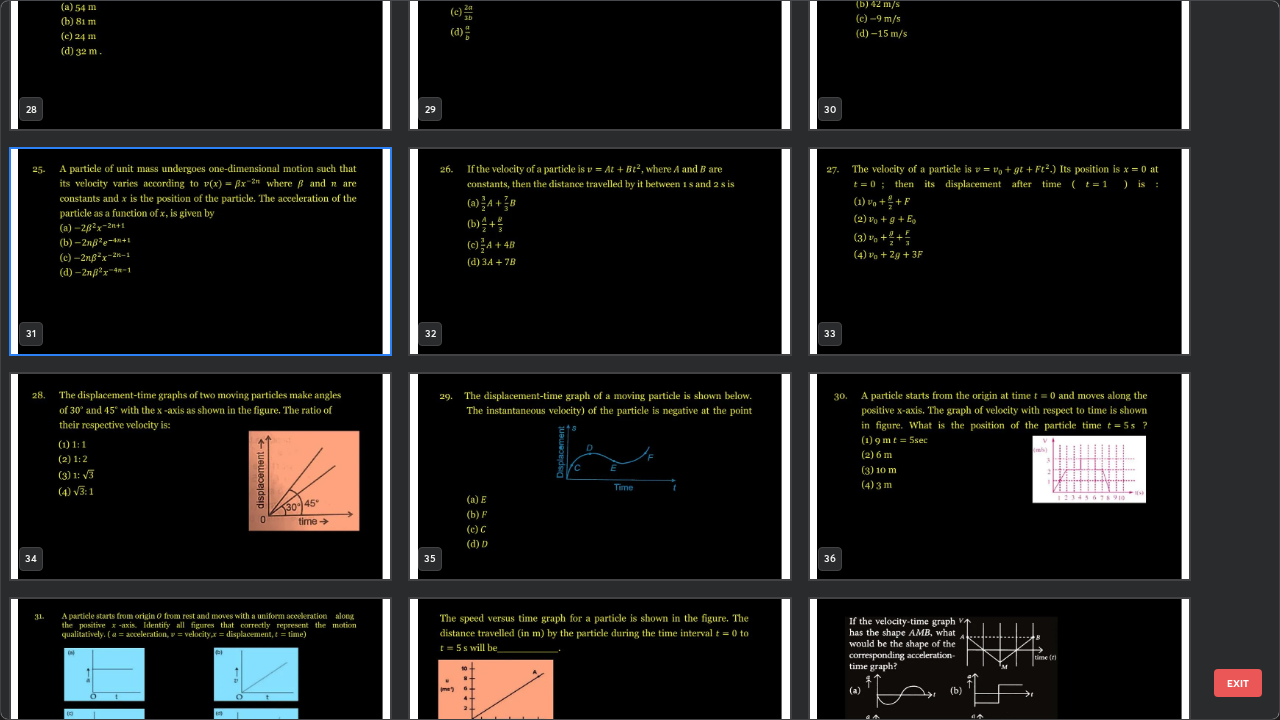 click at bounding box center [200, 251] 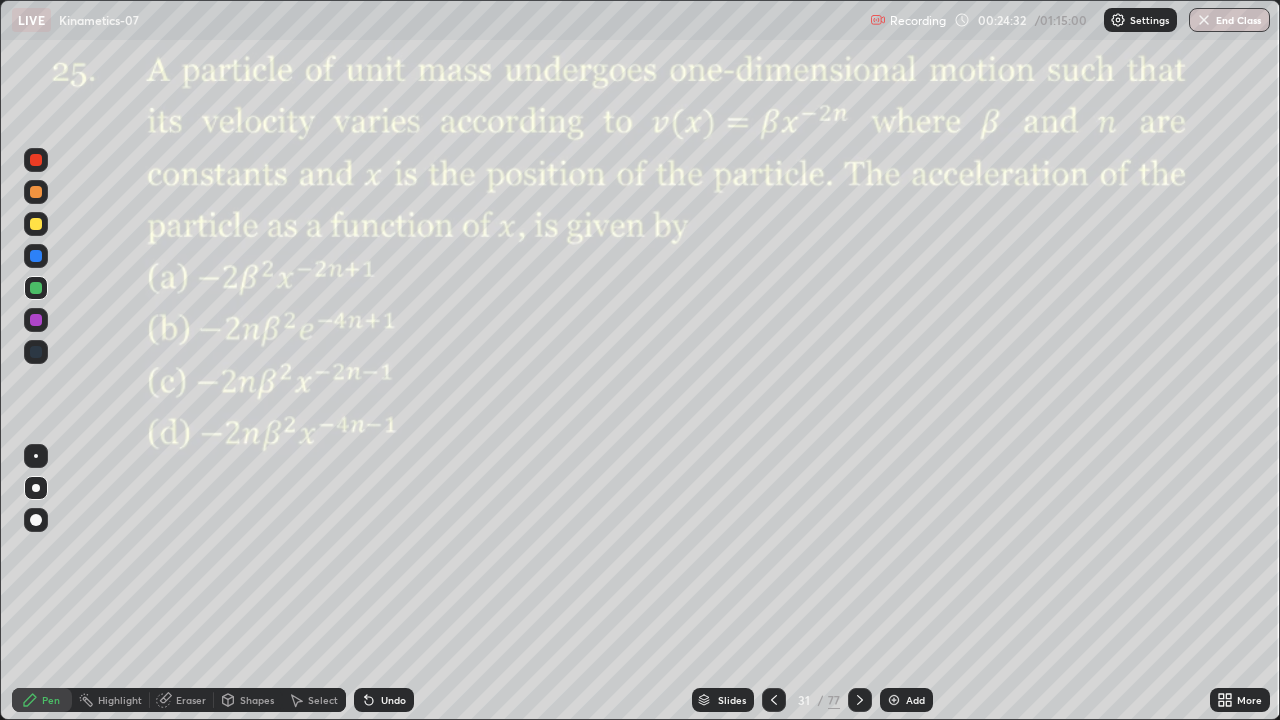 click at bounding box center [36, 192] 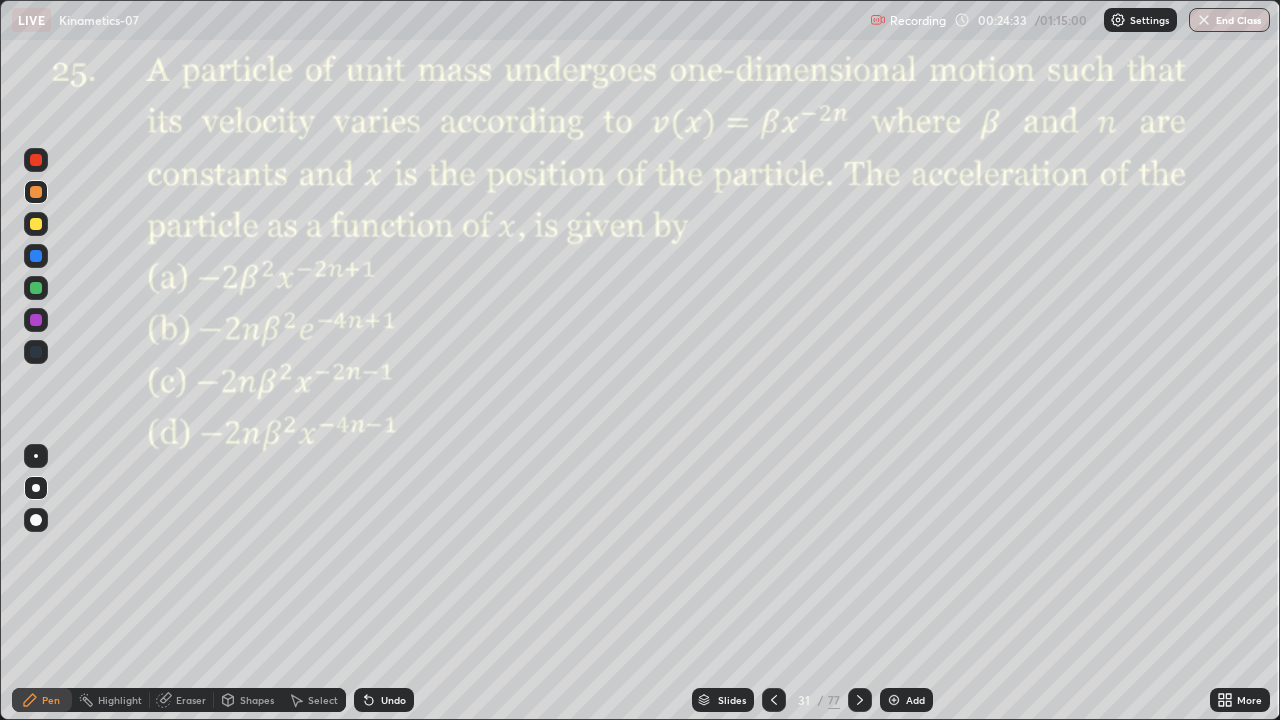 click at bounding box center (36, 160) 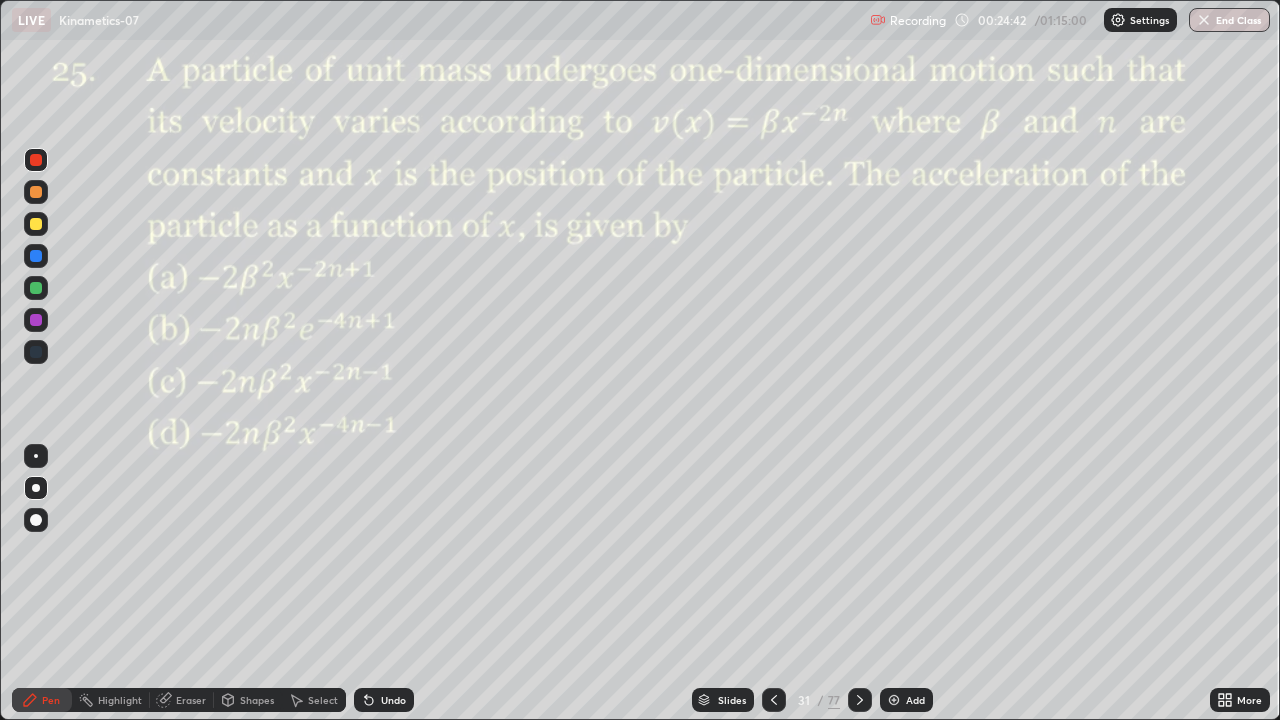 click at bounding box center [36, 320] 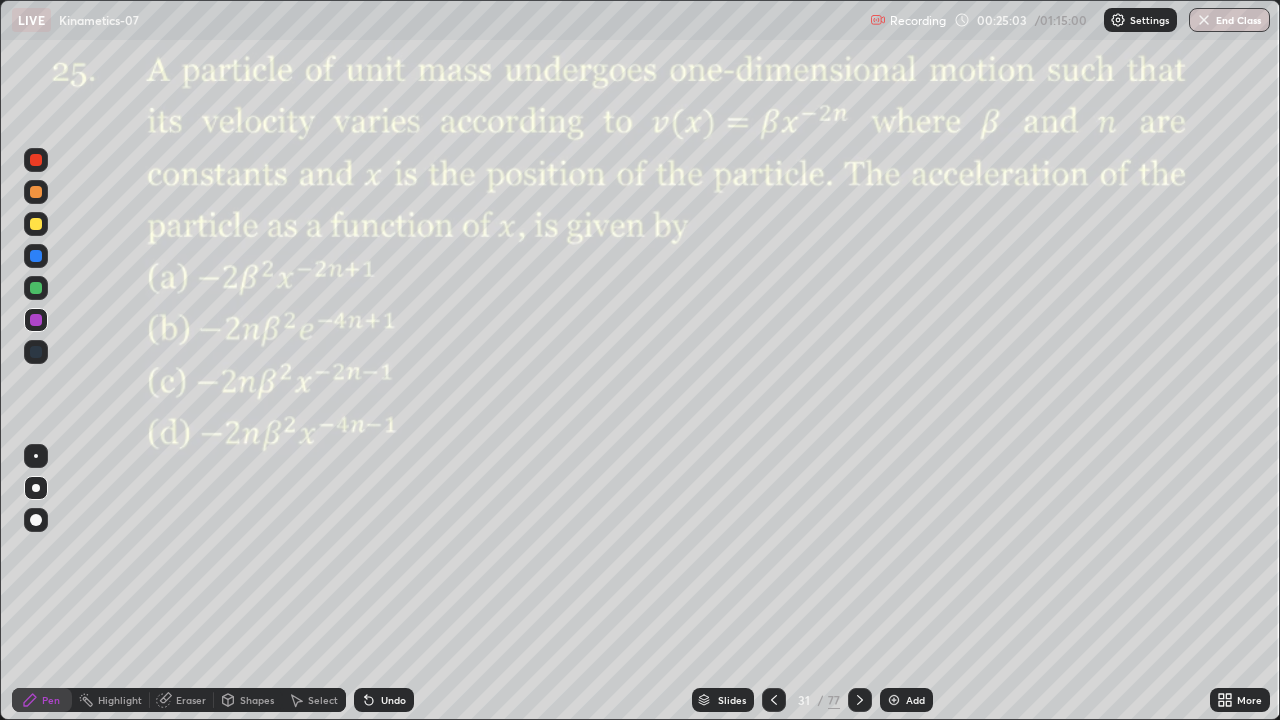 click at bounding box center (36, 288) 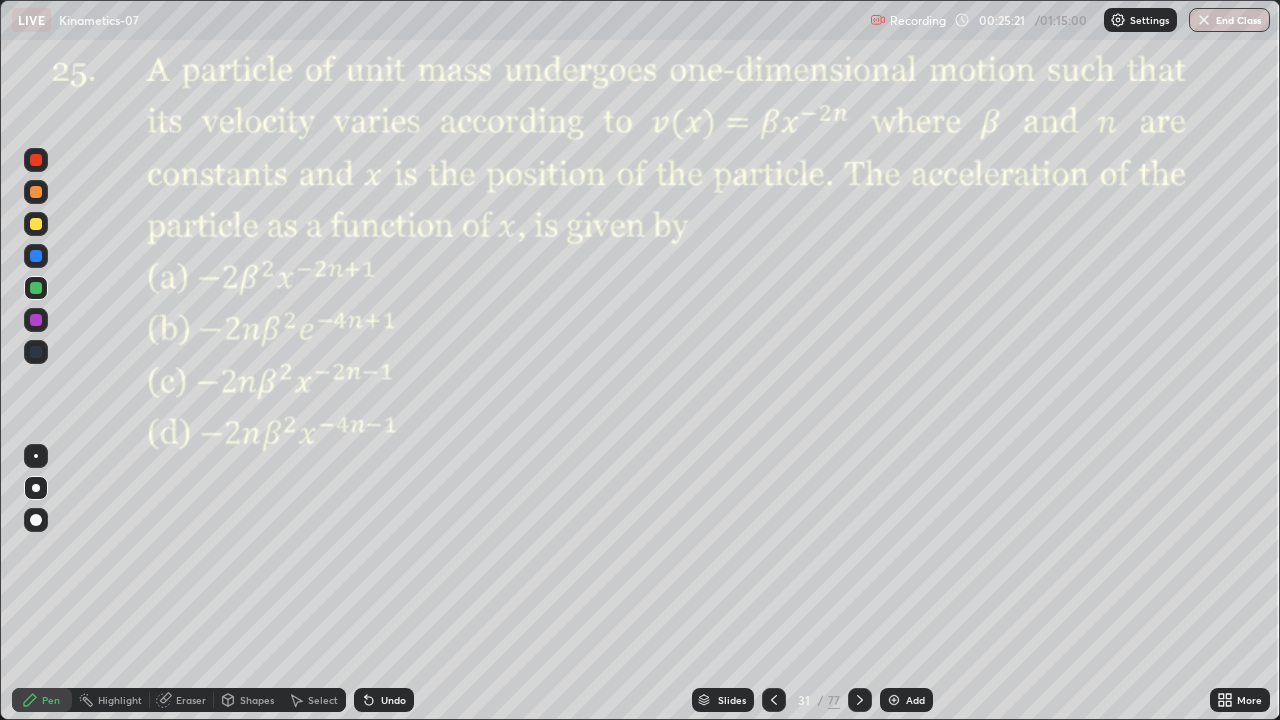 click at bounding box center [36, 160] 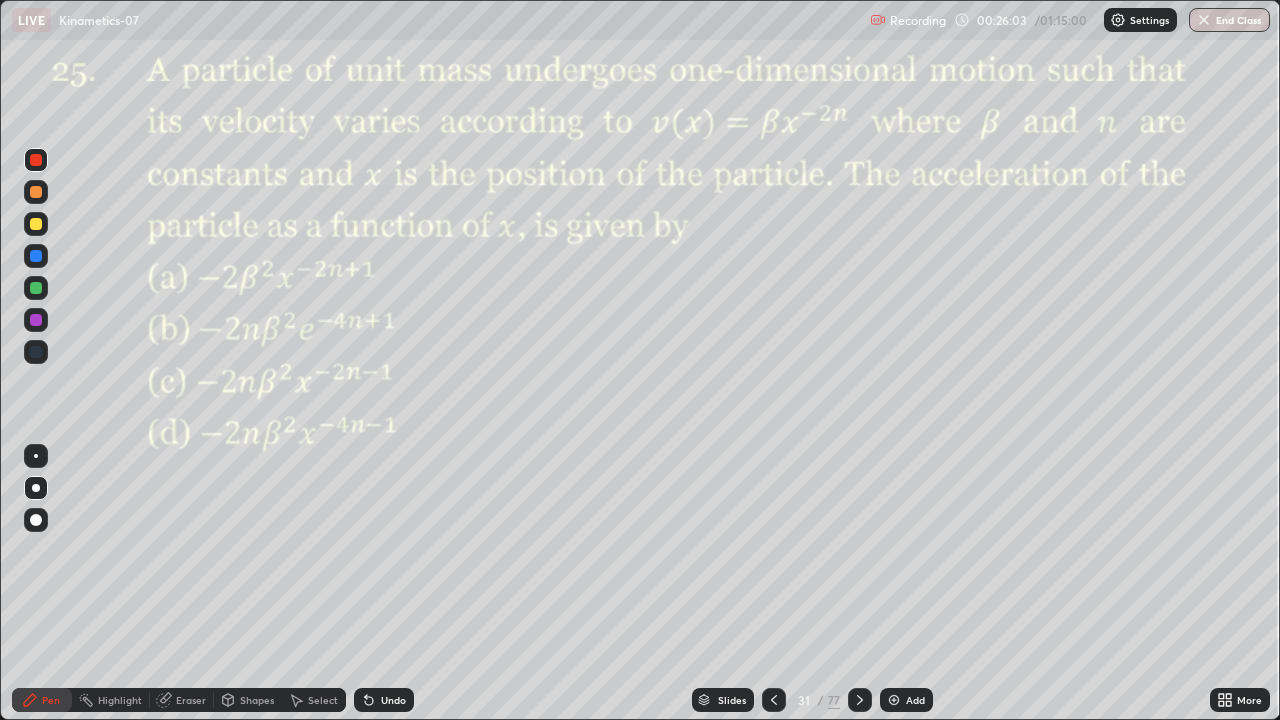 click at bounding box center [36, 288] 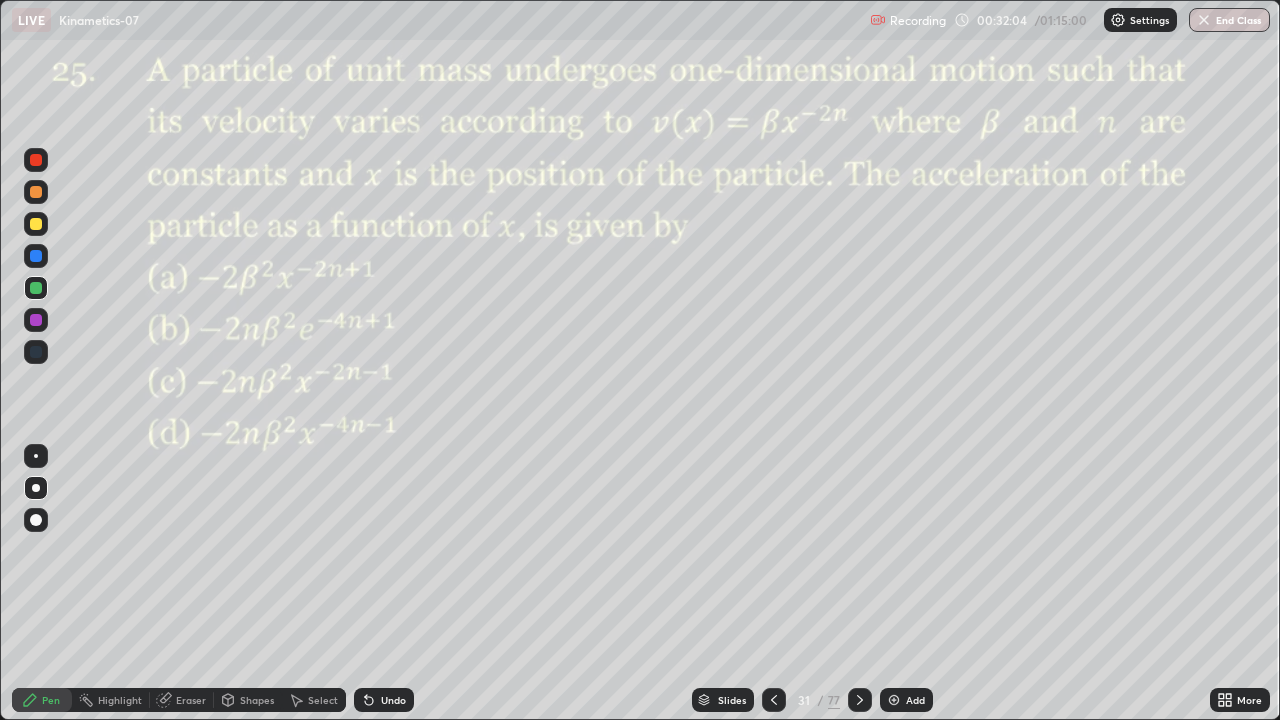 click on "Slides" at bounding box center [732, 700] 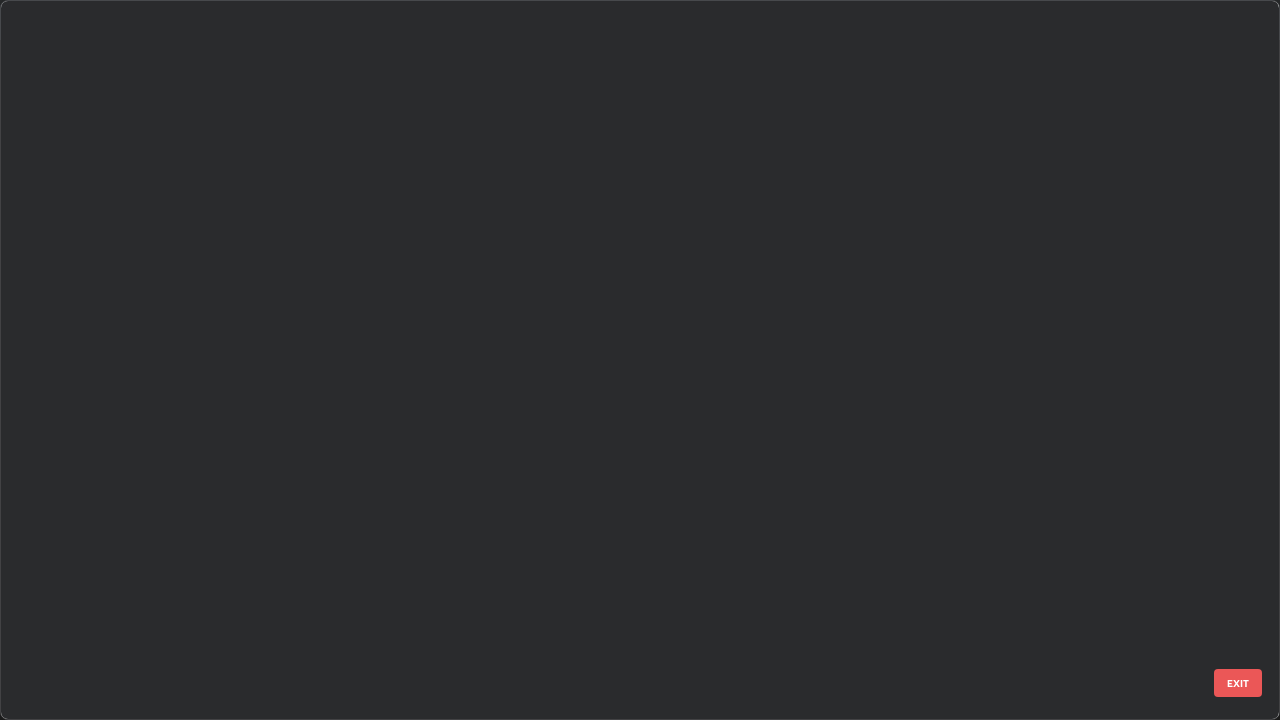 scroll, scrollTop: 1753, scrollLeft: 0, axis: vertical 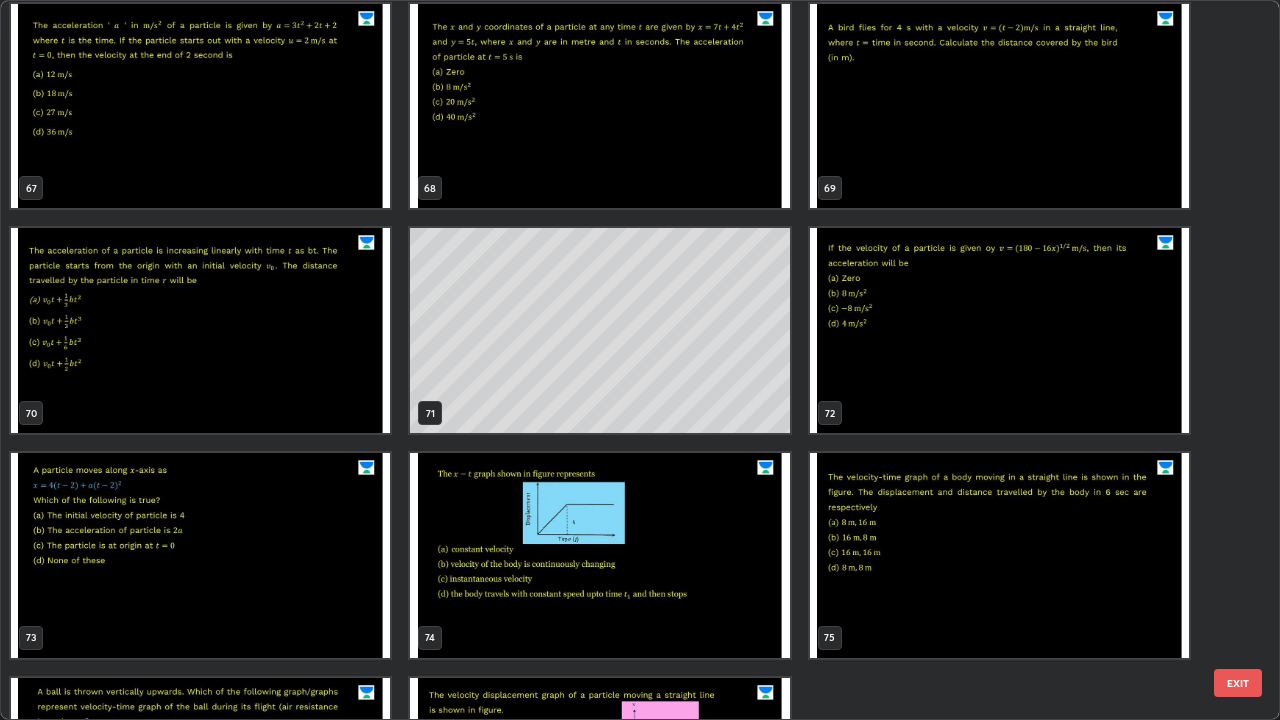 click at bounding box center [200, 555] 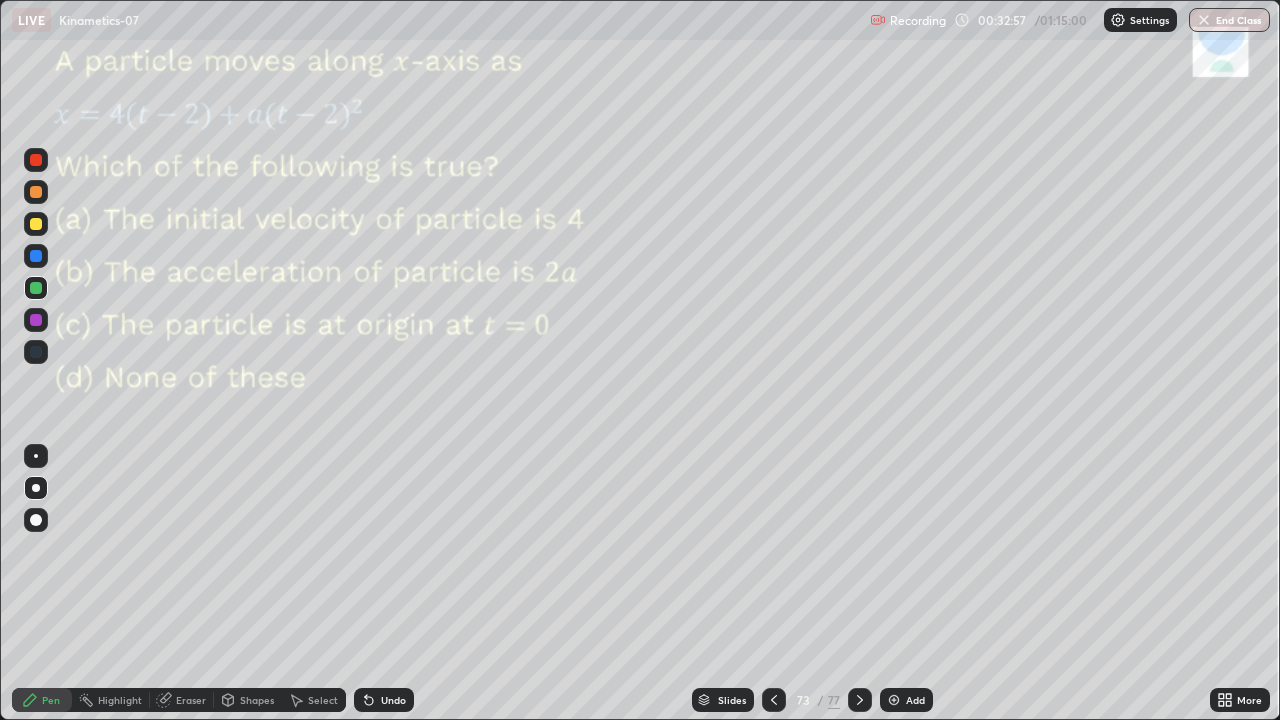 click at bounding box center (200, 555) 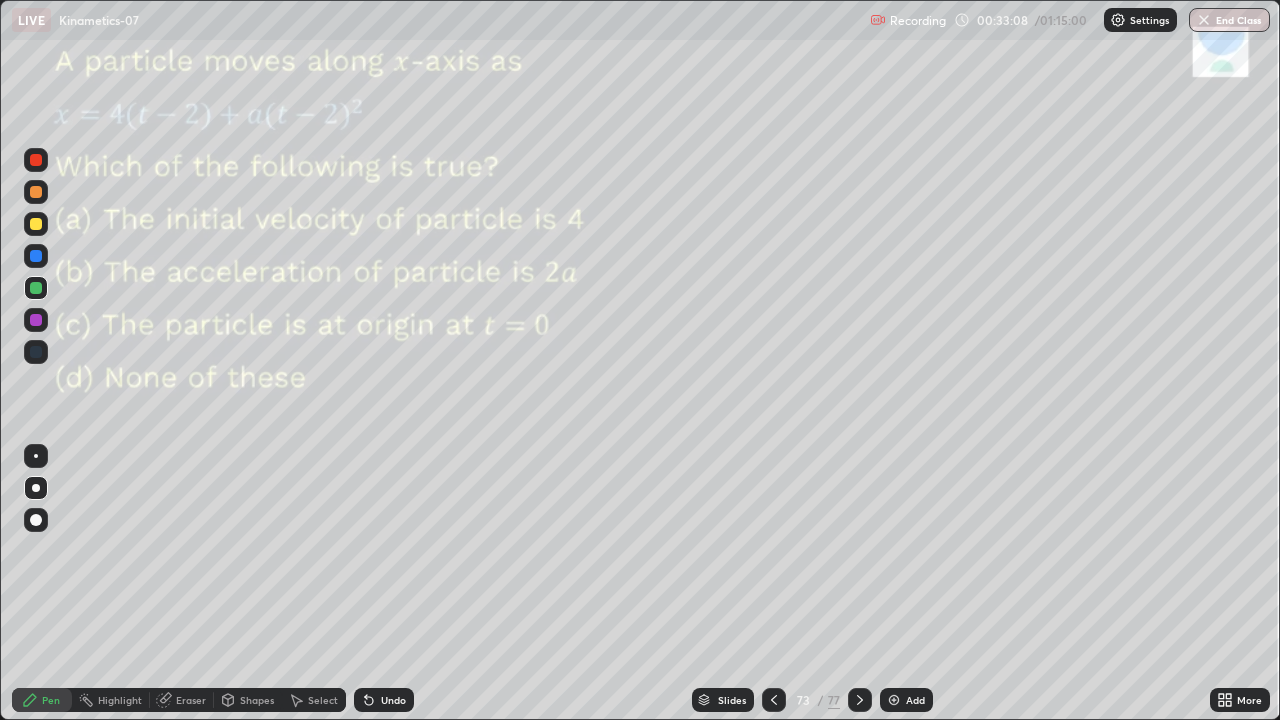 click on "Undo" at bounding box center [384, 700] 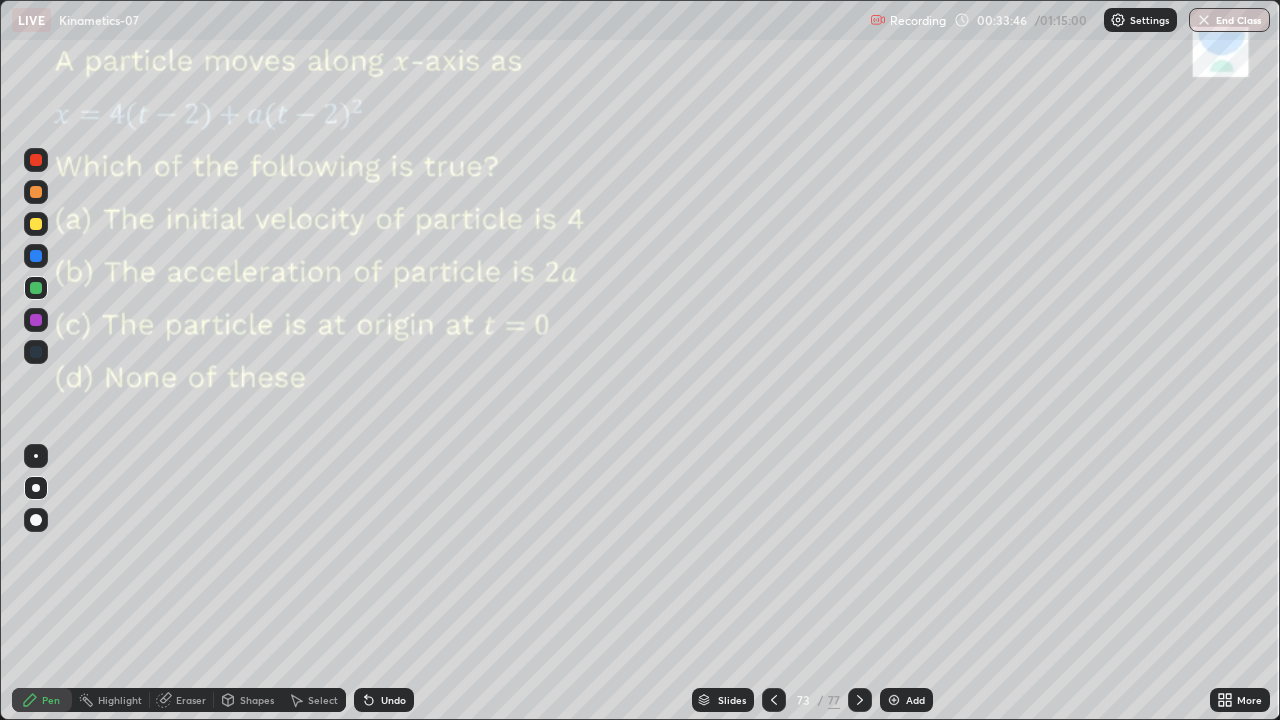 click at bounding box center (36, 320) 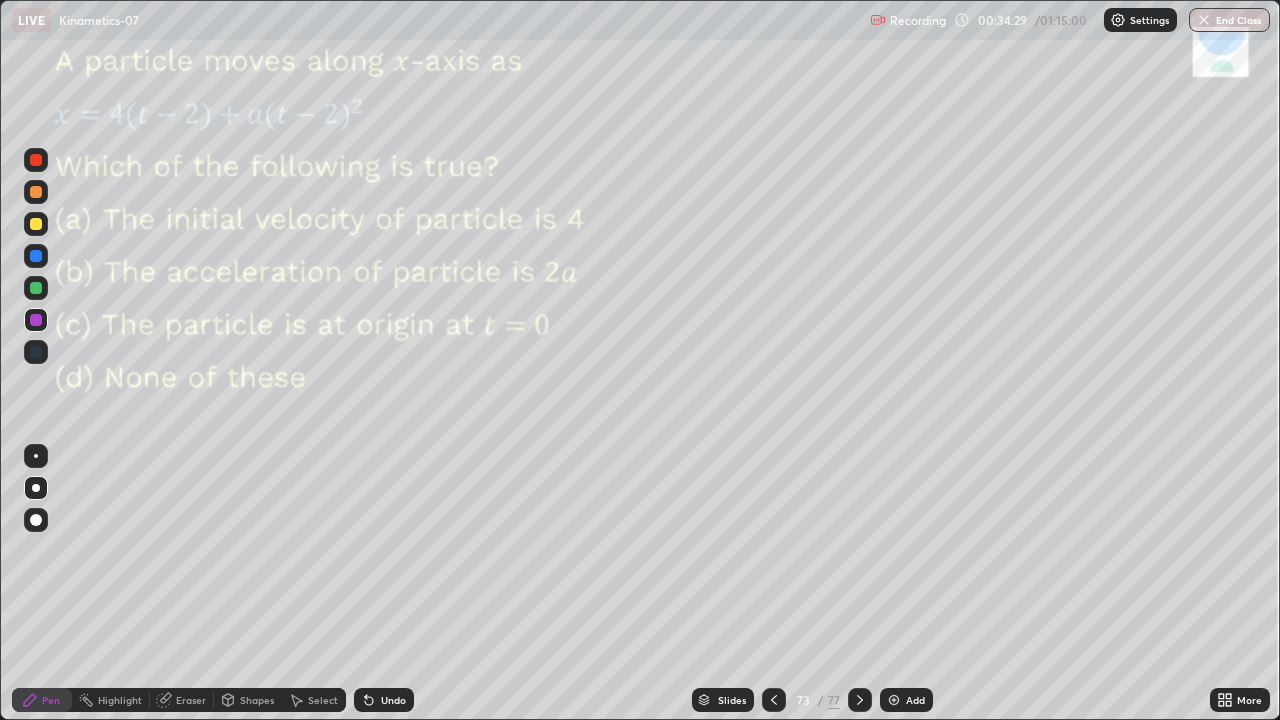click on "Eraser" at bounding box center (182, 700) 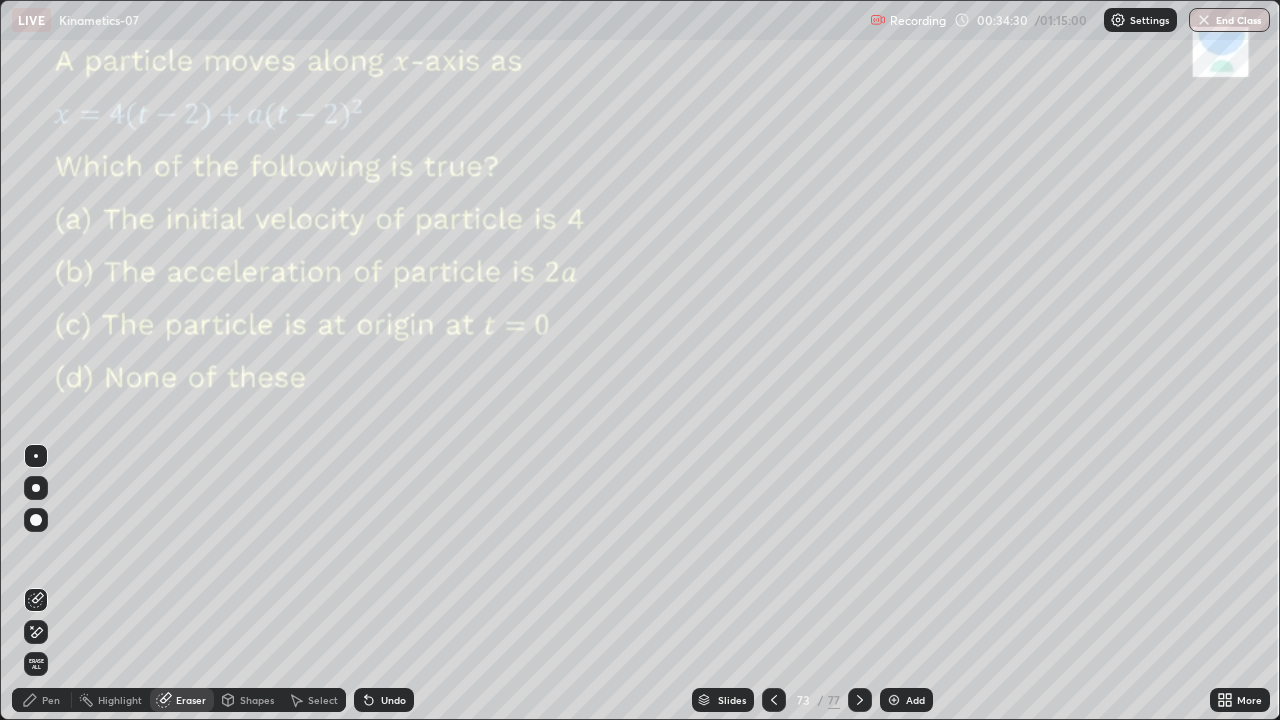 click 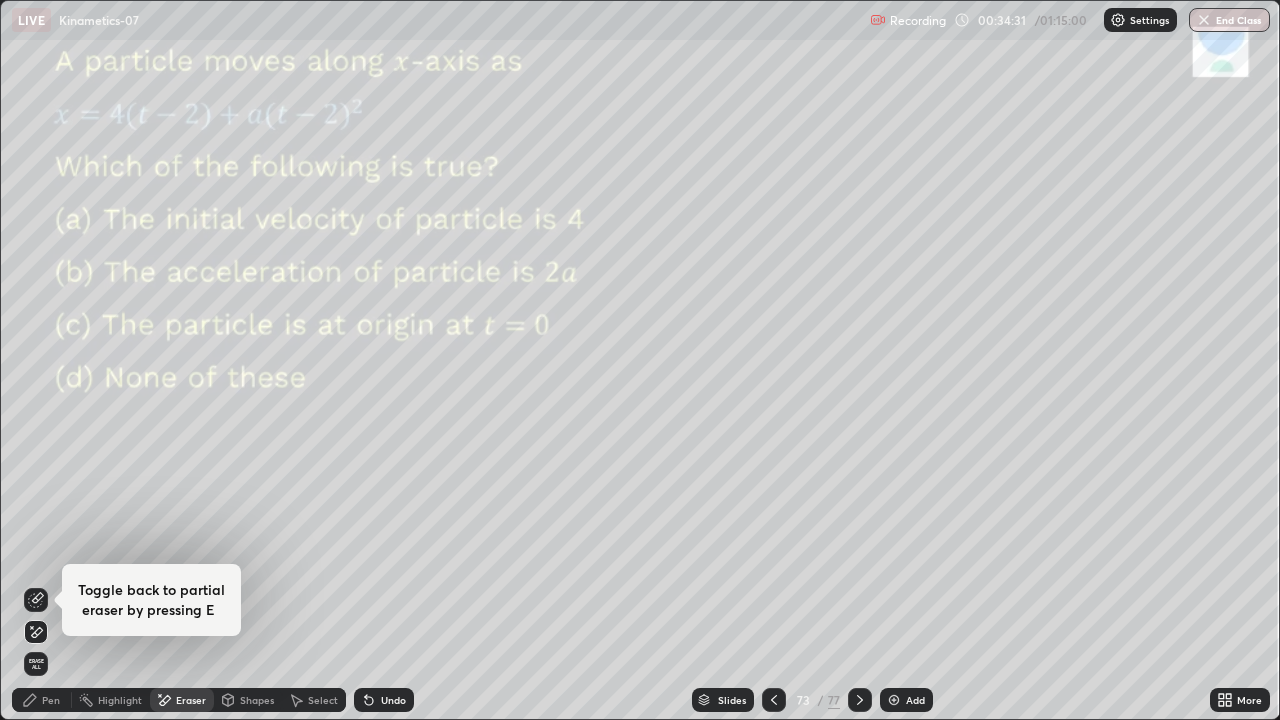 click on "Highlight" at bounding box center [111, 700] 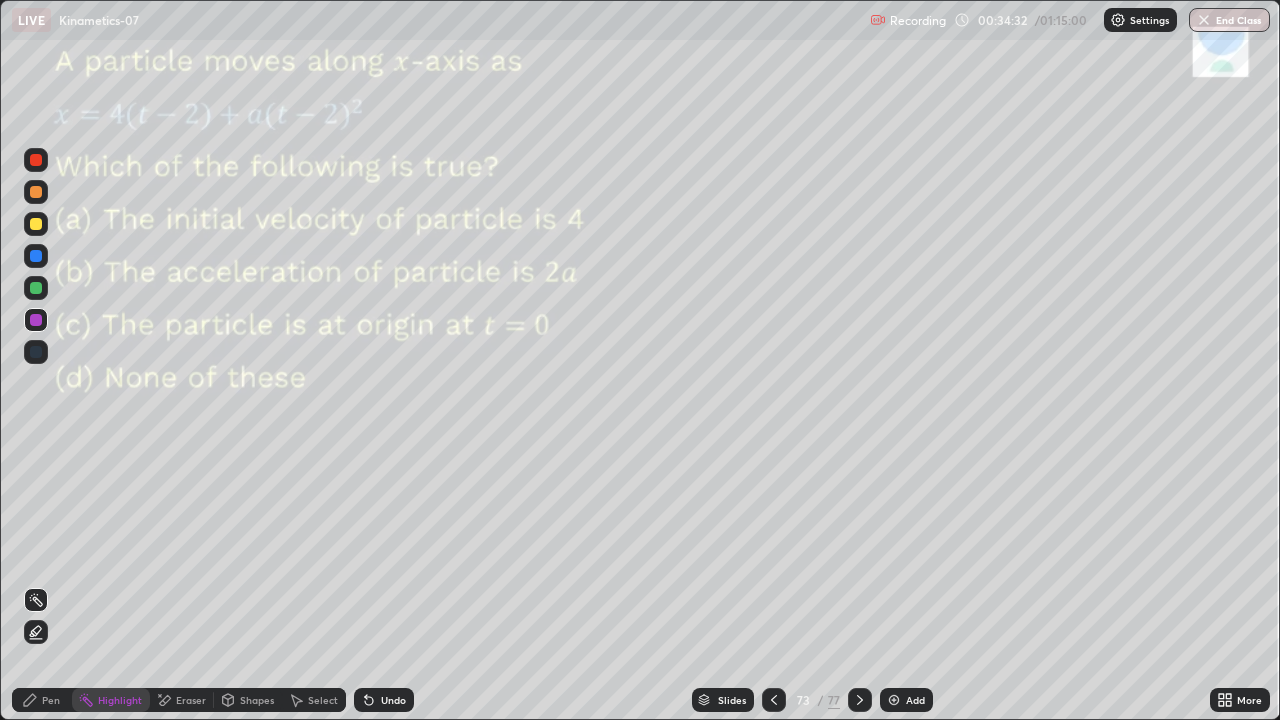 click 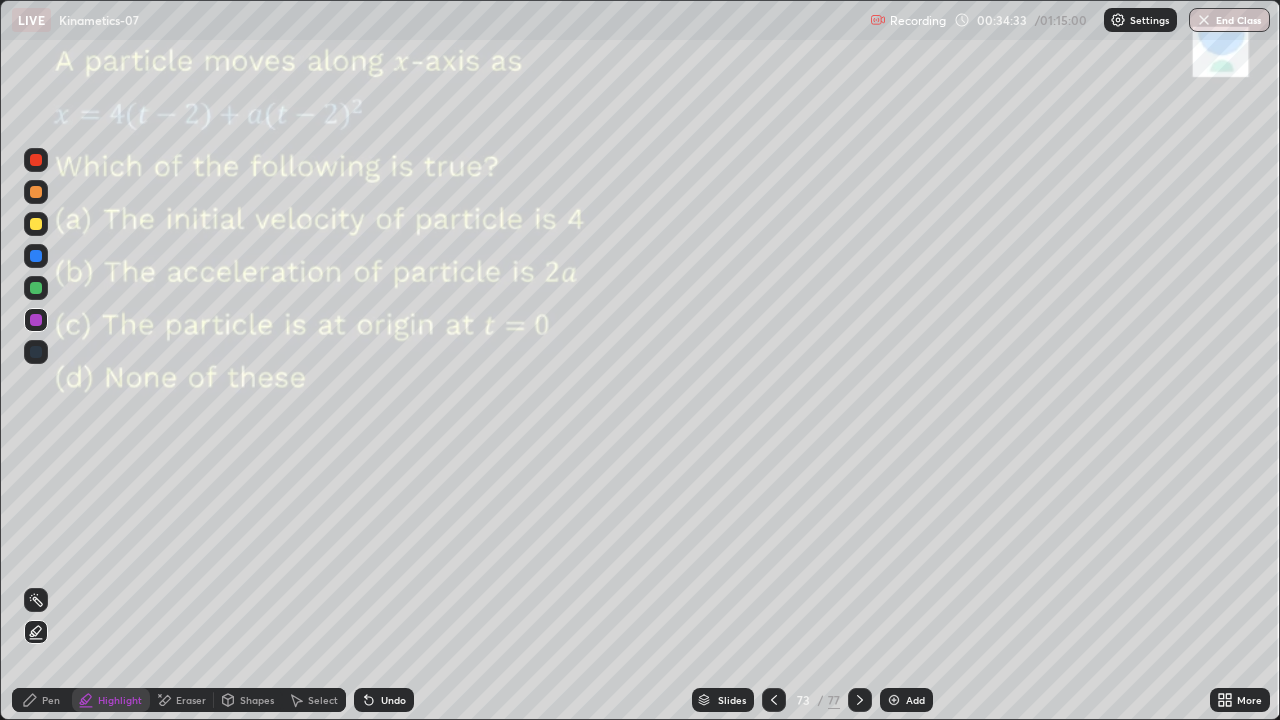 click on "Eraser" at bounding box center [191, 700] 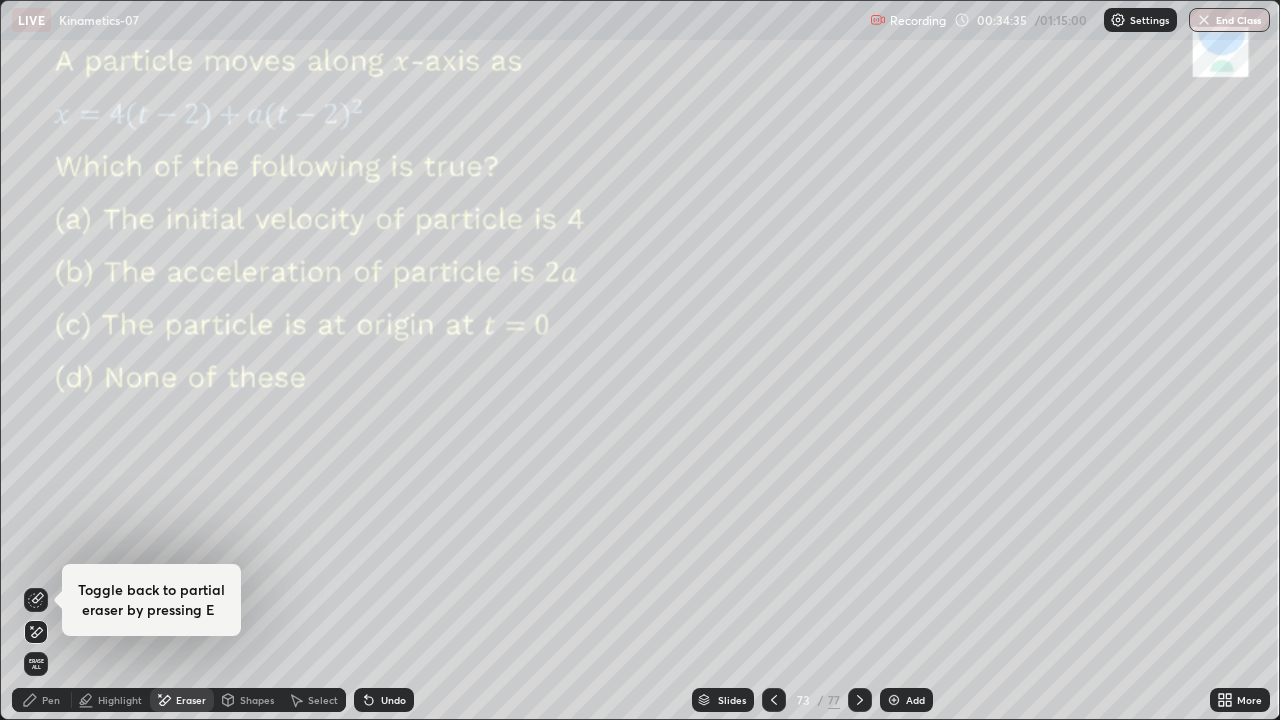 click 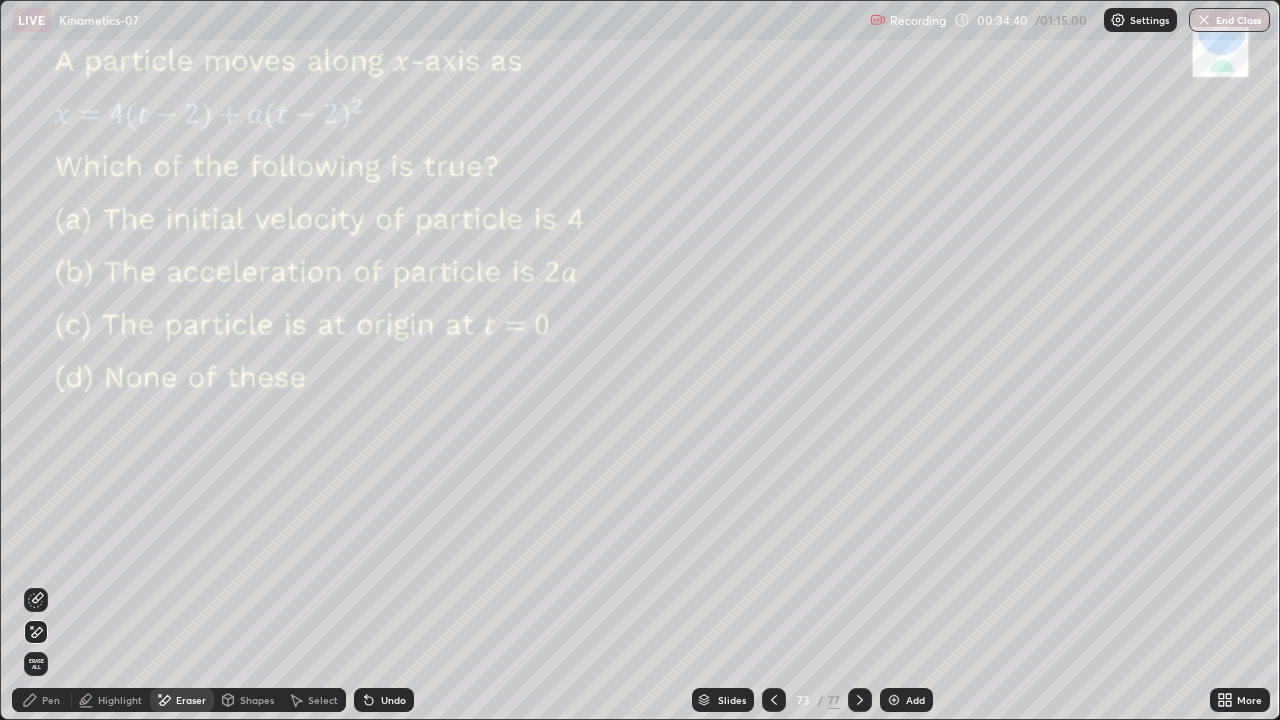 click on "Pen" at bounding box center [42, 700] 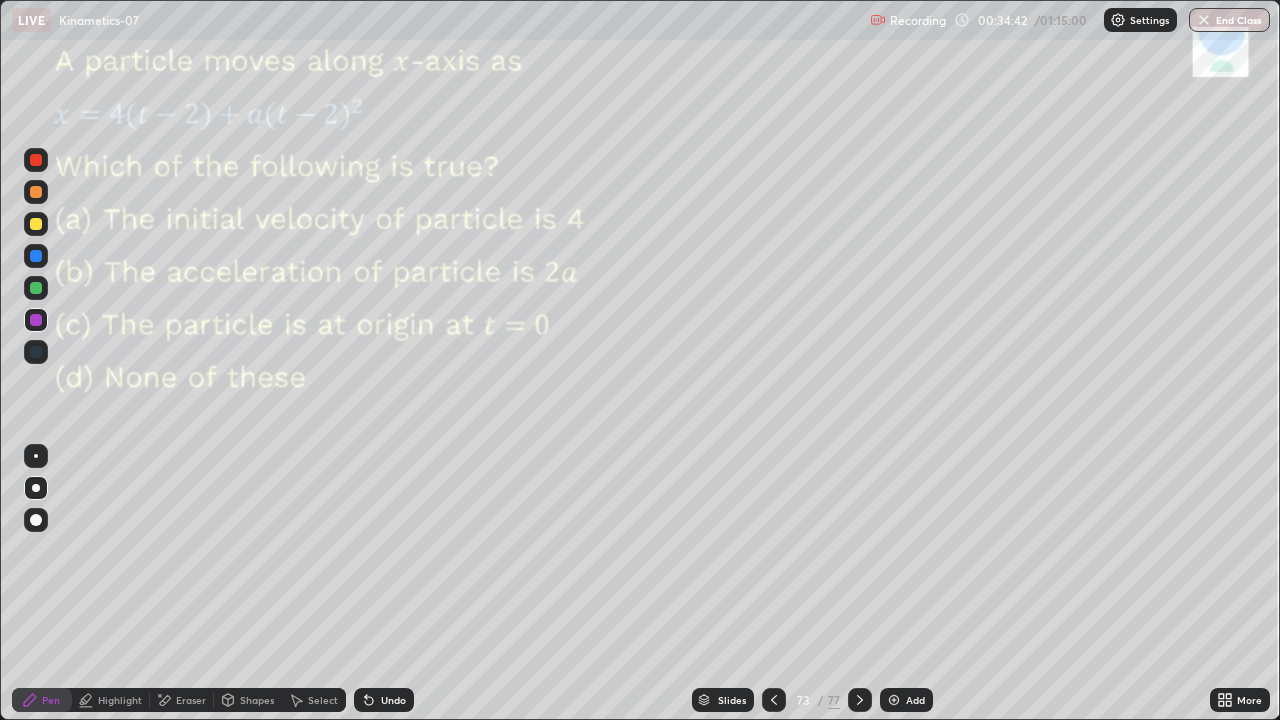 click at bounding box center (36, 160) 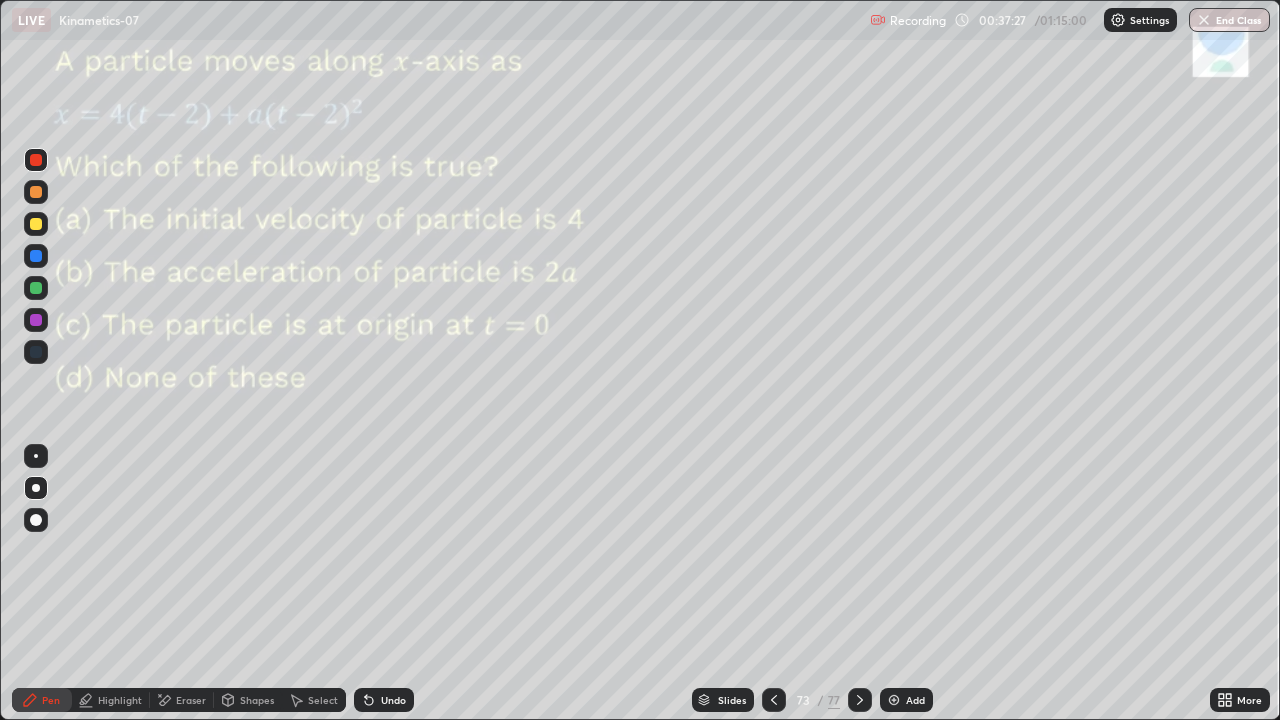 click at bounding box center (36, 288) 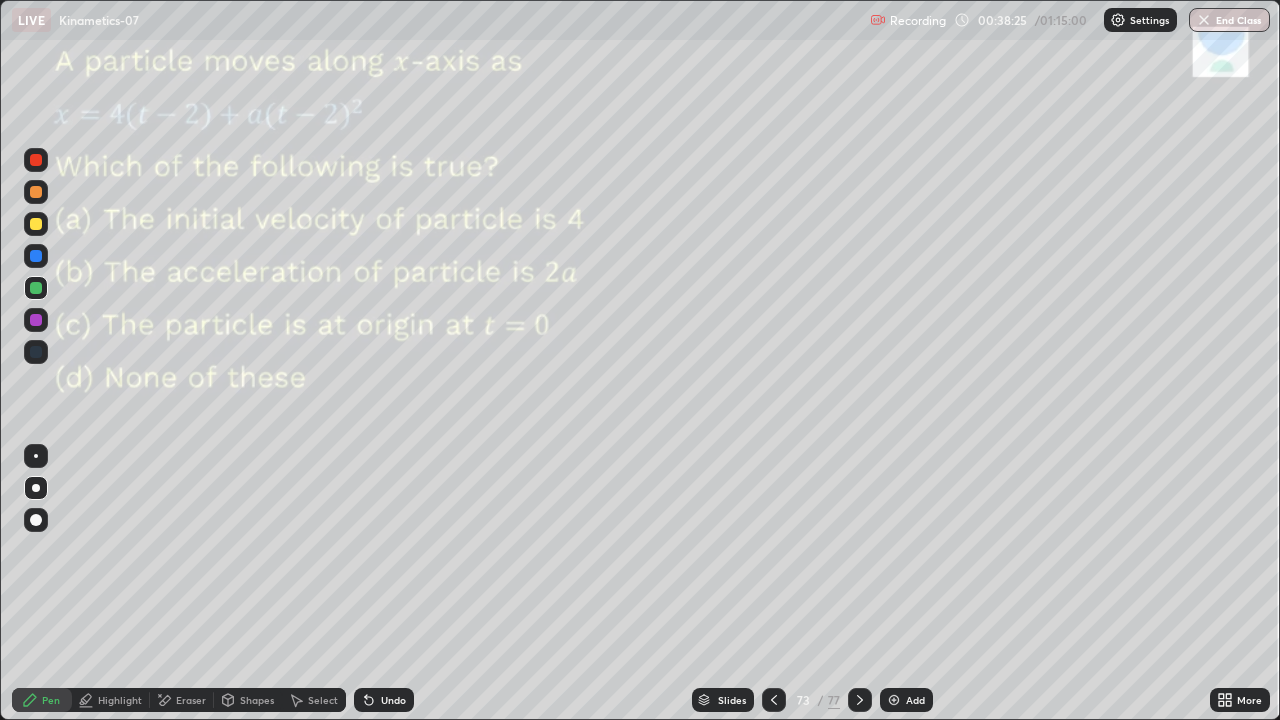 click at bounding box center [36, 160] 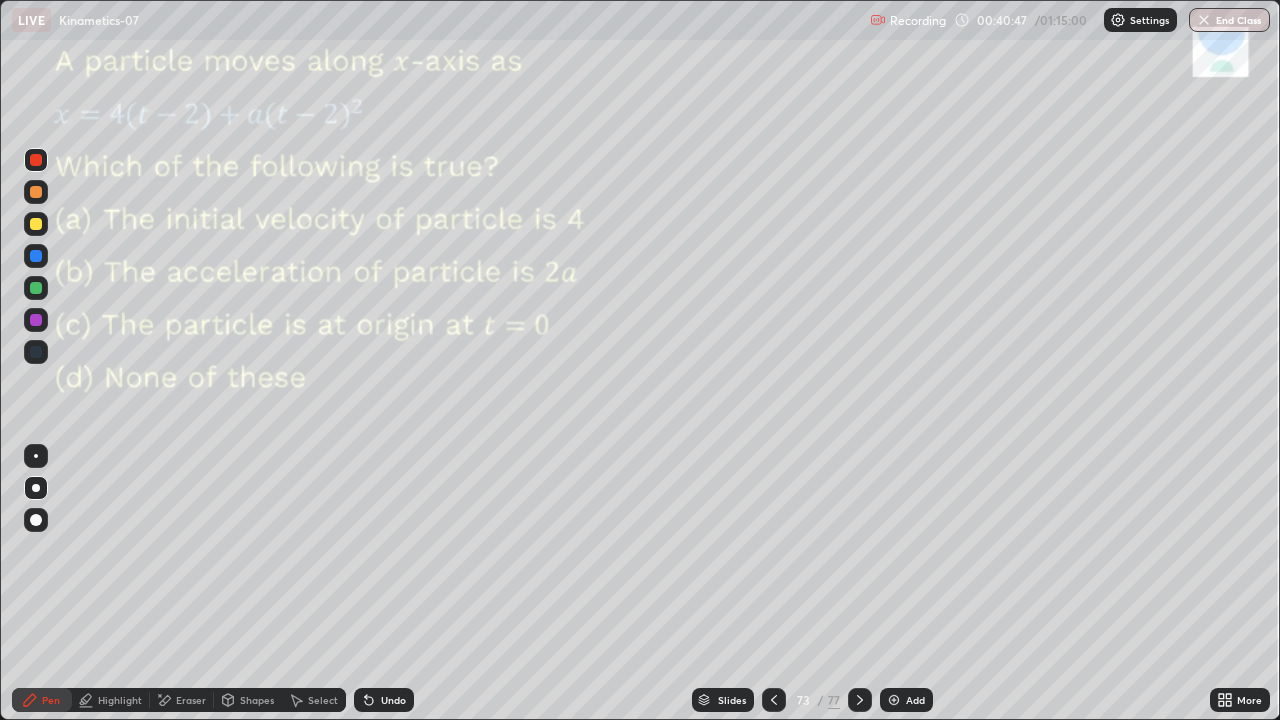 click at bounding box center (36, 192) 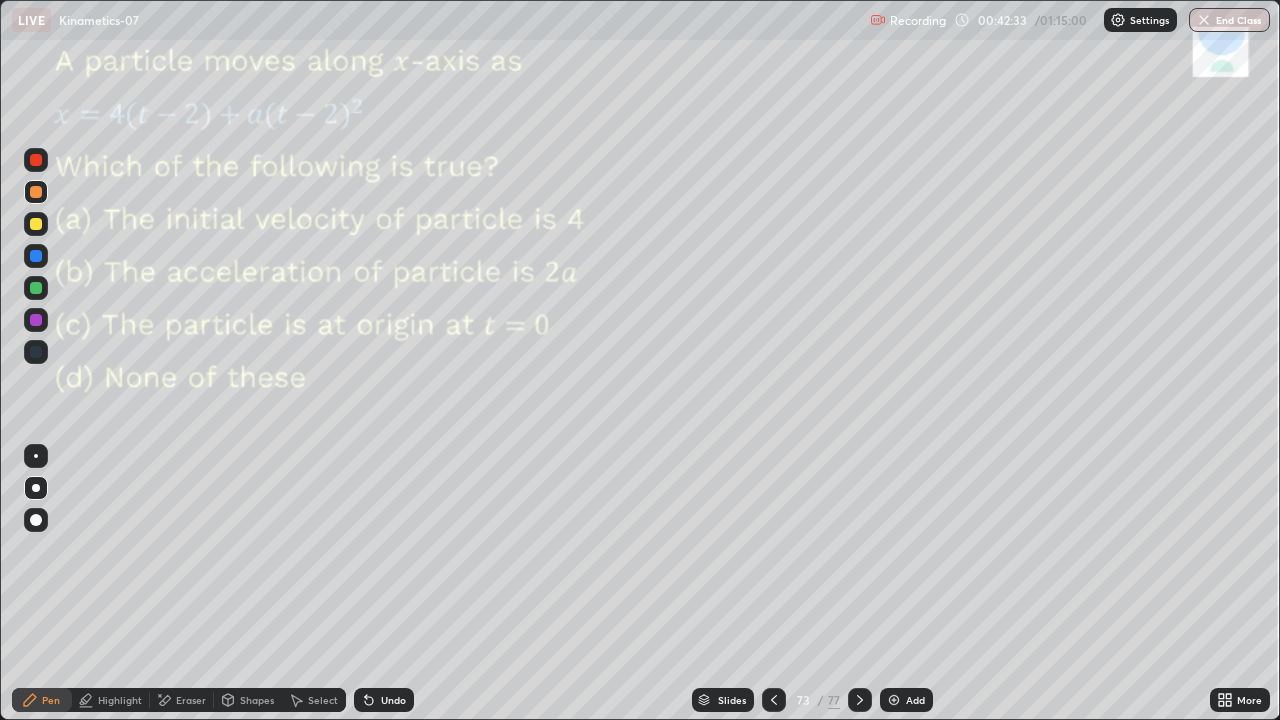 click at bounding box center [36, 256] 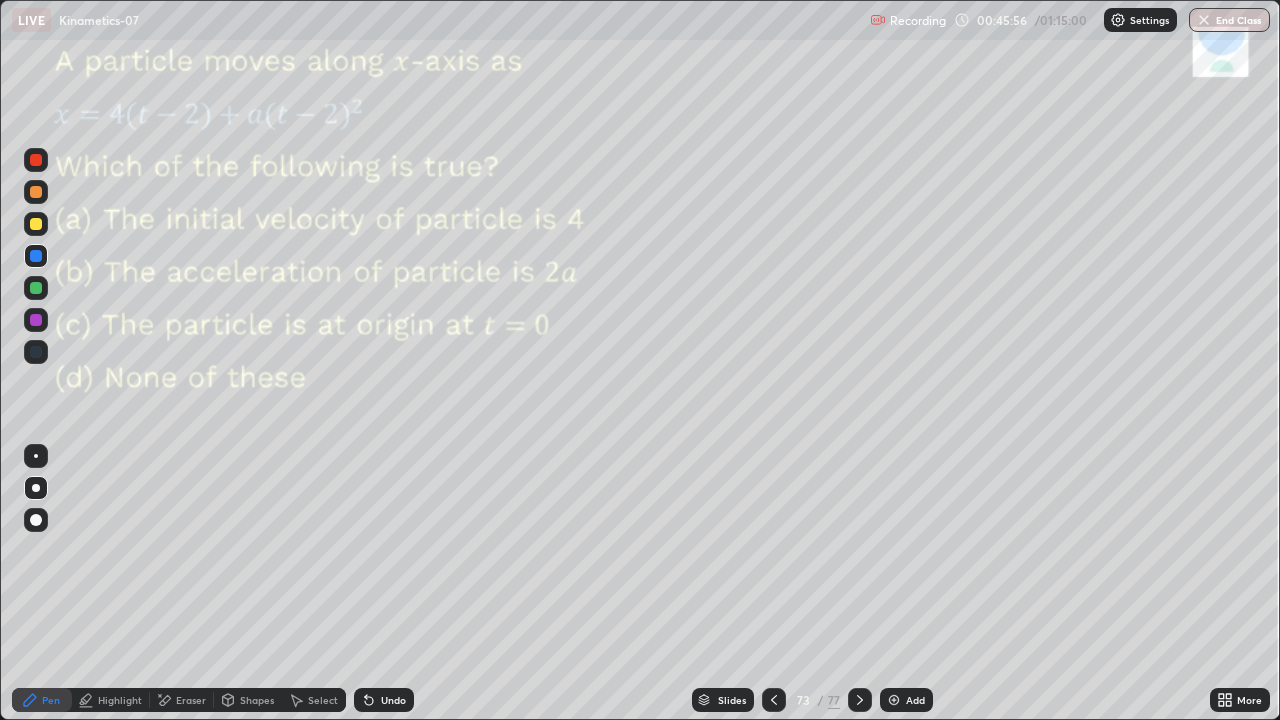 click at bounding box center [36, 160] 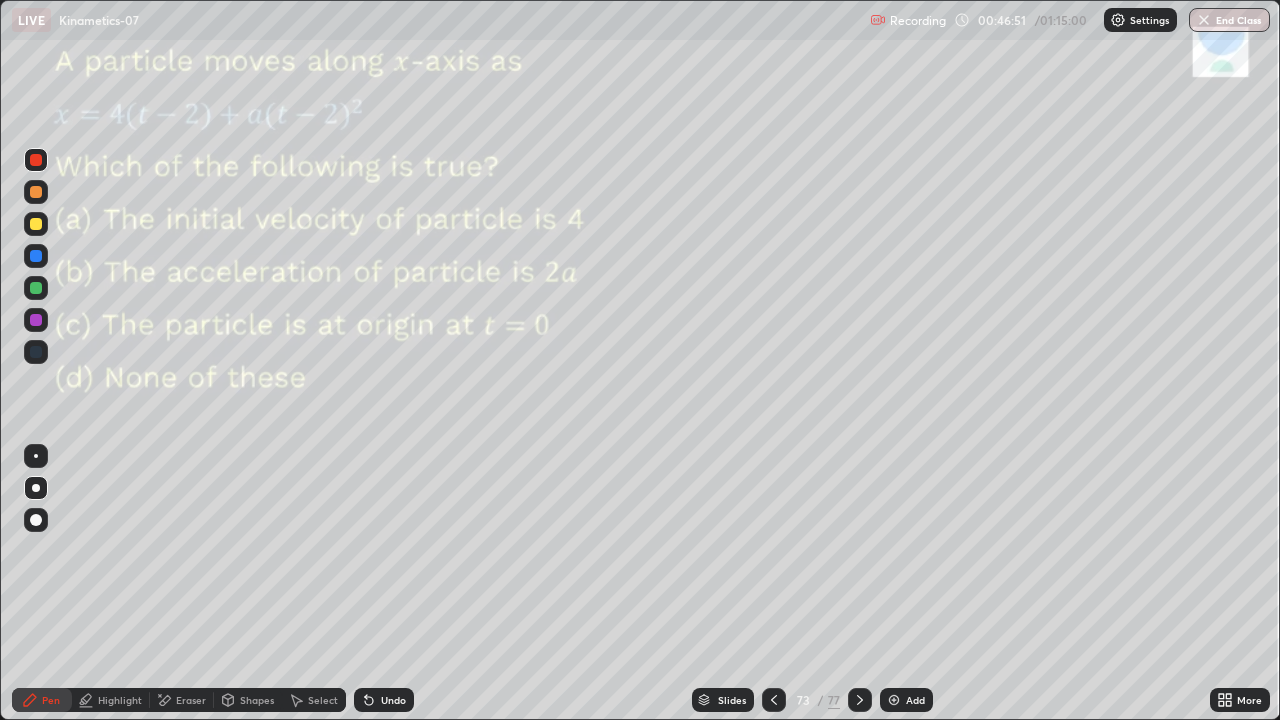 click at bounding box center [36, 320] 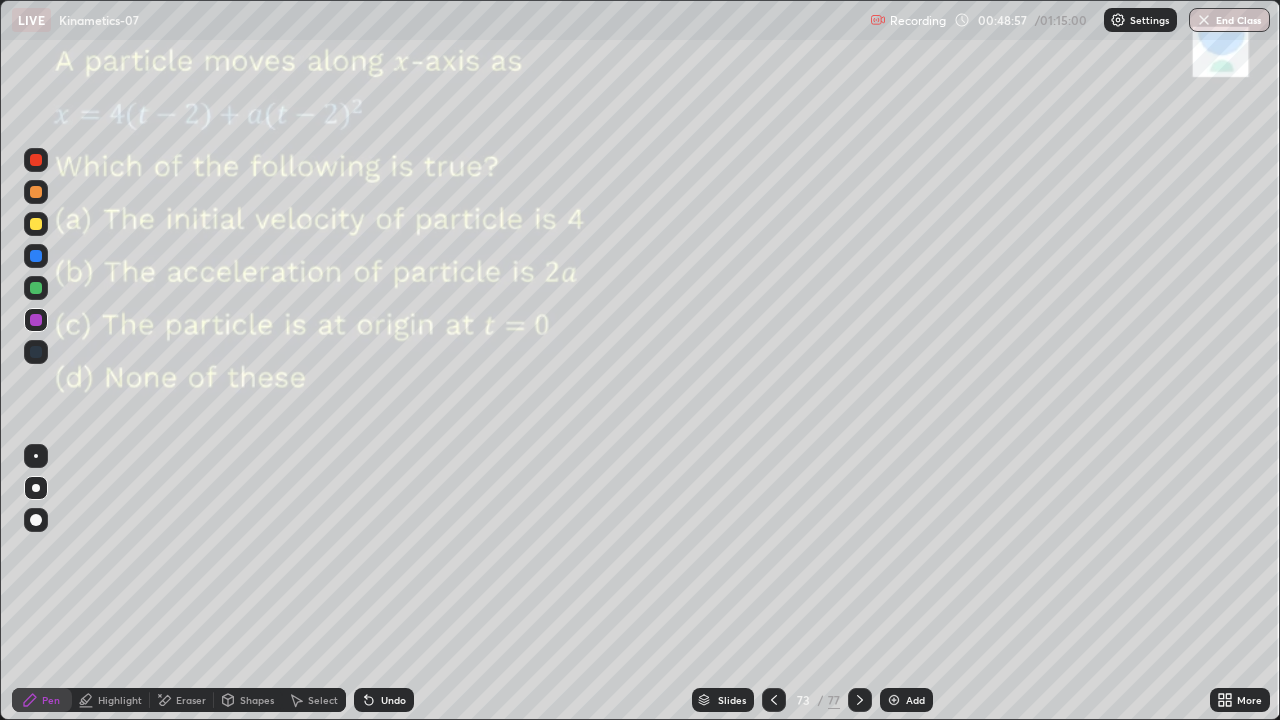 click at bounding box center [36, 160] 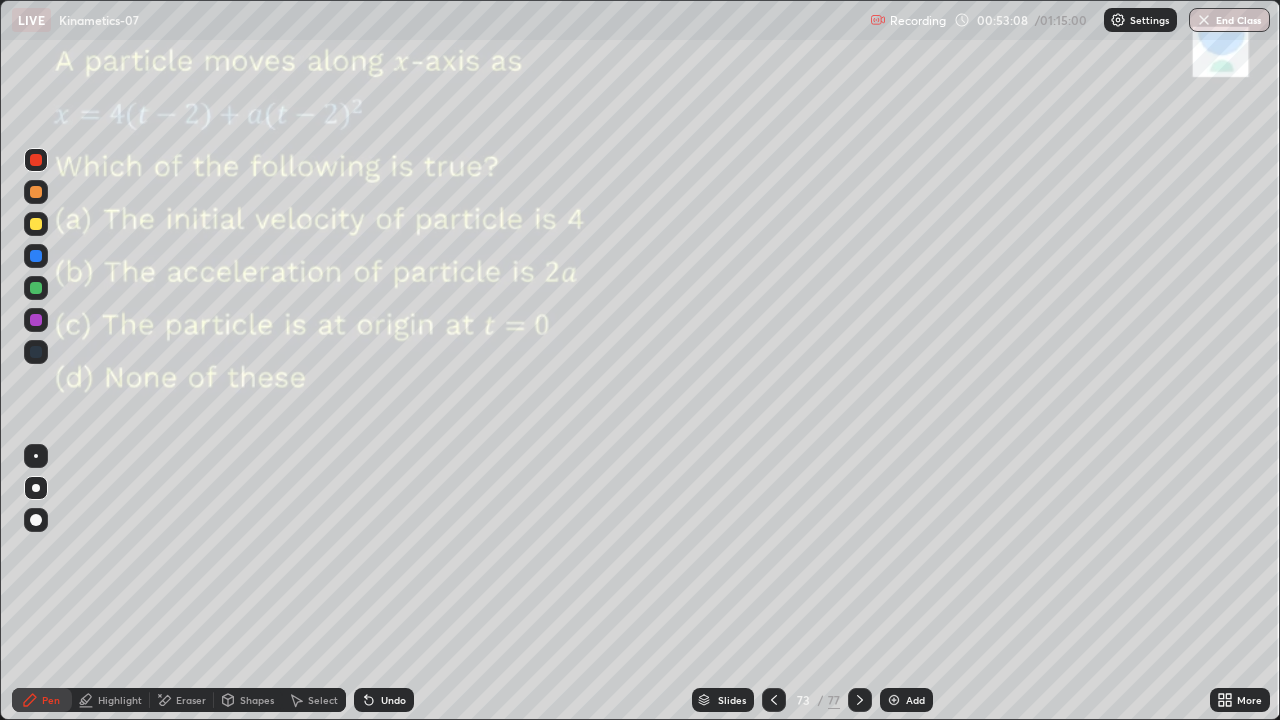 click on "Slides" at bounding box center [732, 700] 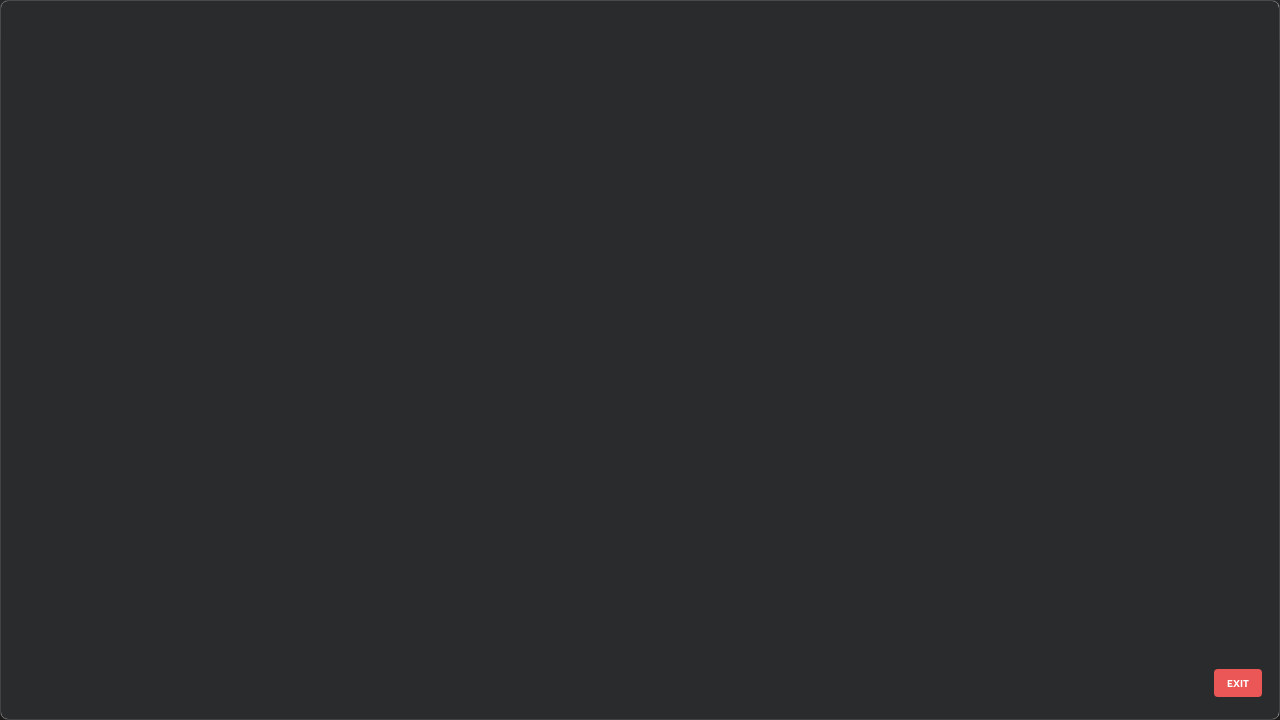 scroll, scrollTop: 4897, scrollLeft: 0, axis: vertical 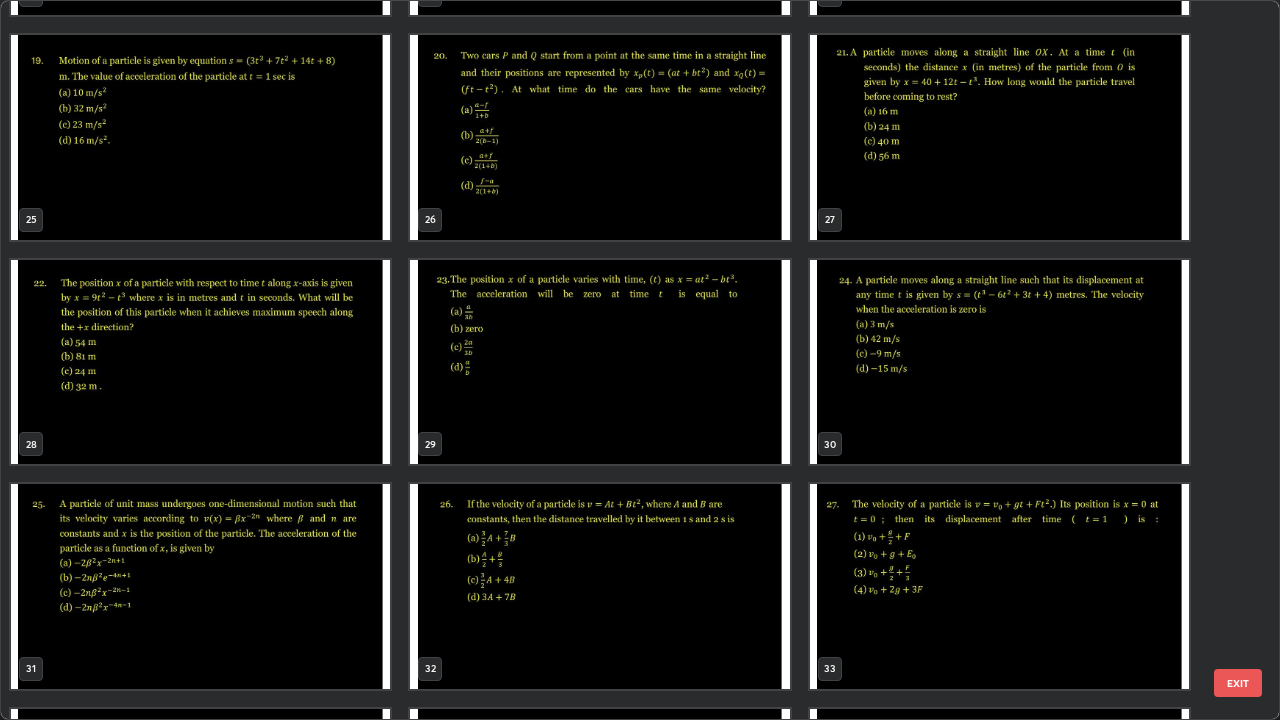 click at bounding box center [599, 586] 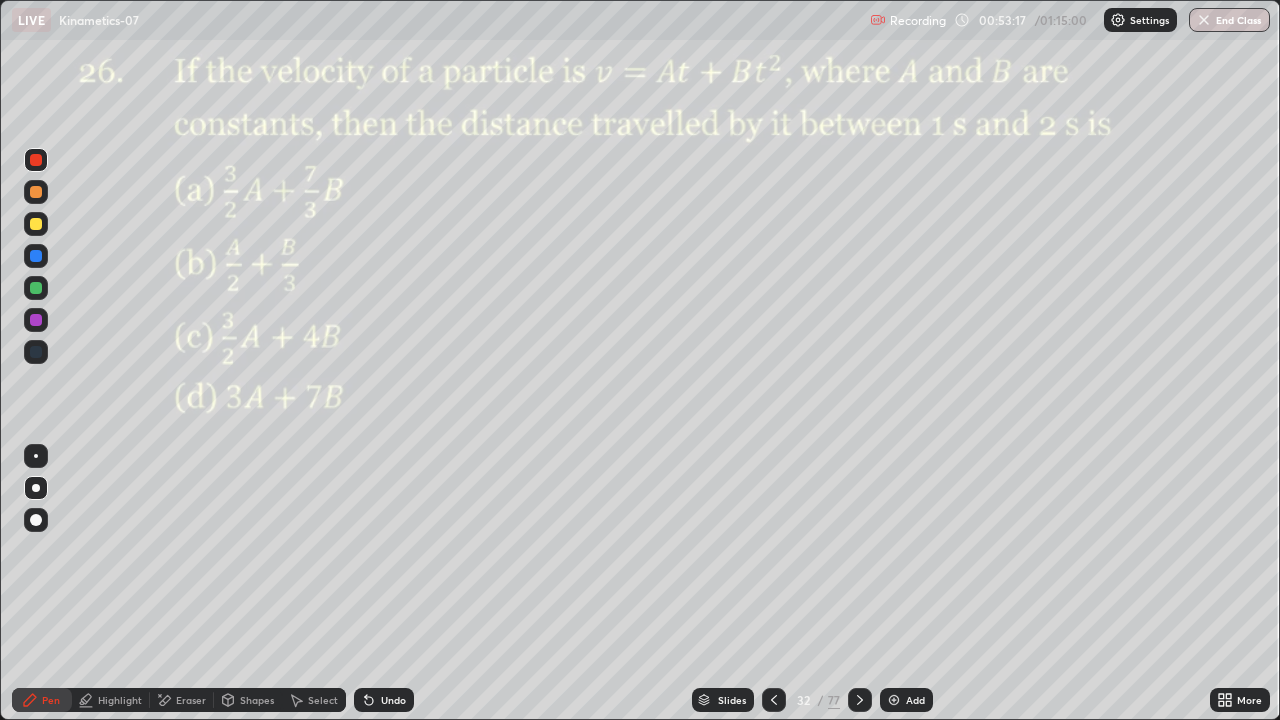click at bounding box center (599, 586) 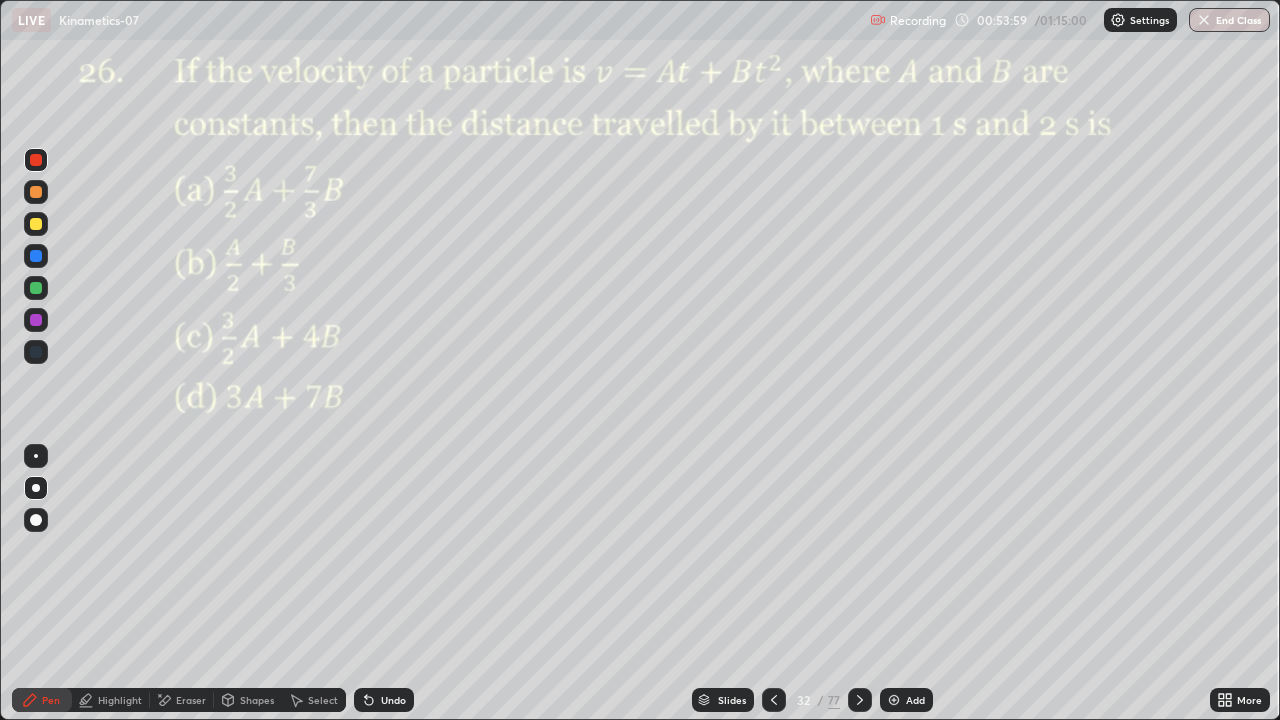 click at bounding box center [36, 288] 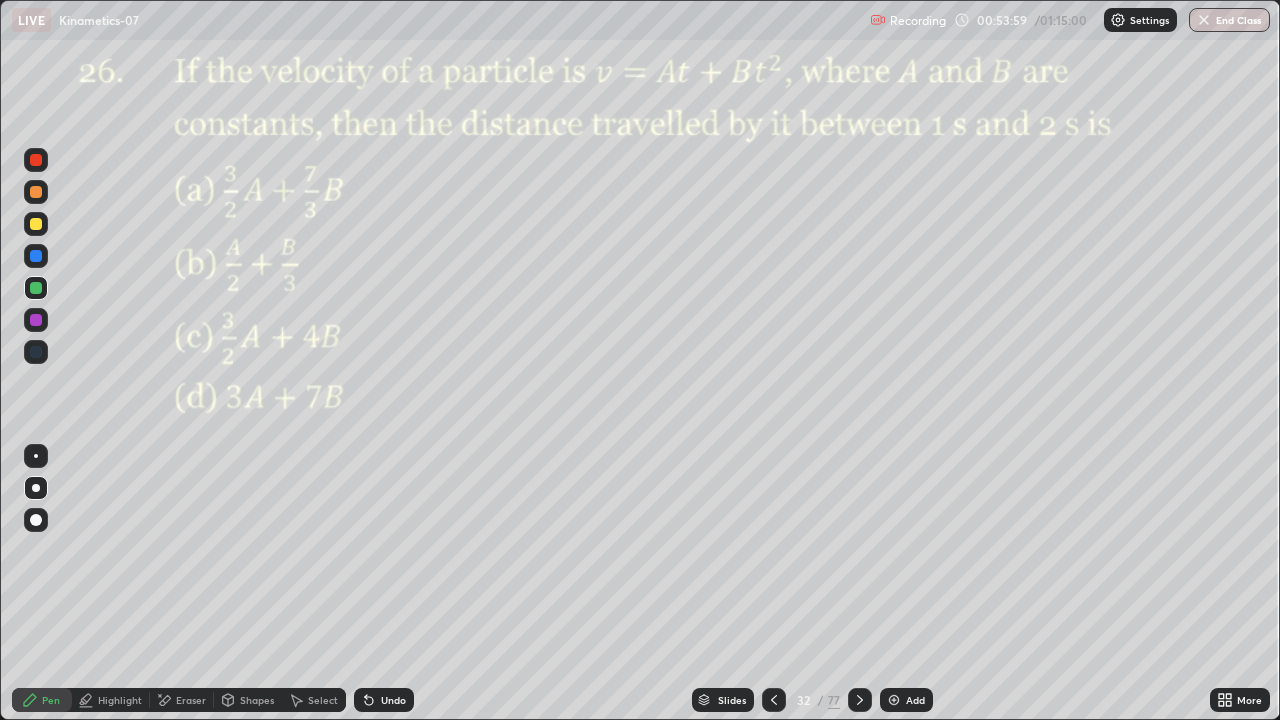 click at bounding box center (36, 320) 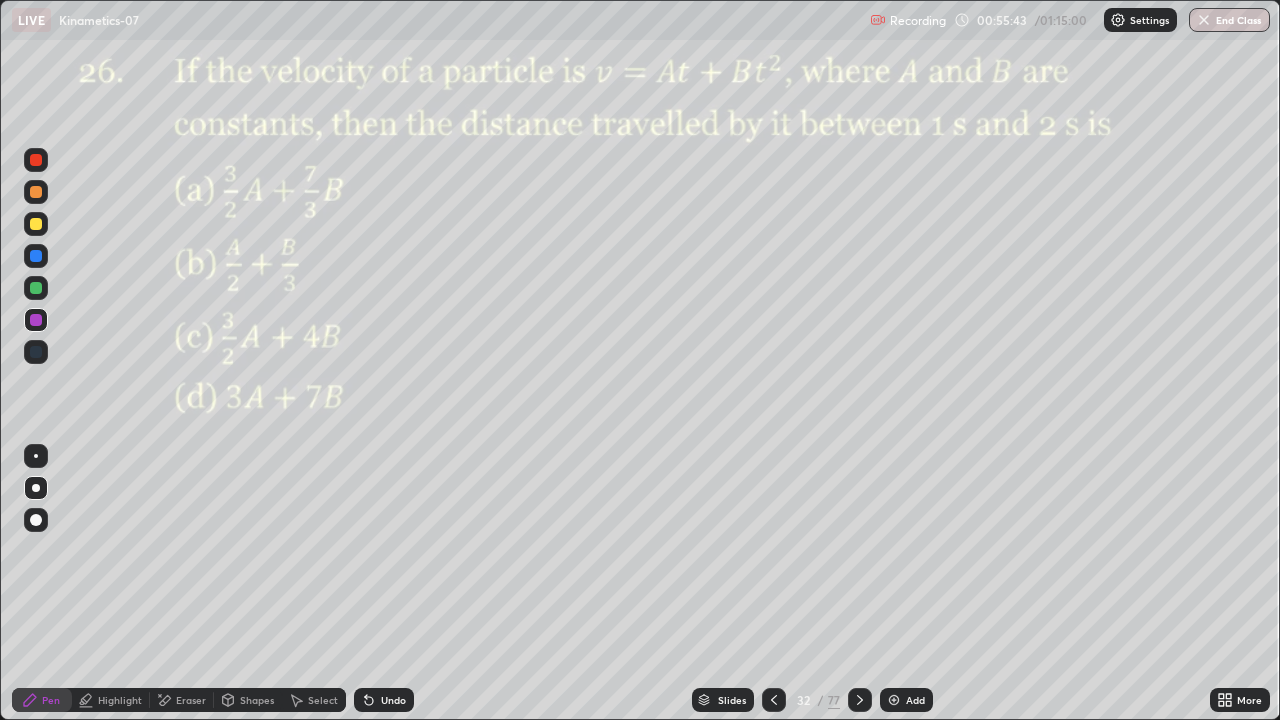 click at bounding box center [36, 160] 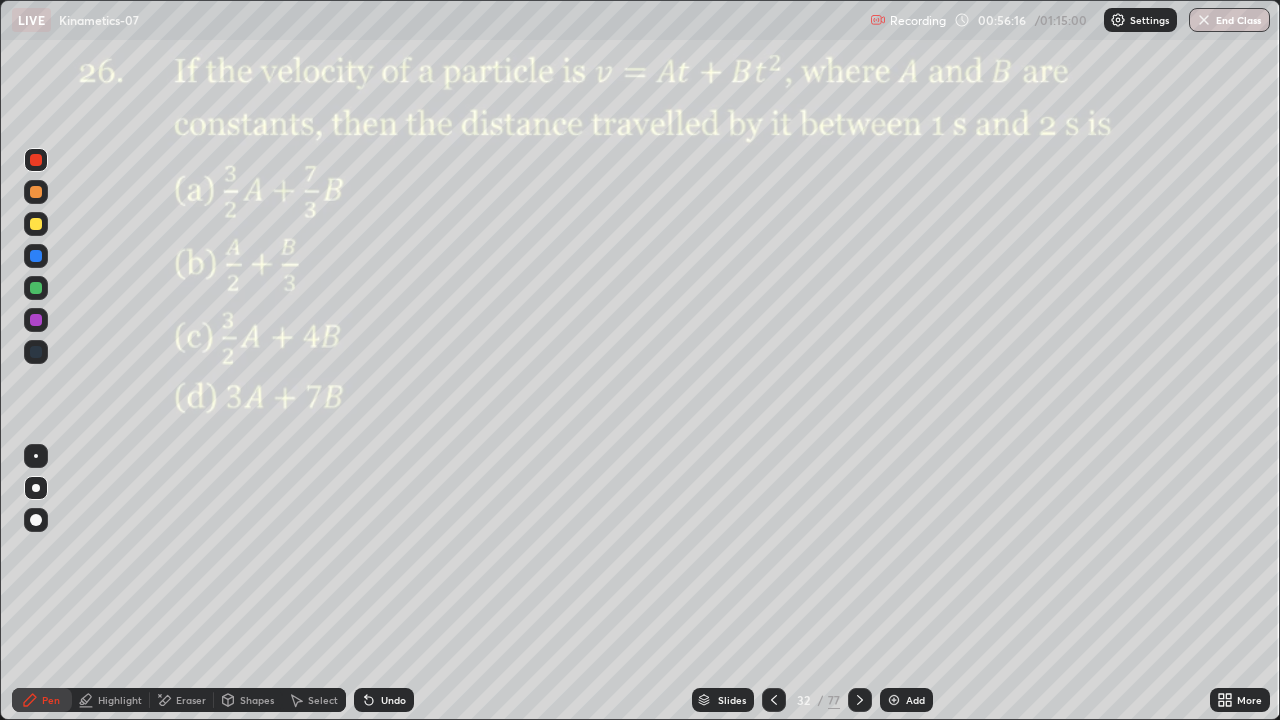 click at bounding box center (36, 288) 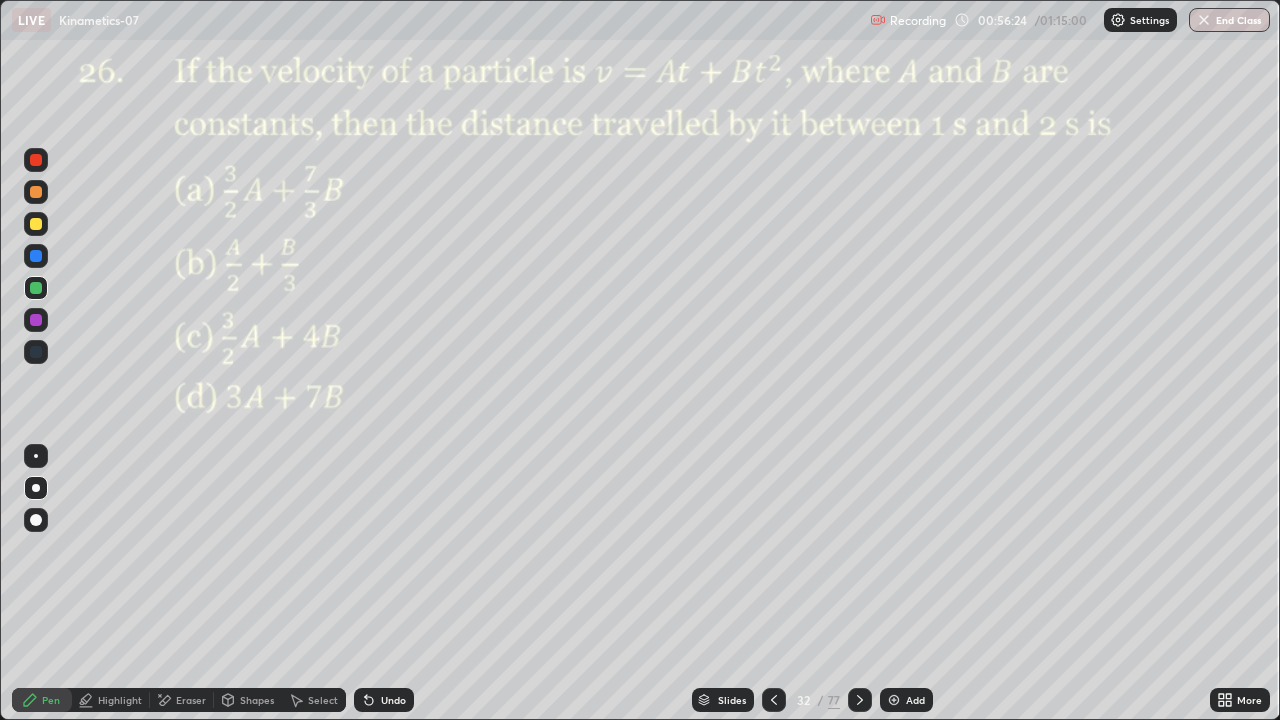 click at bounding box center [36, 320] 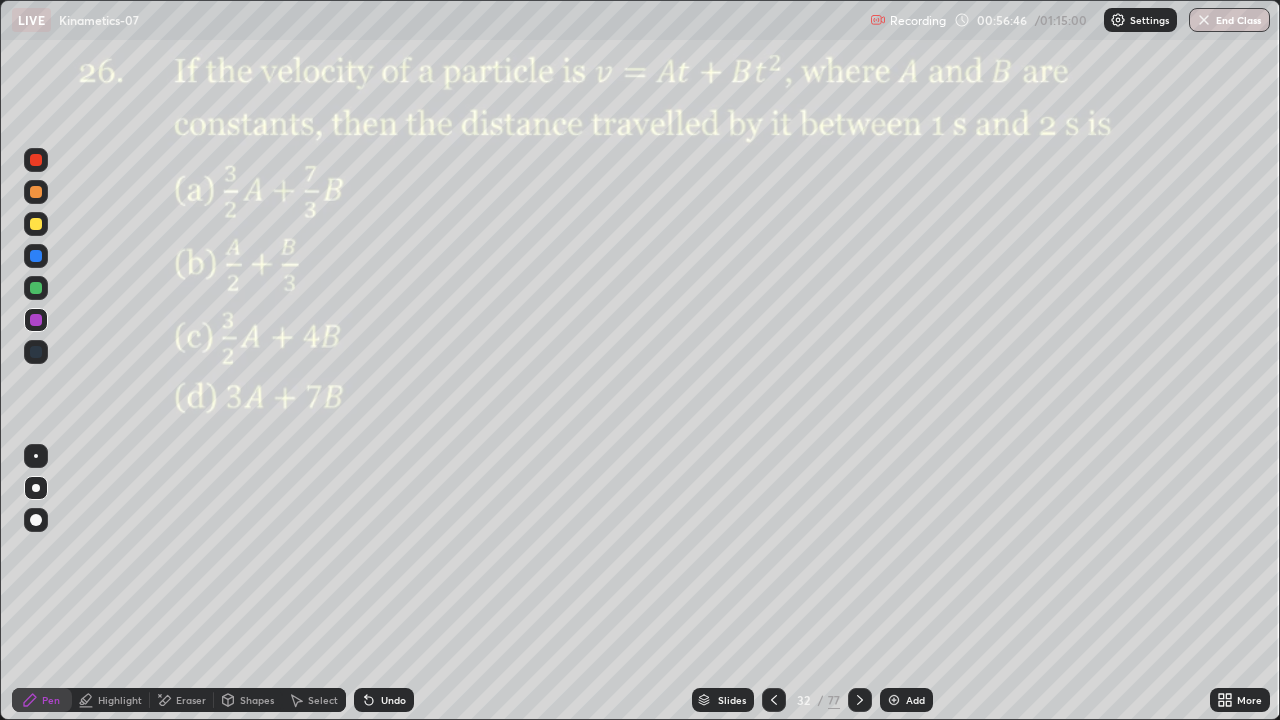 click at bounding box center [36, 288] 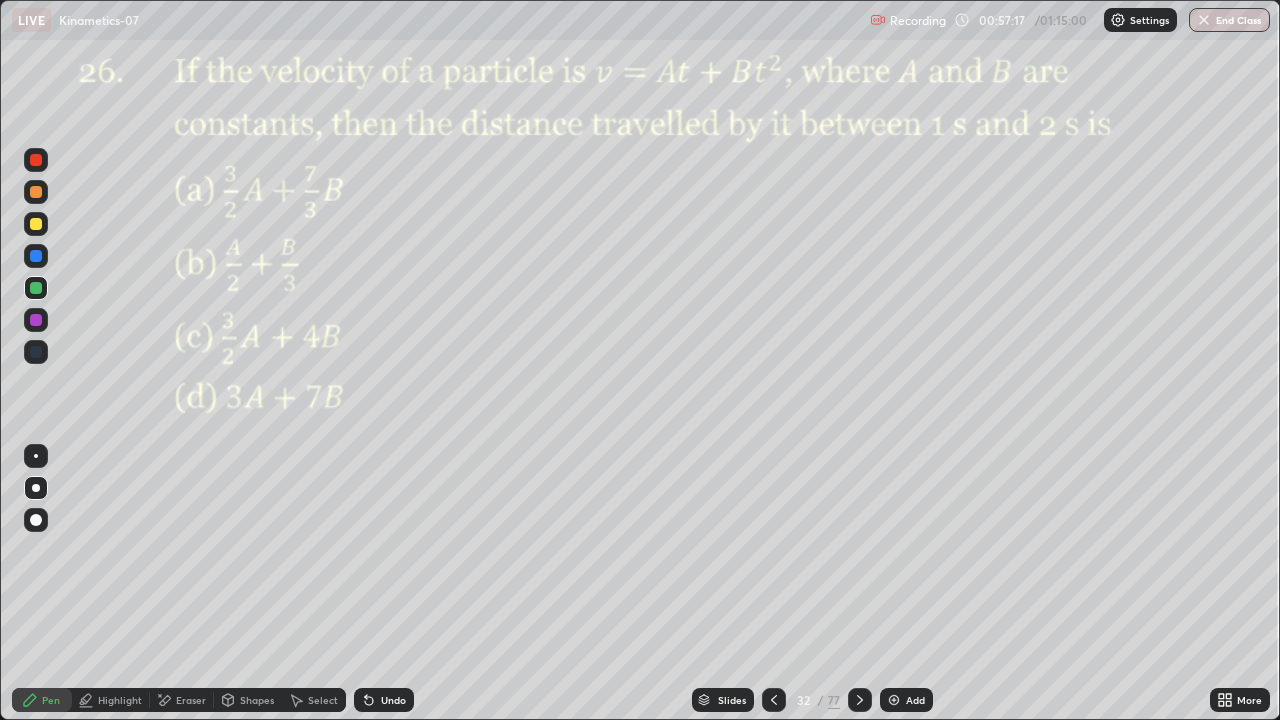 click at bounding box center (36, 320) 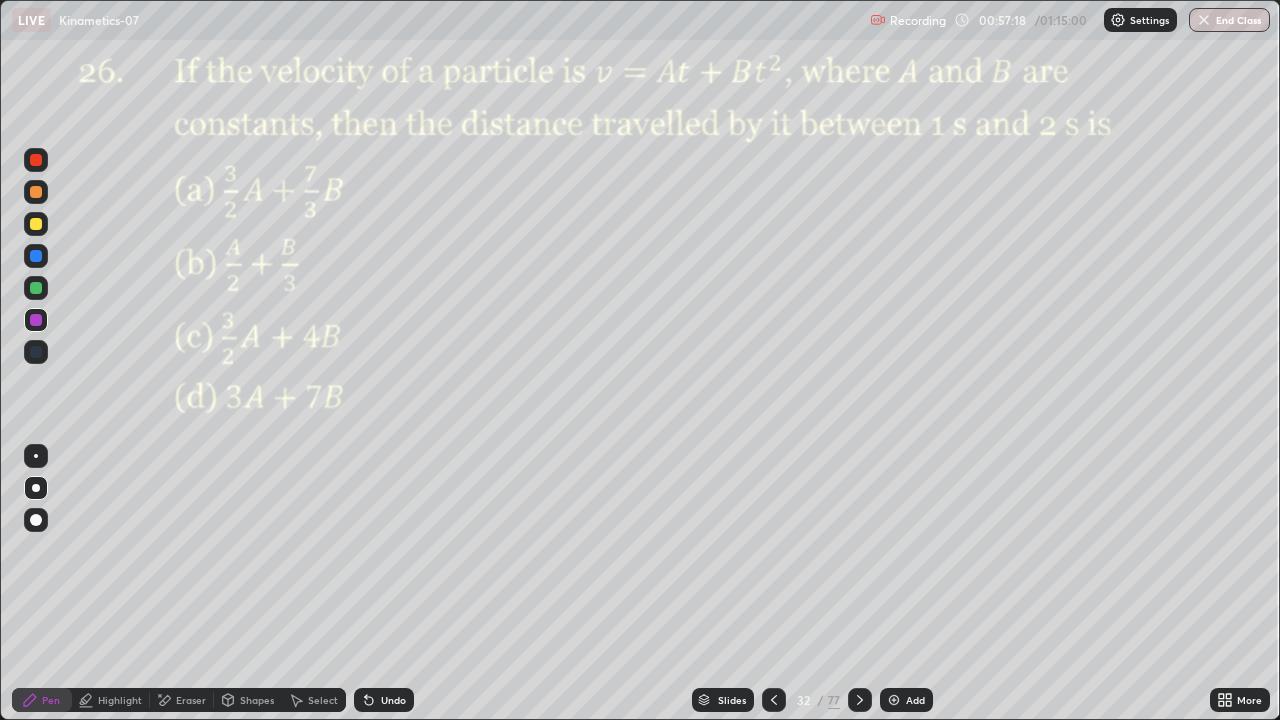 click at bounding box center [36, 256] 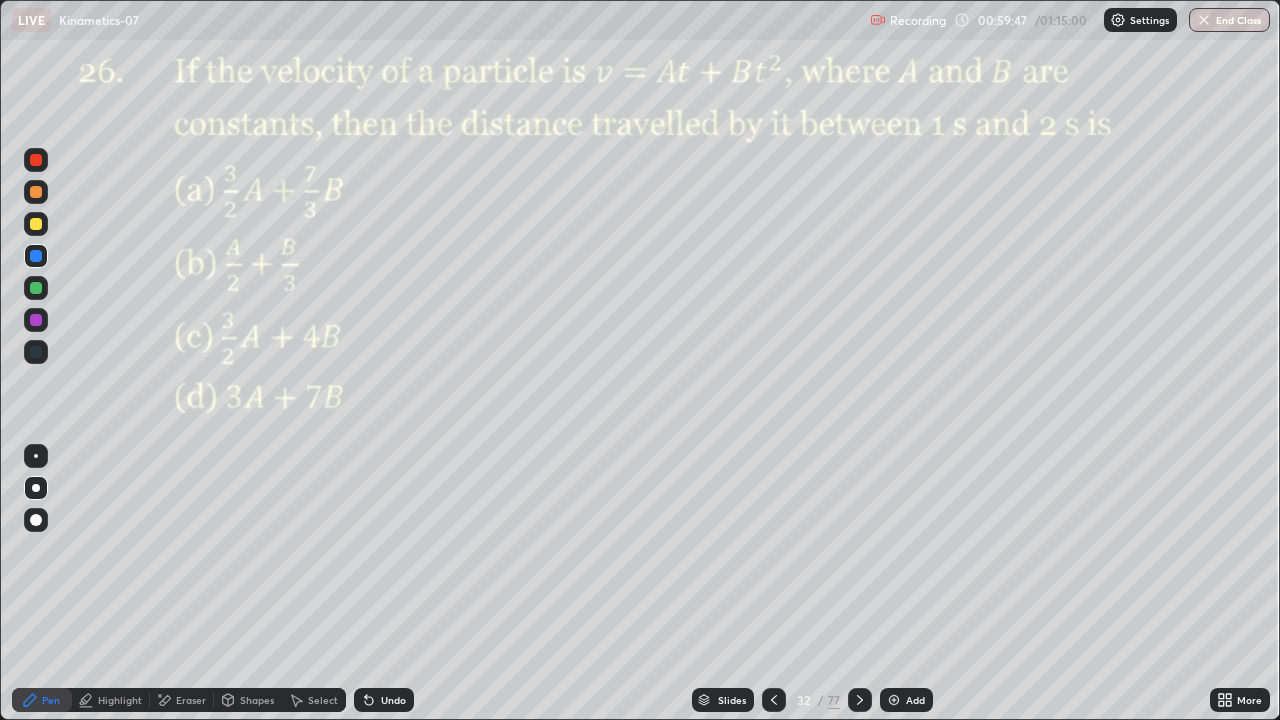 click at bounding box center [894, 700] 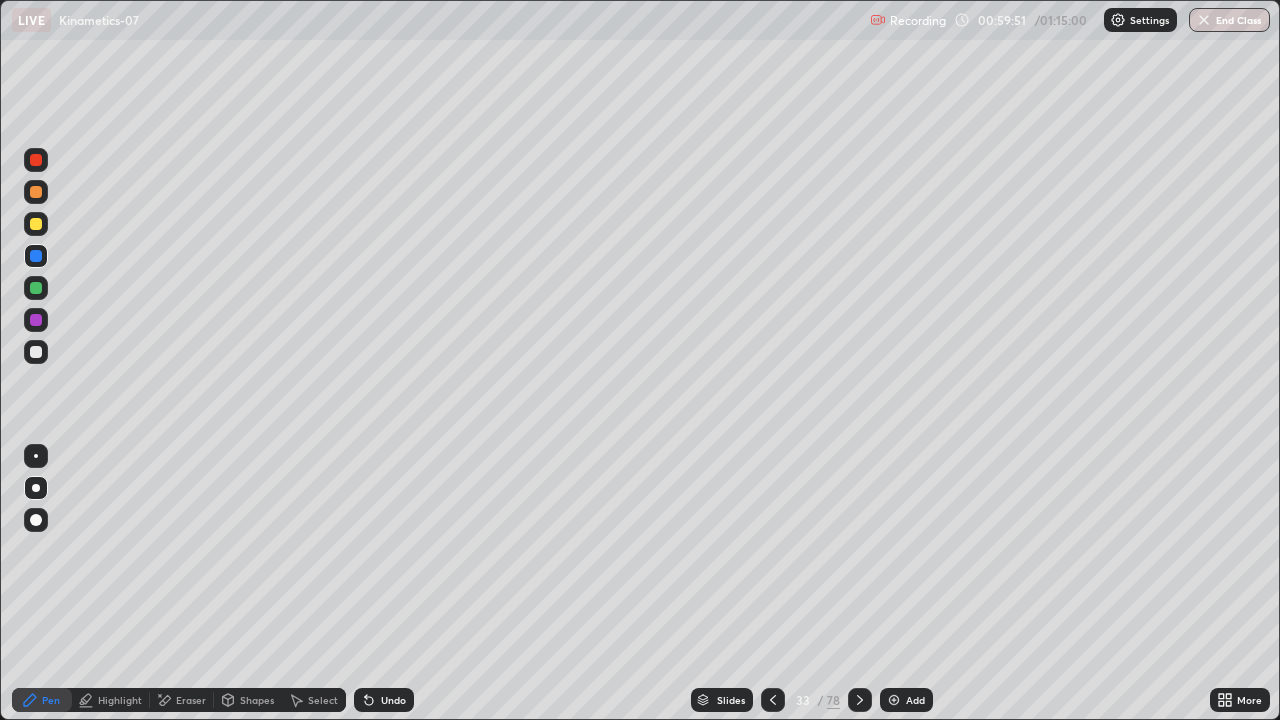 click at bounding box center [36, 520] 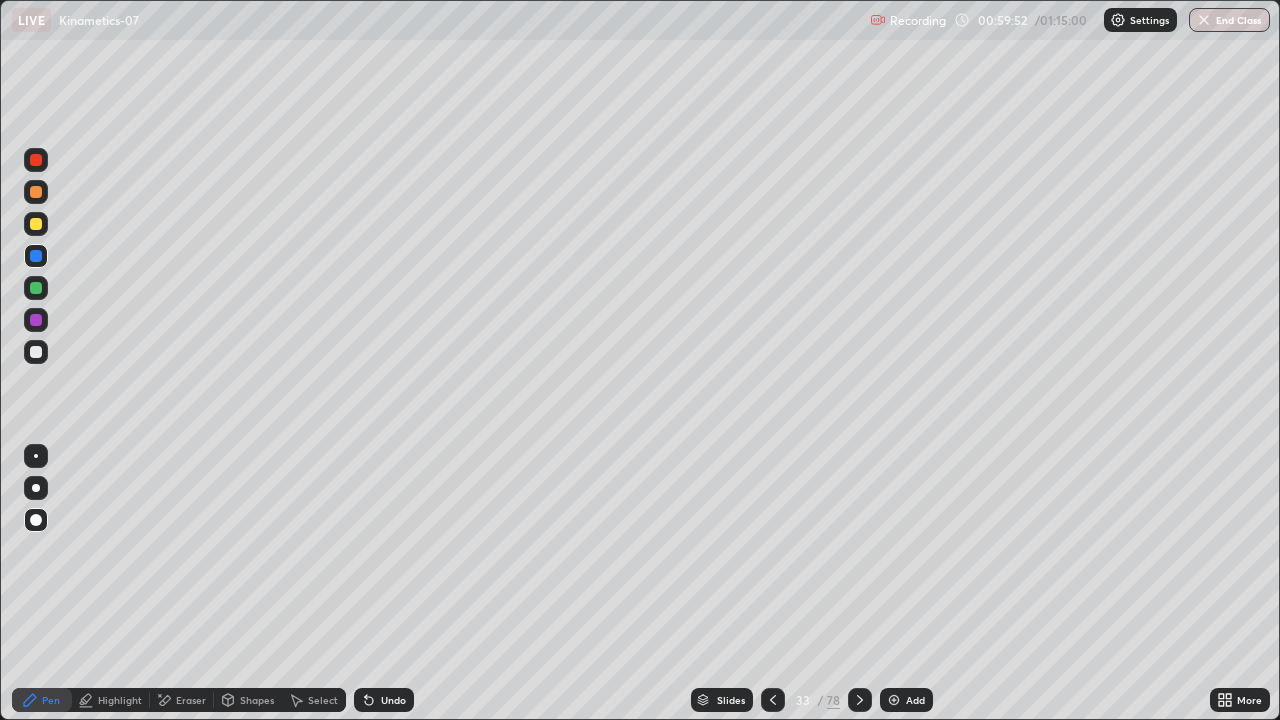 click at bounding box center [36, 160] 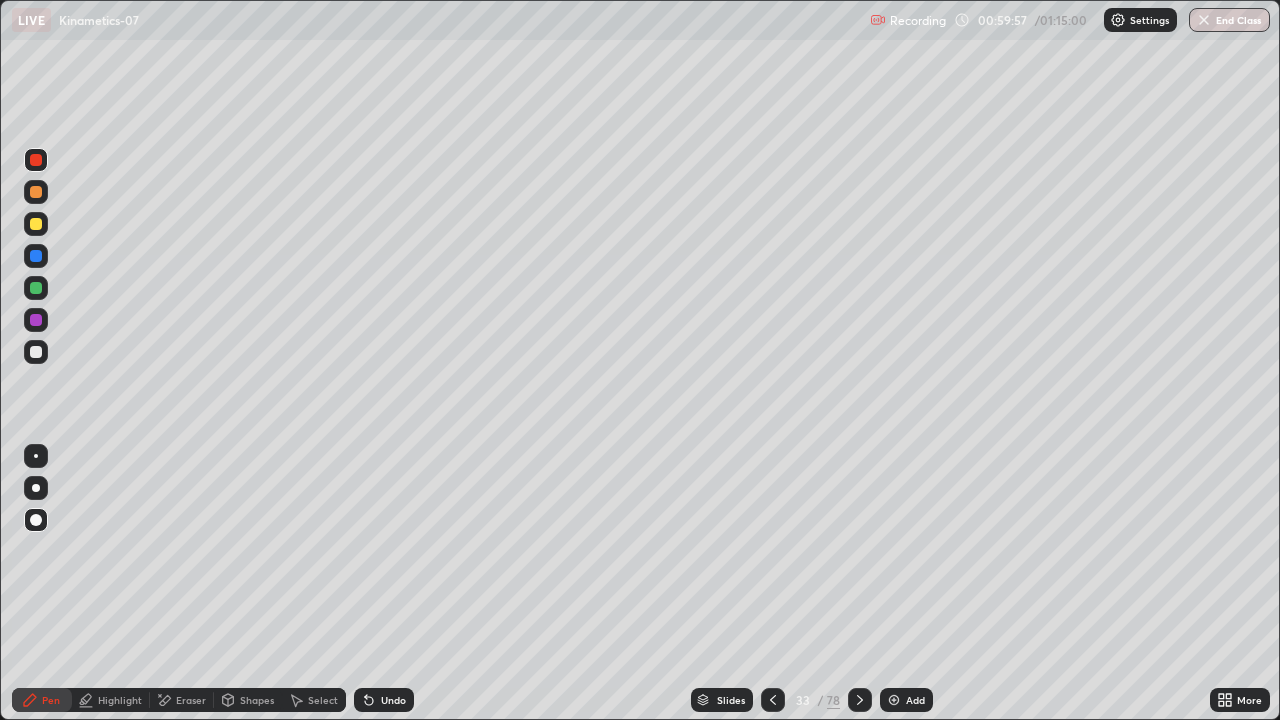 click at bounding box center [36, 488] 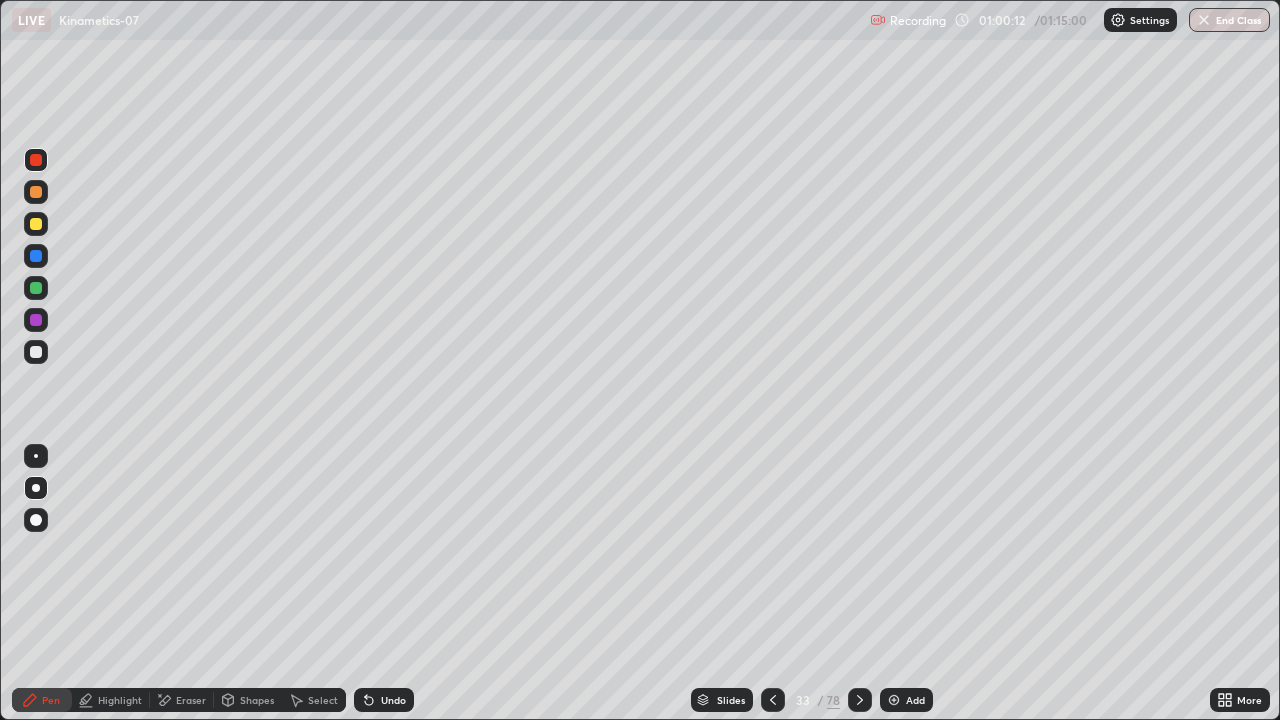 click at bounding box center [36, 288] 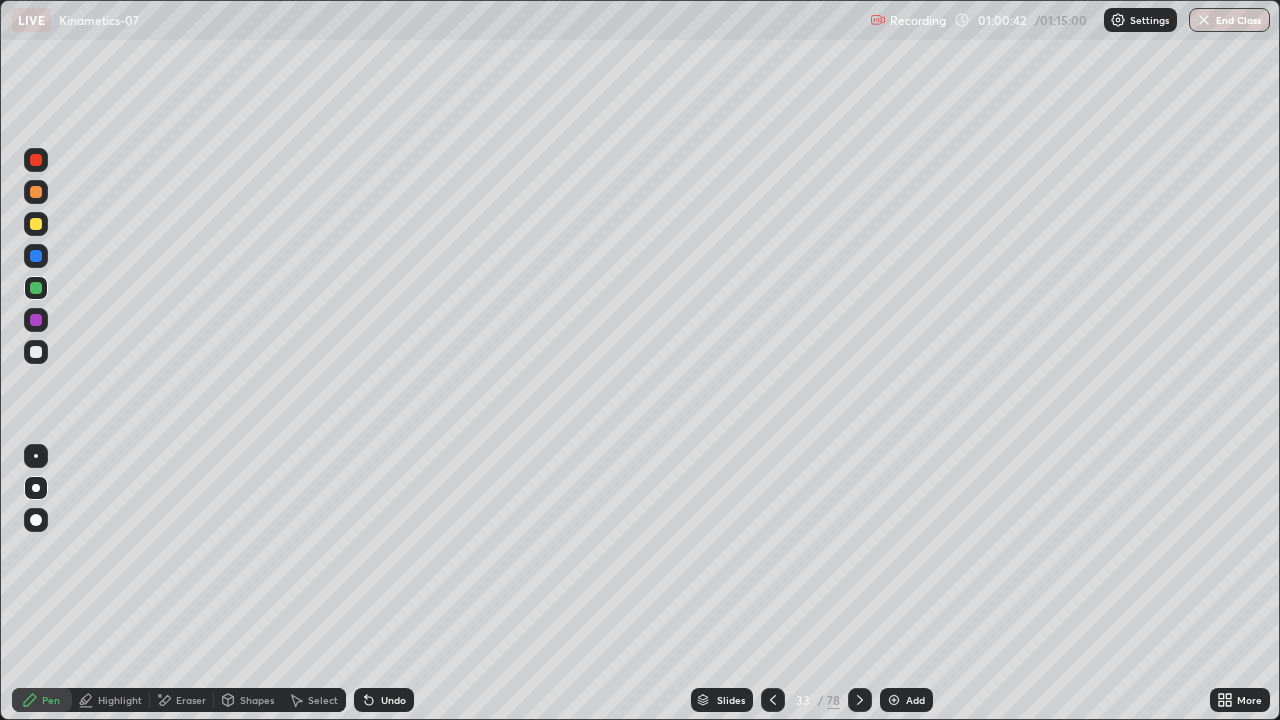 click at bounding box center (36, 352) 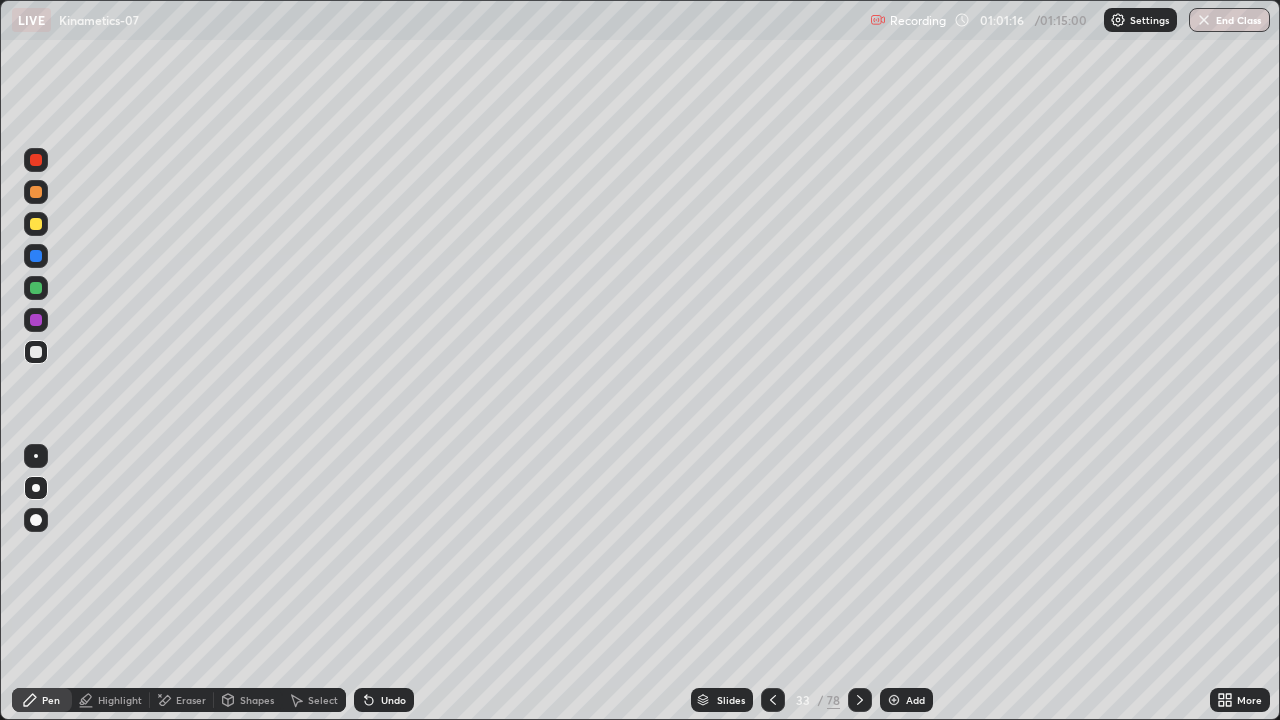 click at bounding box center [894, 700] 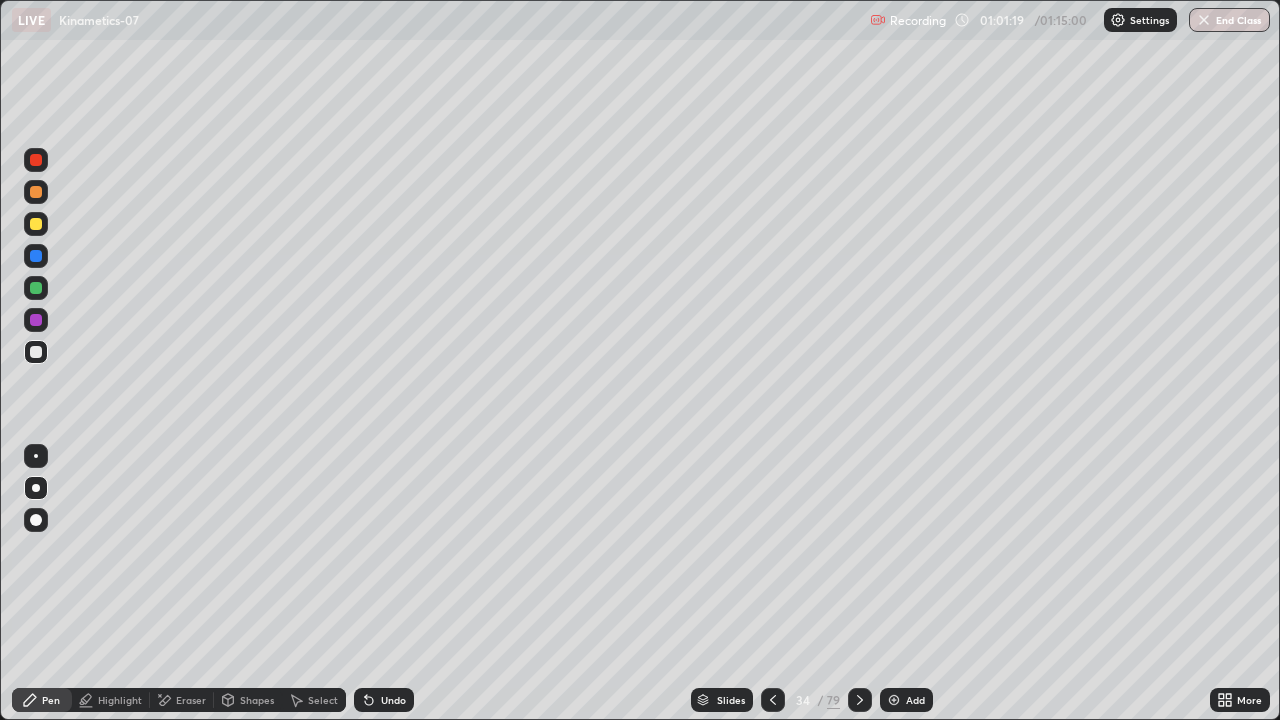 click at bounding box center (36, 320) 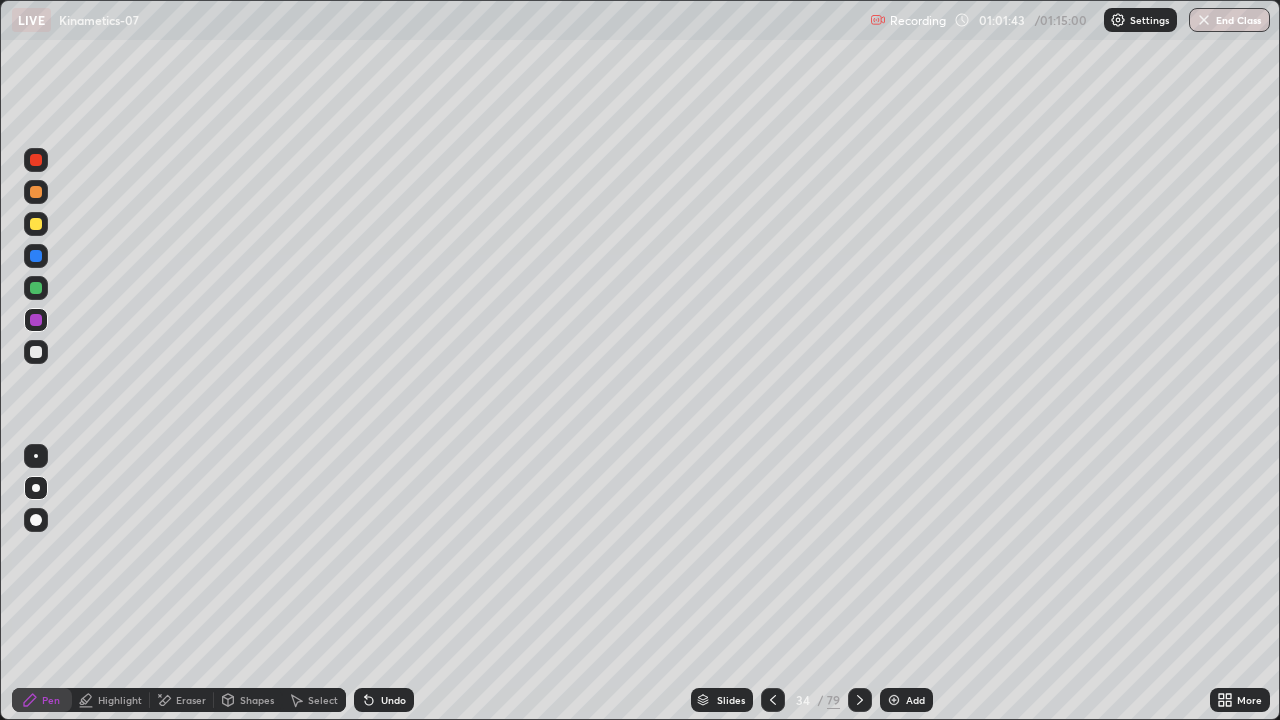 click at bounding box center [36, 288] 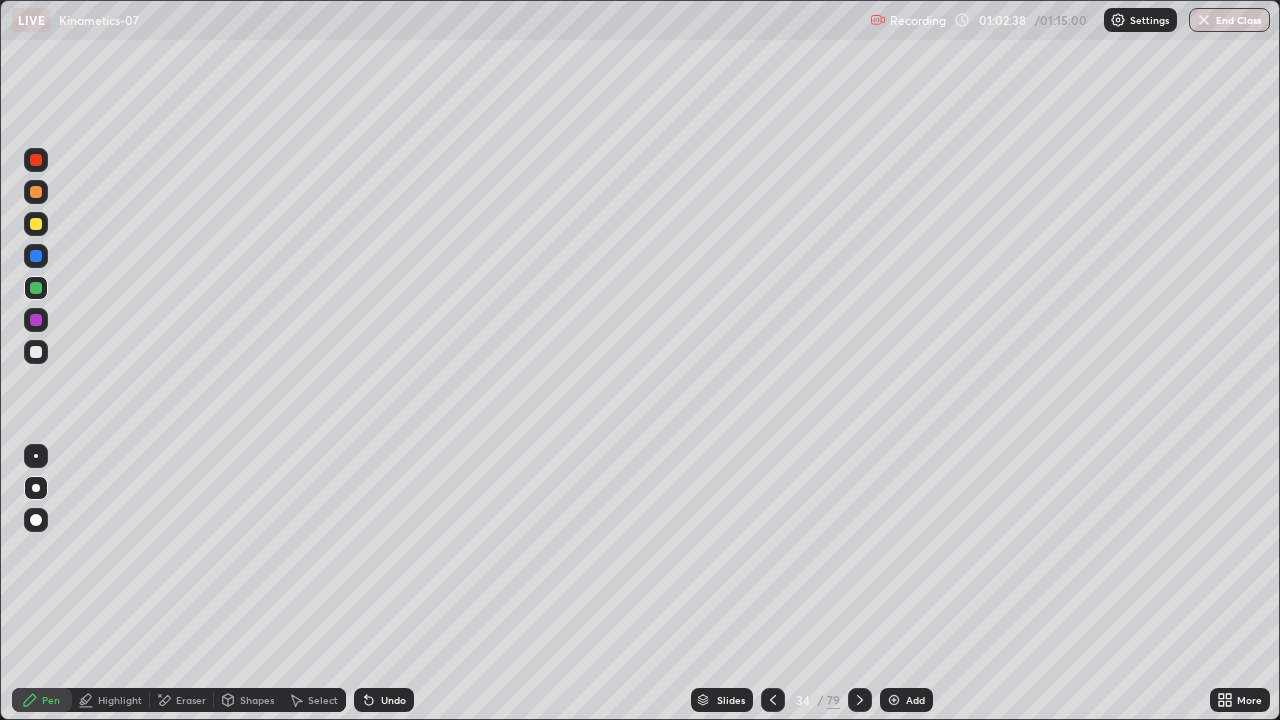 click at bounding box center [36, 224] 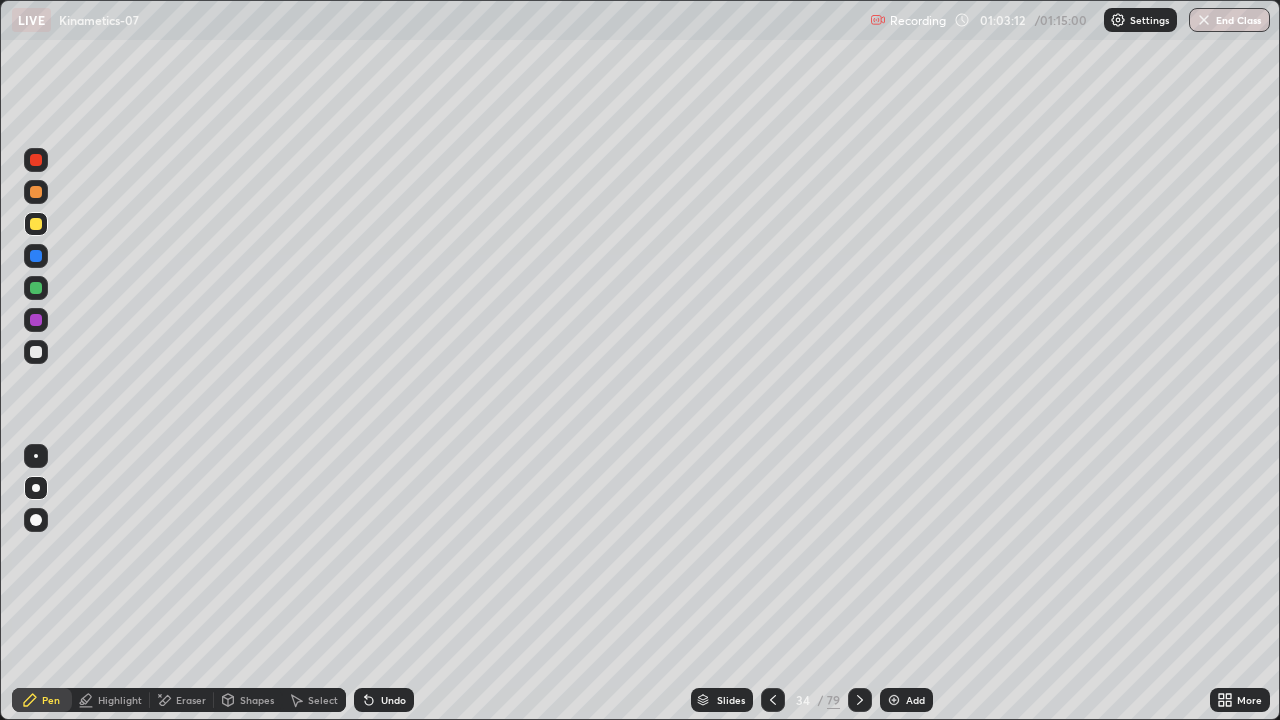 click on "Undo" at bounding box center (393, 700) 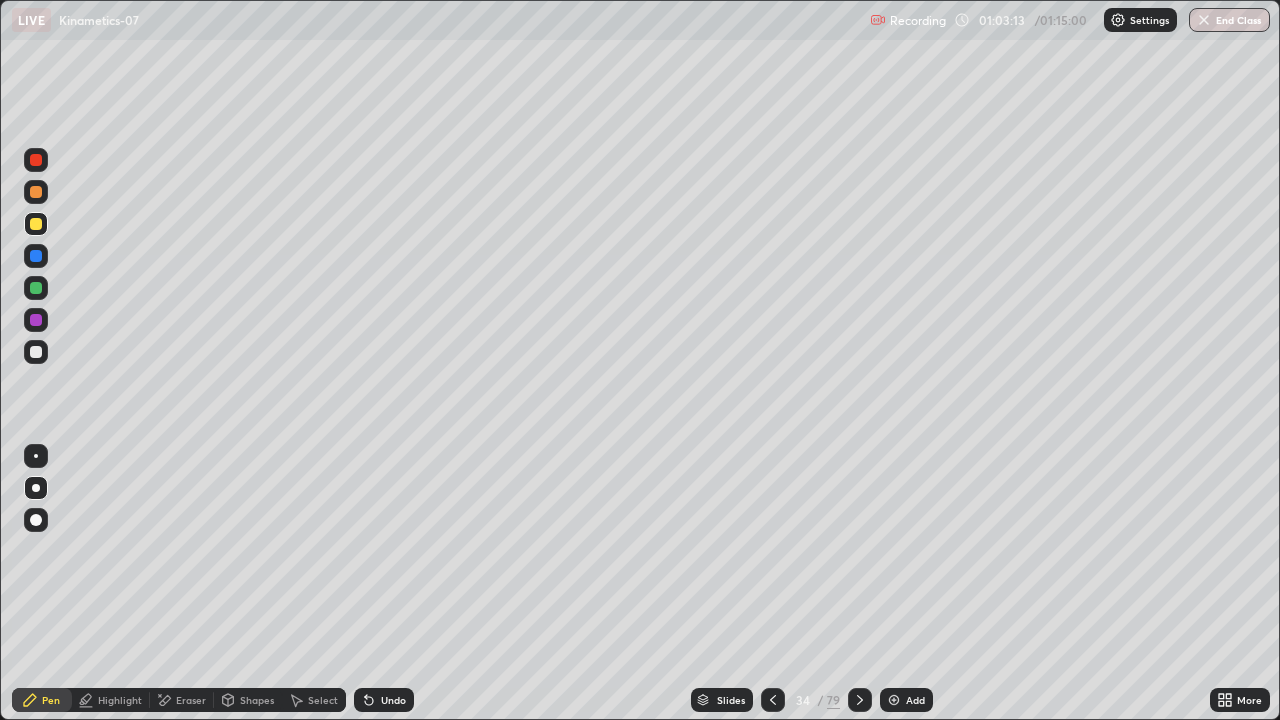 click on "Undo" at bounding box center [393, 700] 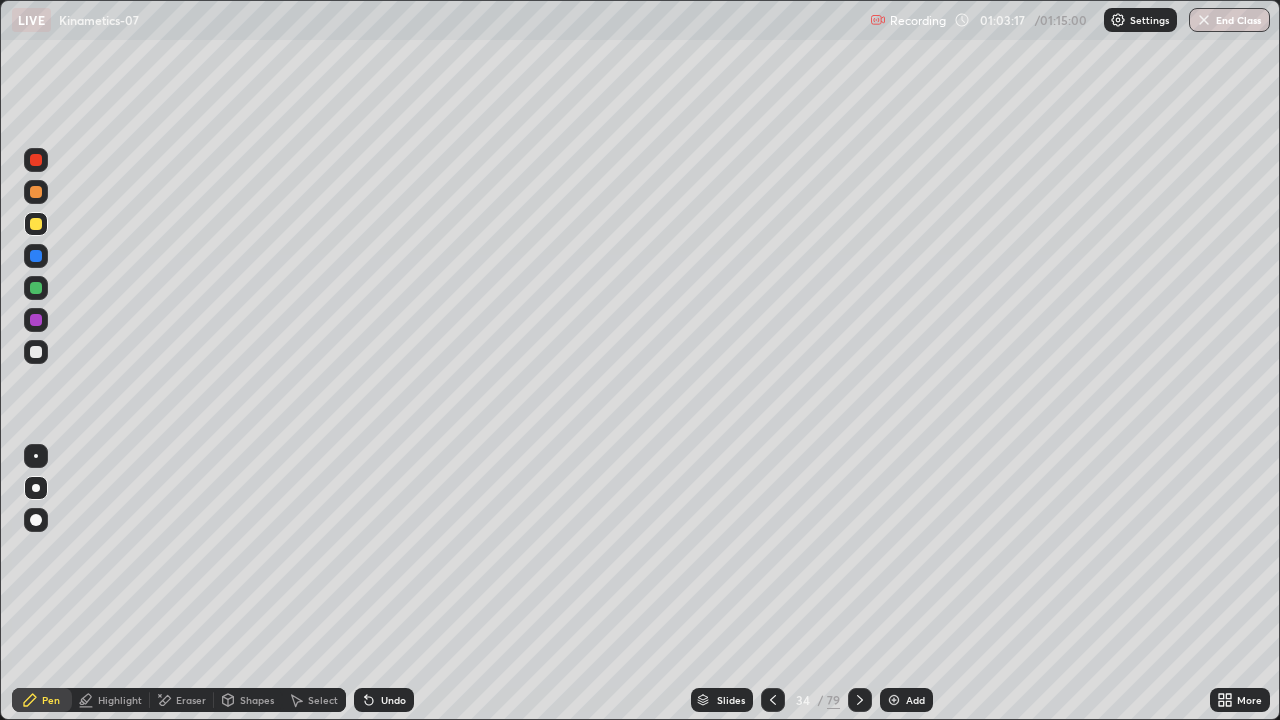 click at bounding box center (36, 288) 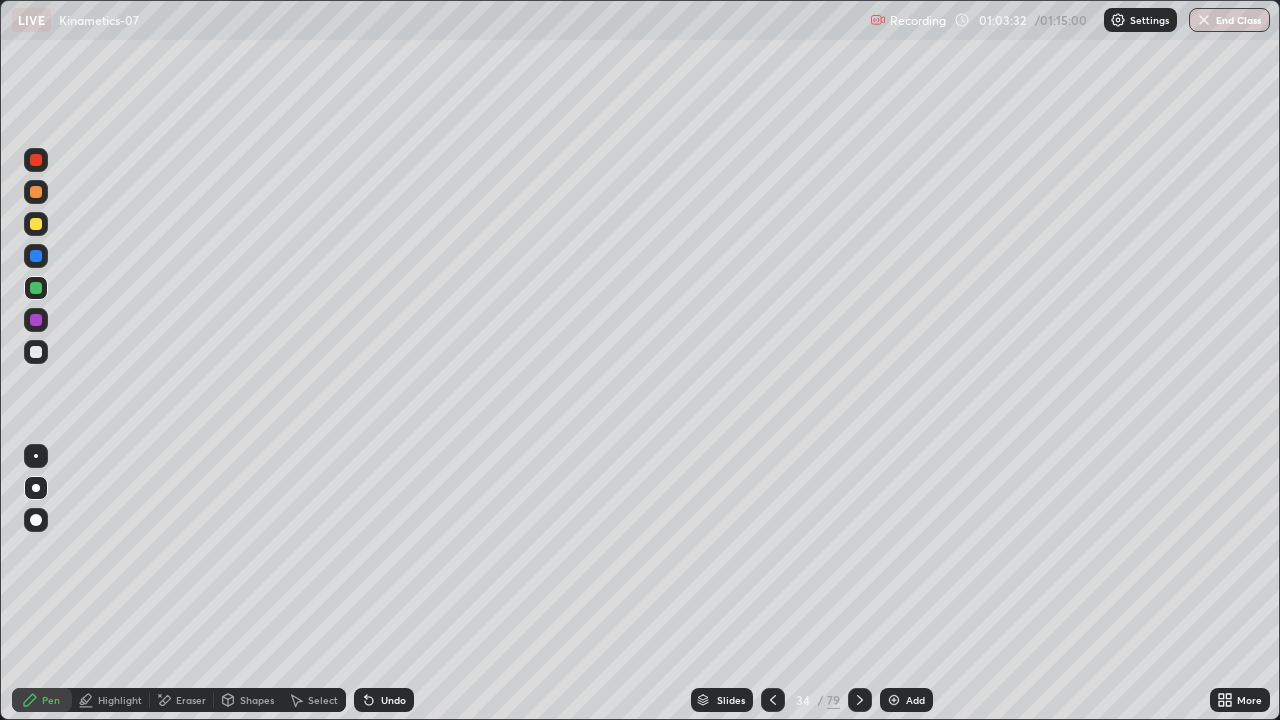 click at bounding box center [36, 320] 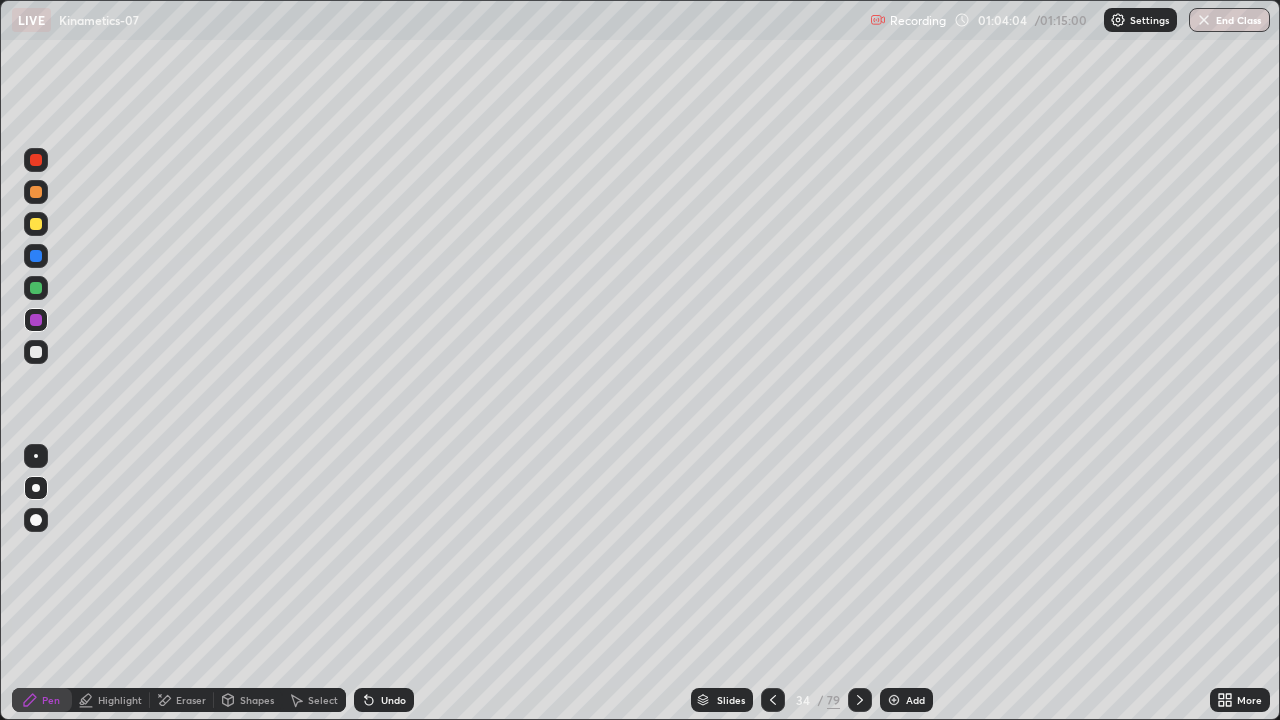 click on "Undo" at bounding box center (384, 700) 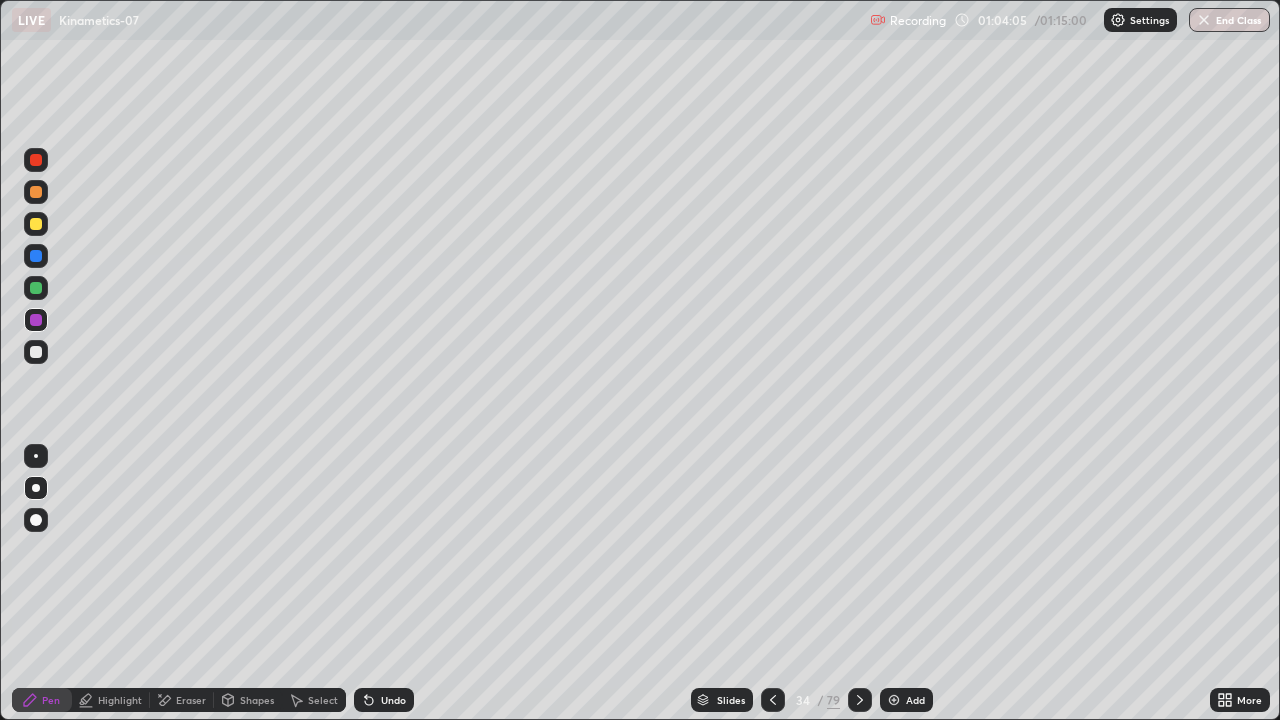 click at bounding box center [36, 160] 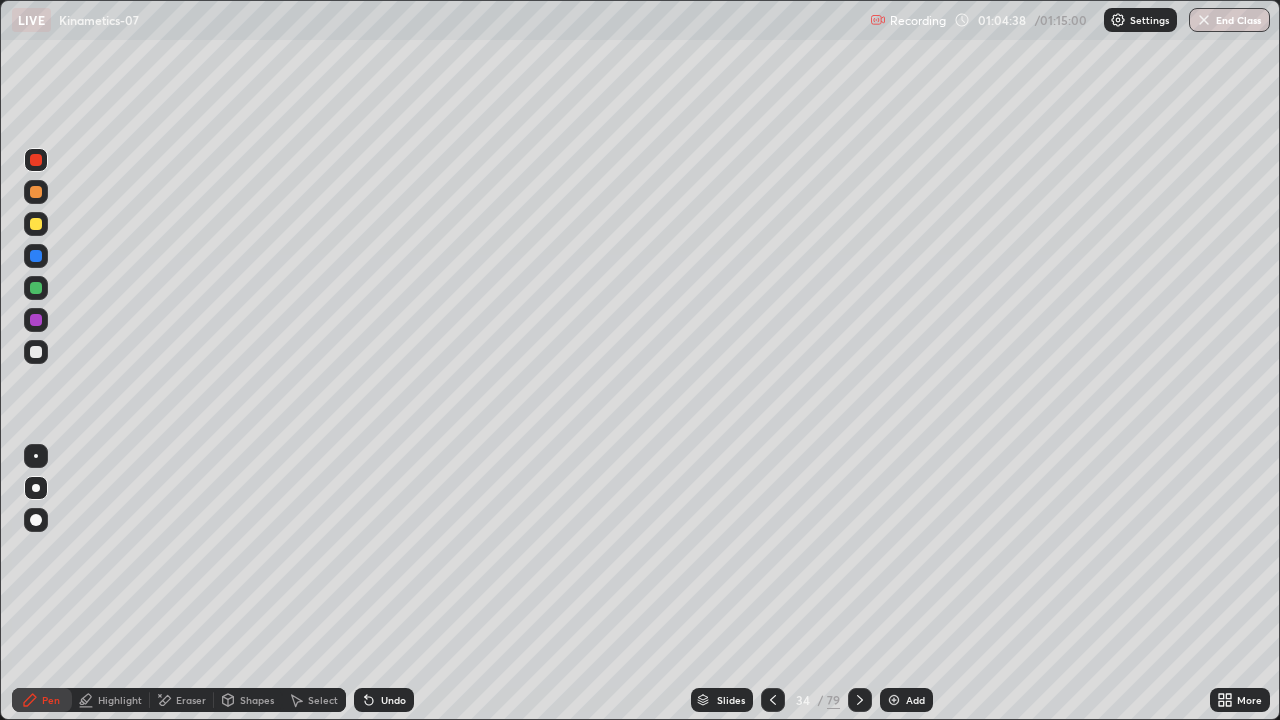 click 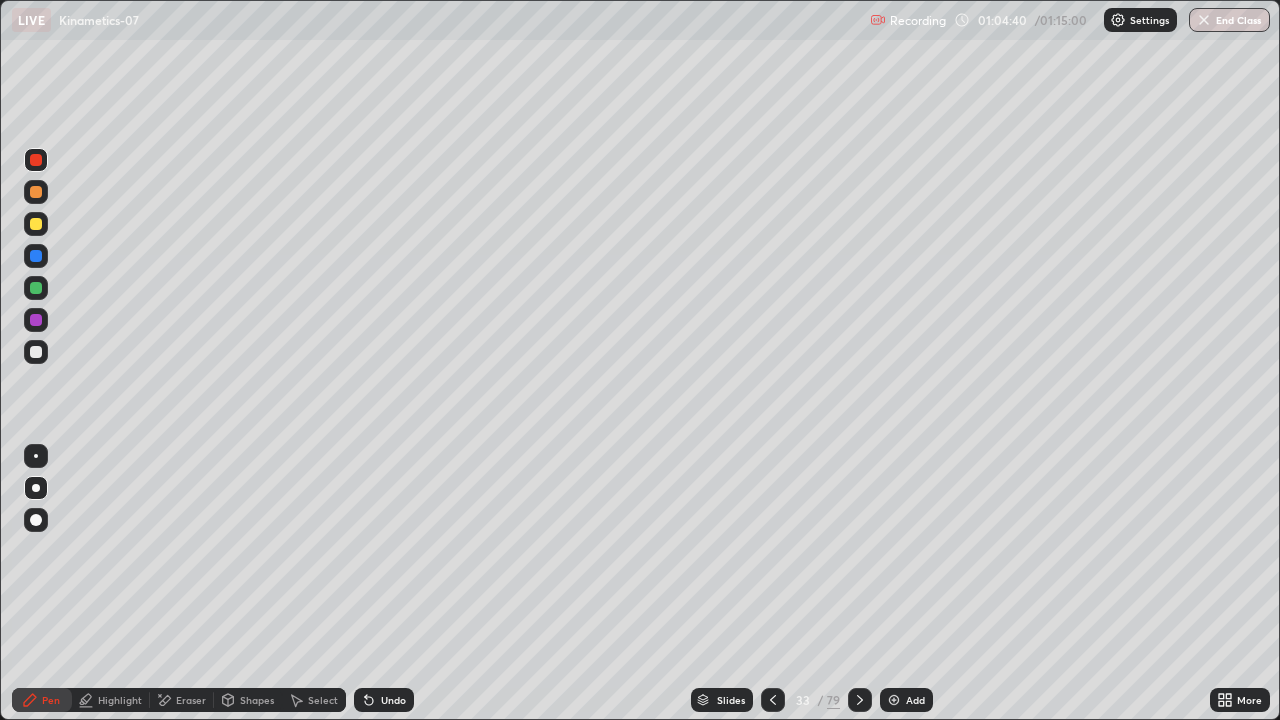 click at bounding box center [860, 700] 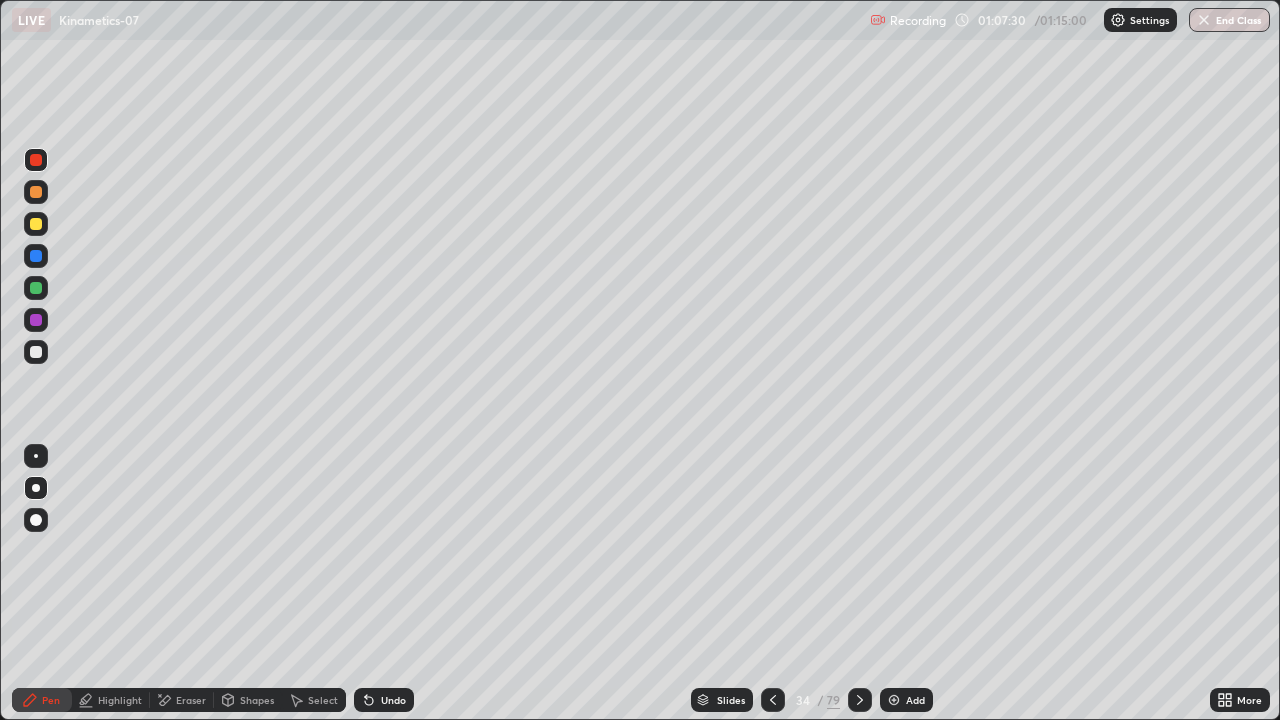 click 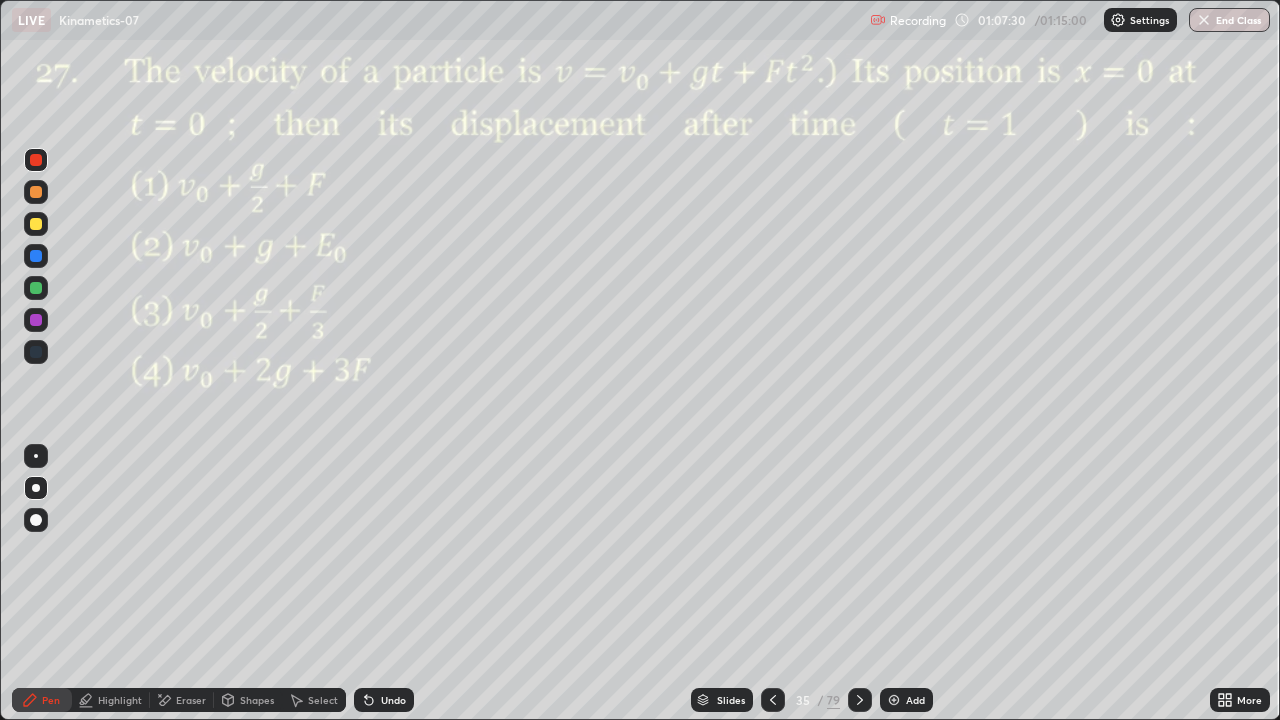 click at bounding box center (894, 700) 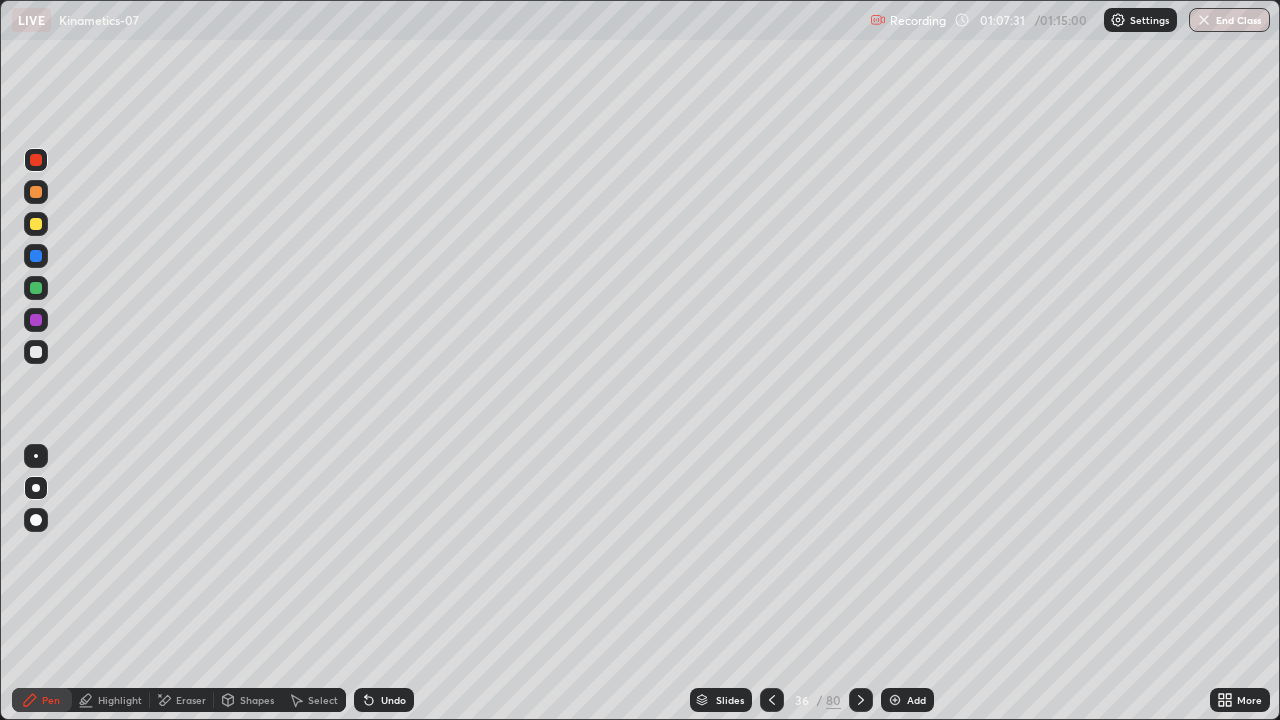 click 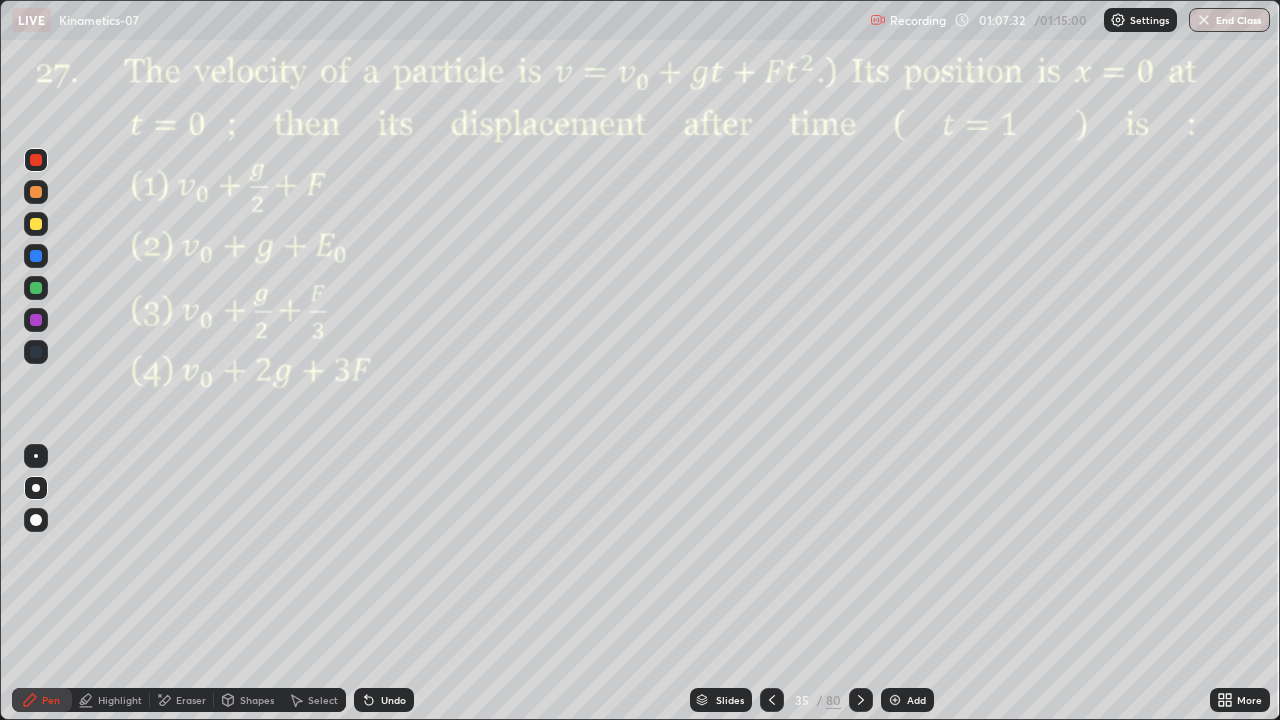 click 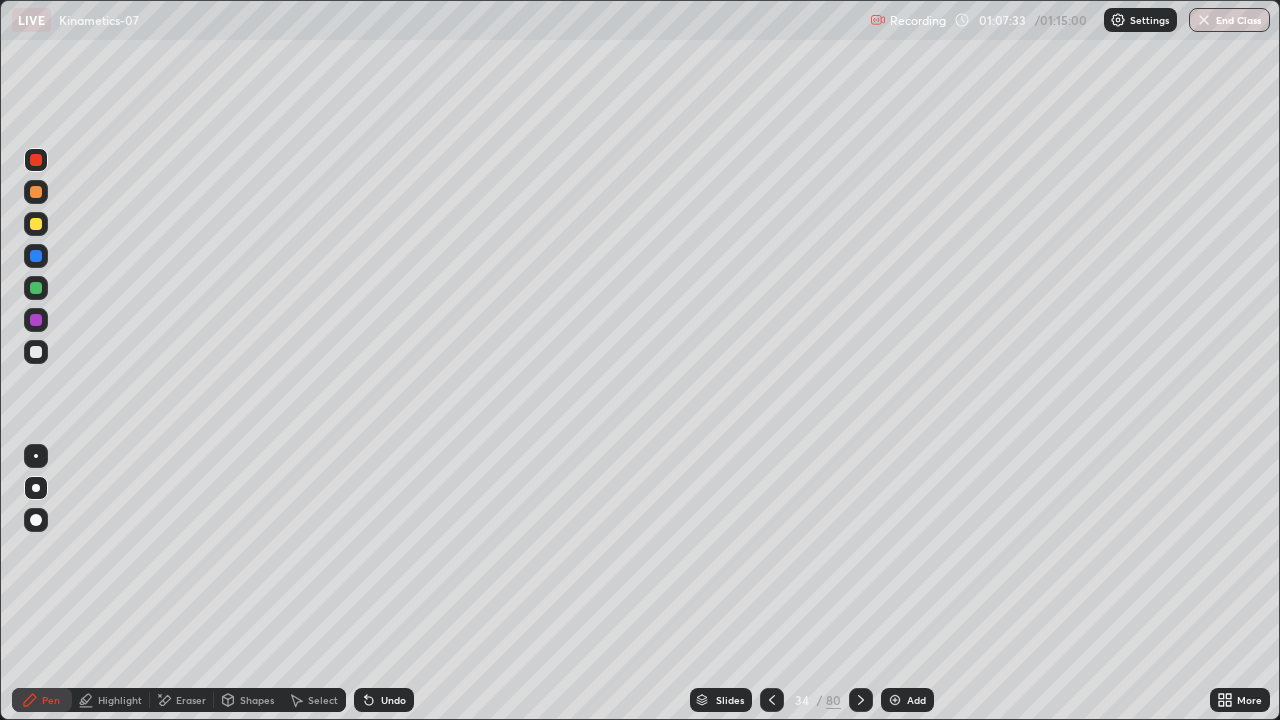 click at bounding box center (895, 700) 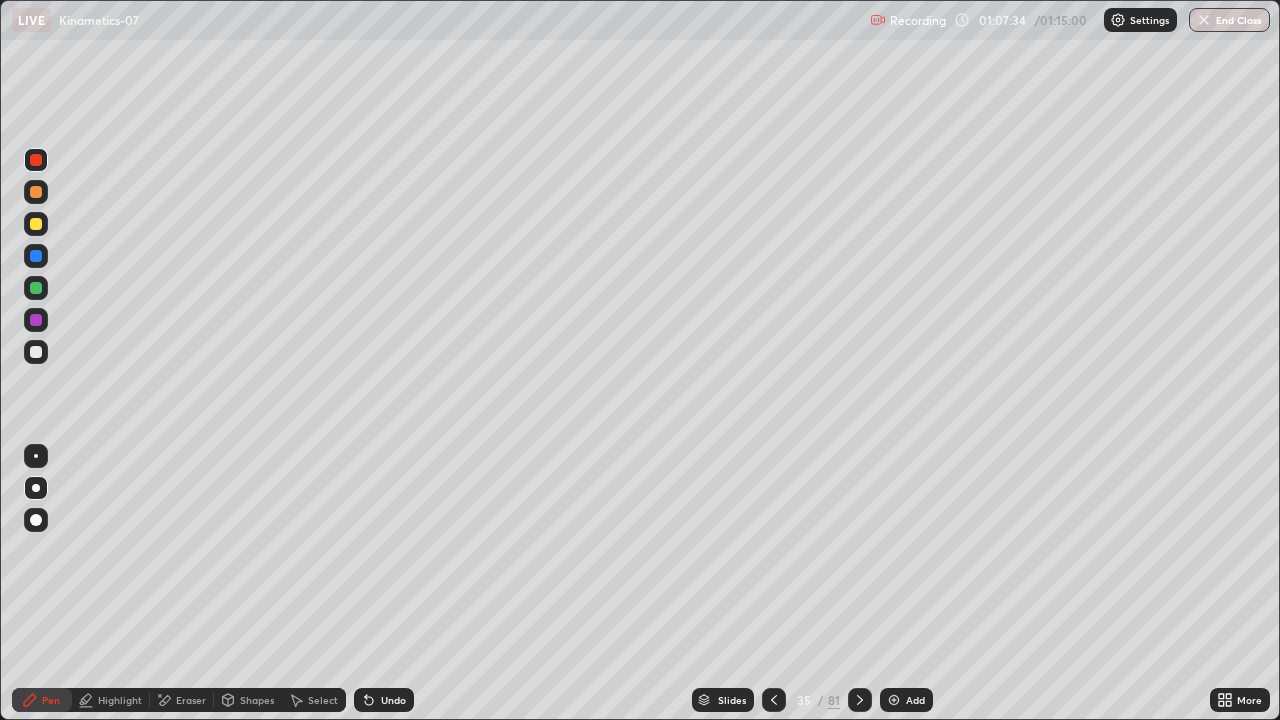 click at bounding box center (36, 288) 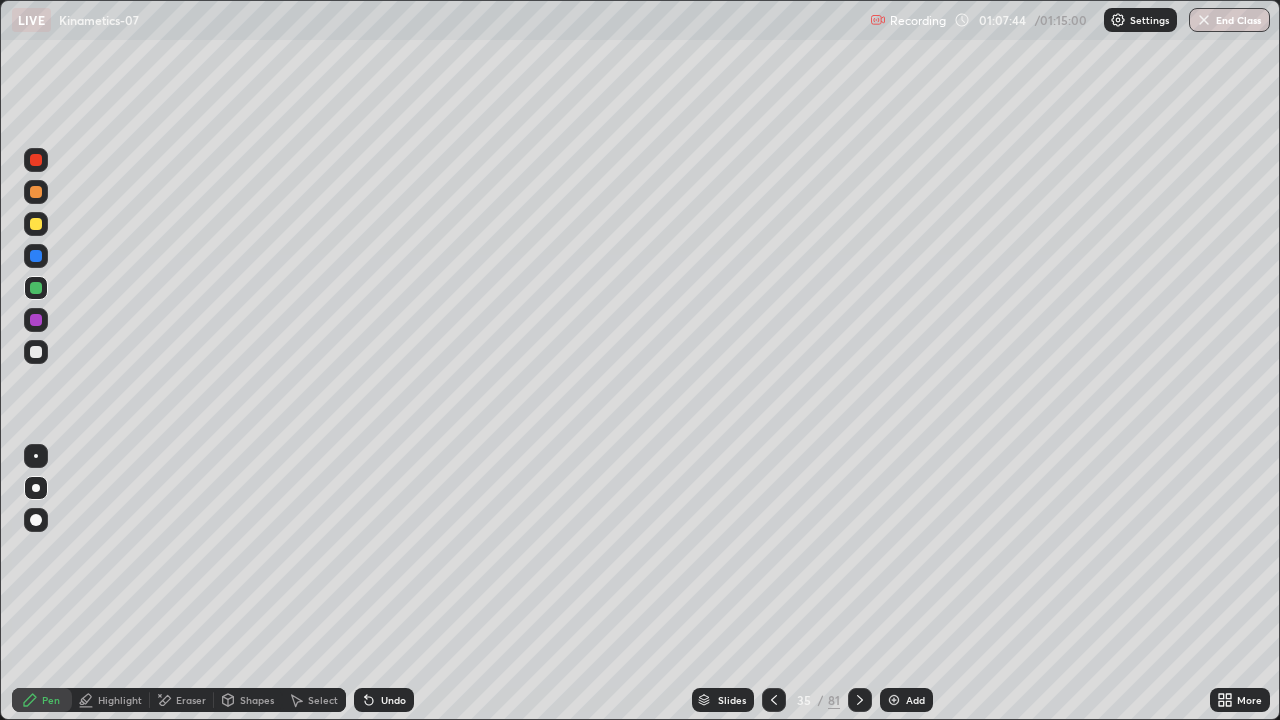 click at bounding box center [36, 320] 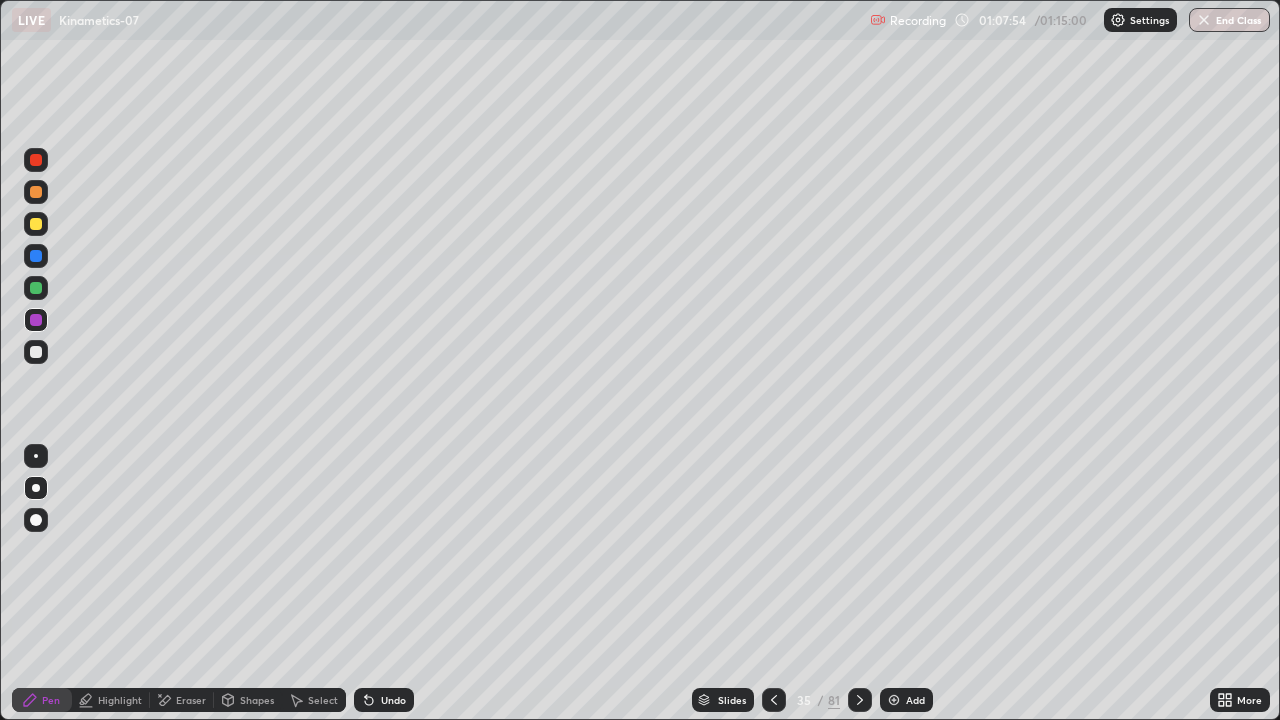 click at bounding box center [36, 160] 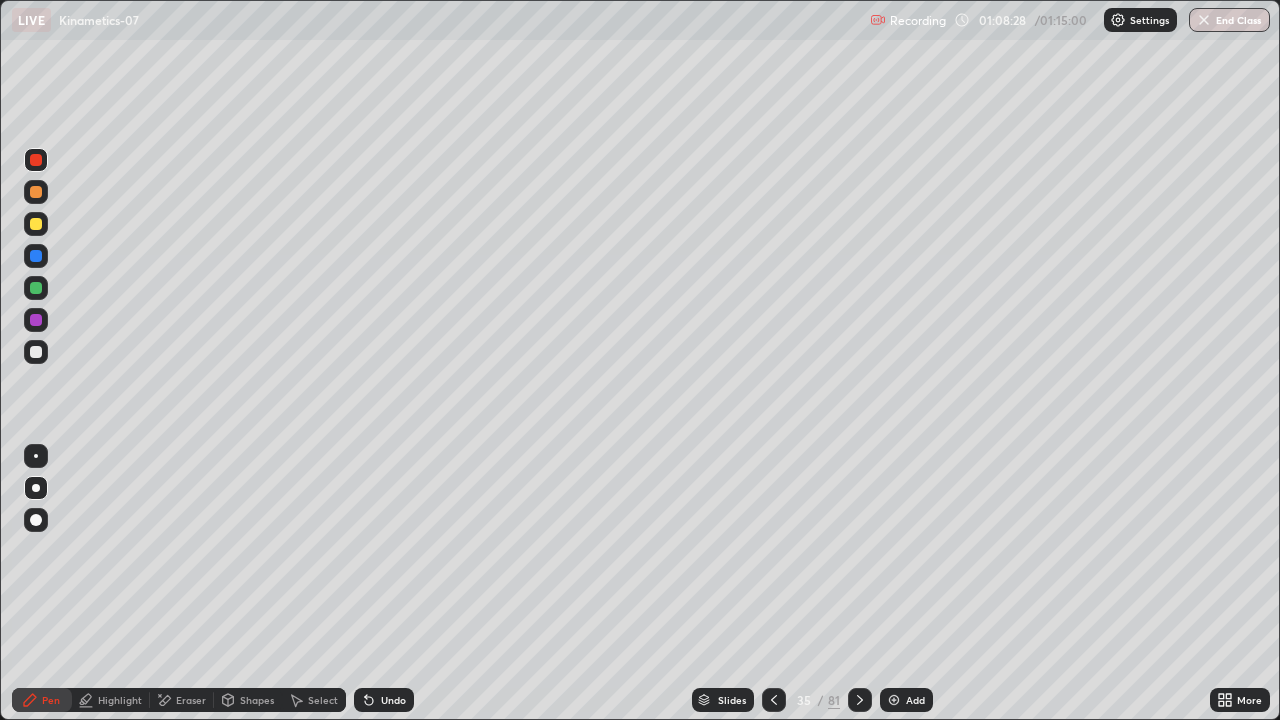 click at bounding box center (36, 288) 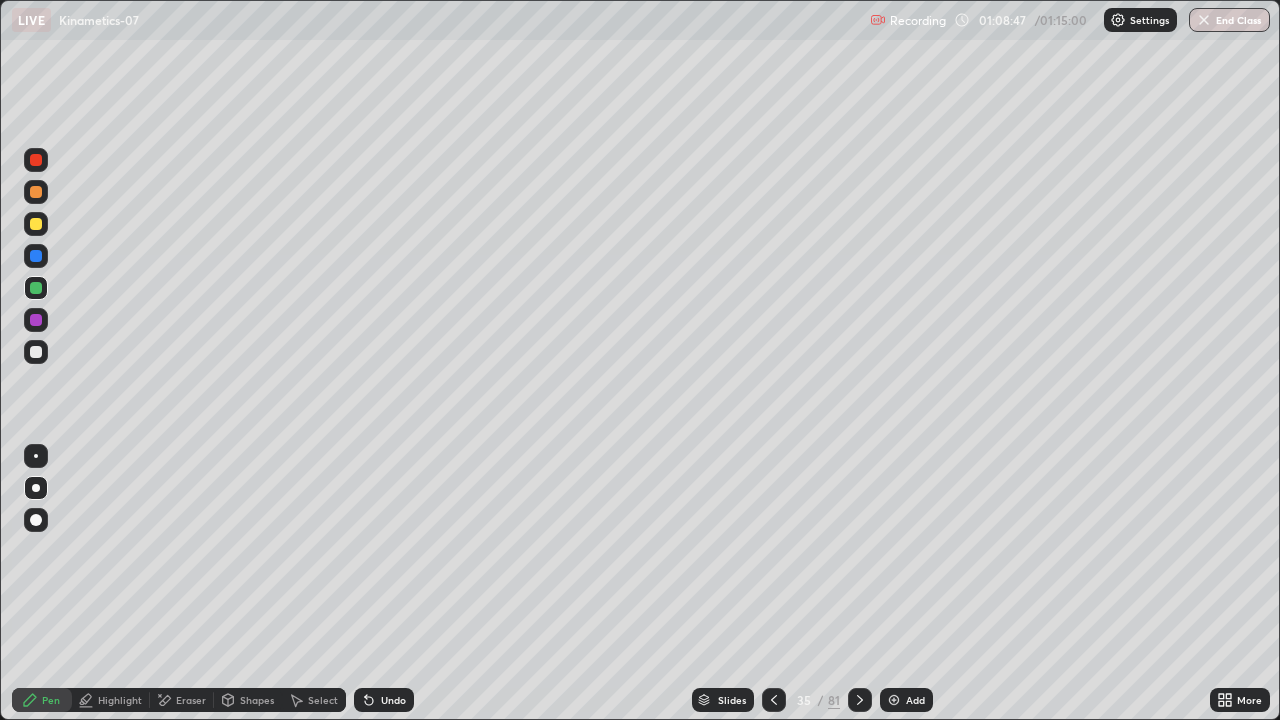 click on "Highlight" at bounding box center (120, 700) 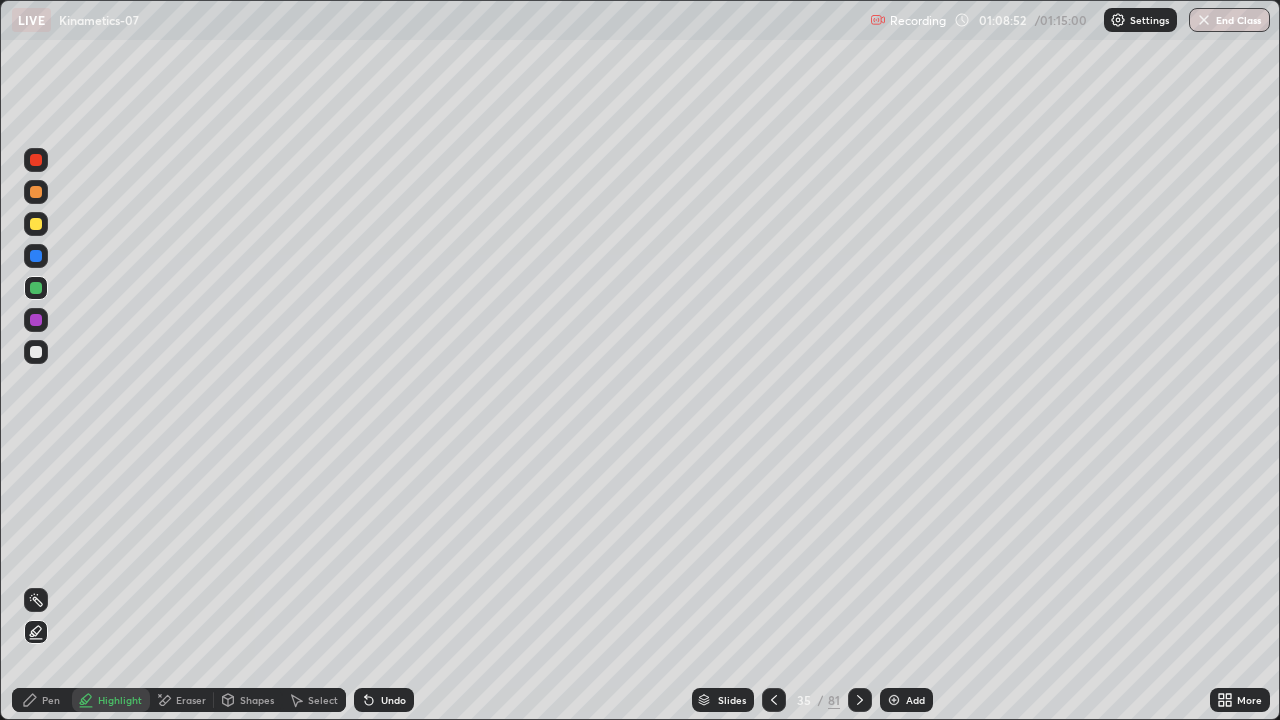 click on "Pen" at bounding box center [51, 700] 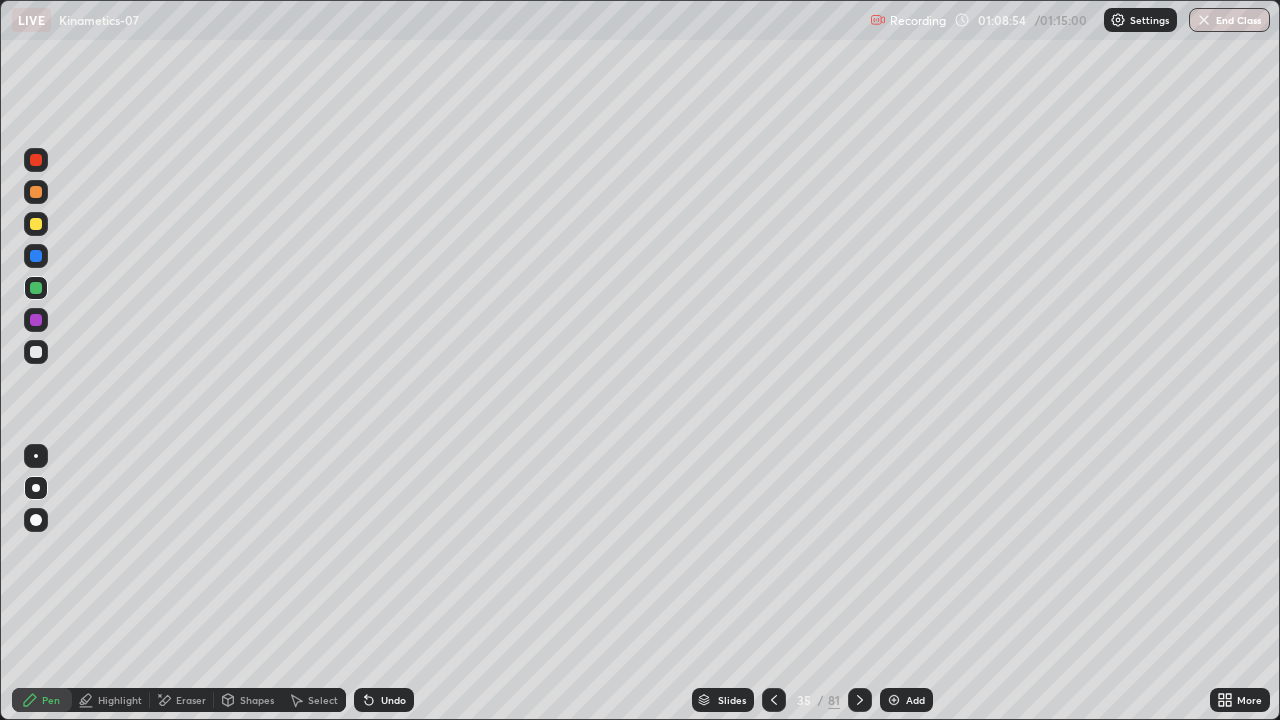 click on "Undo" at bounding box center [393, 700] 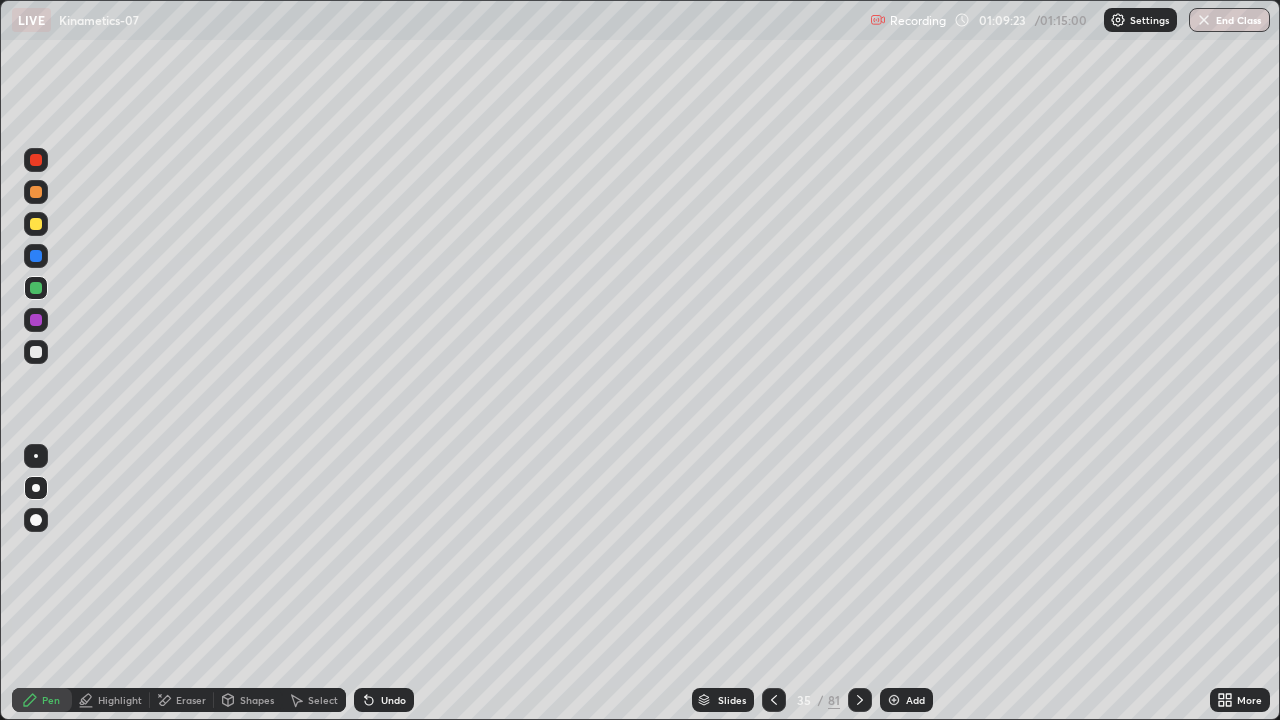 click at bounding box center (36, 320) 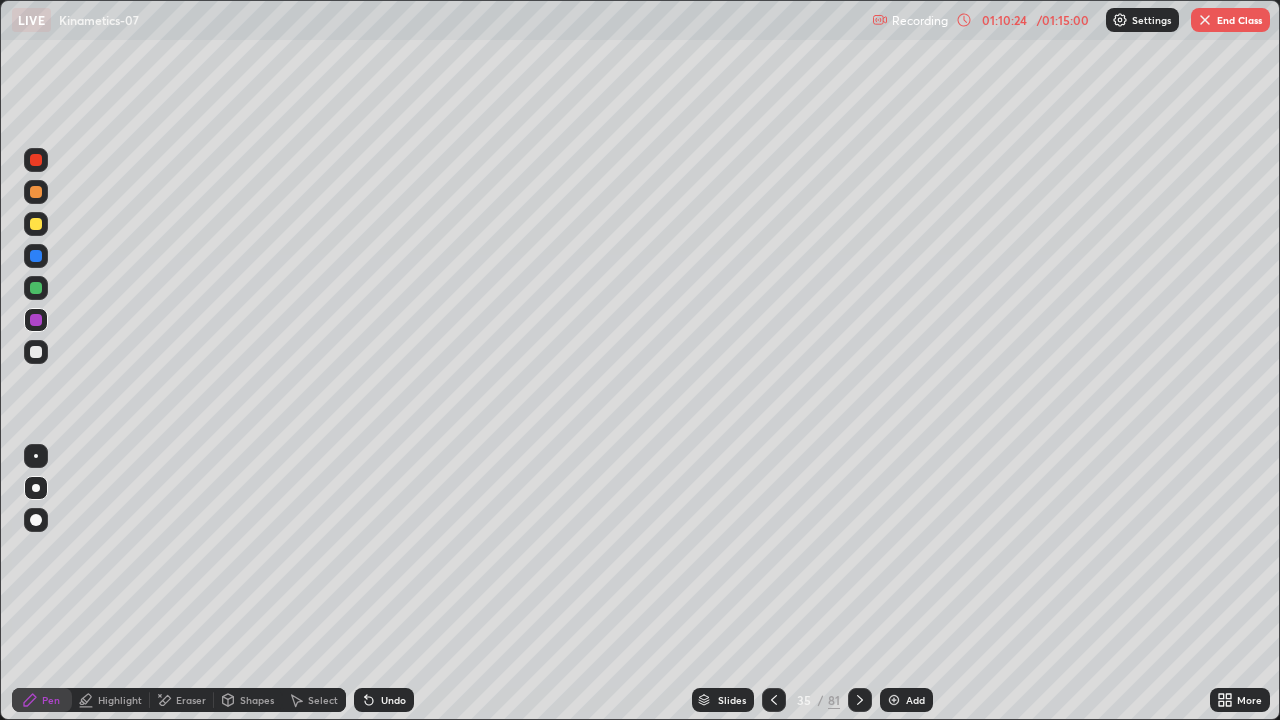 click on "Highlight" at bounding box center (120, 700) 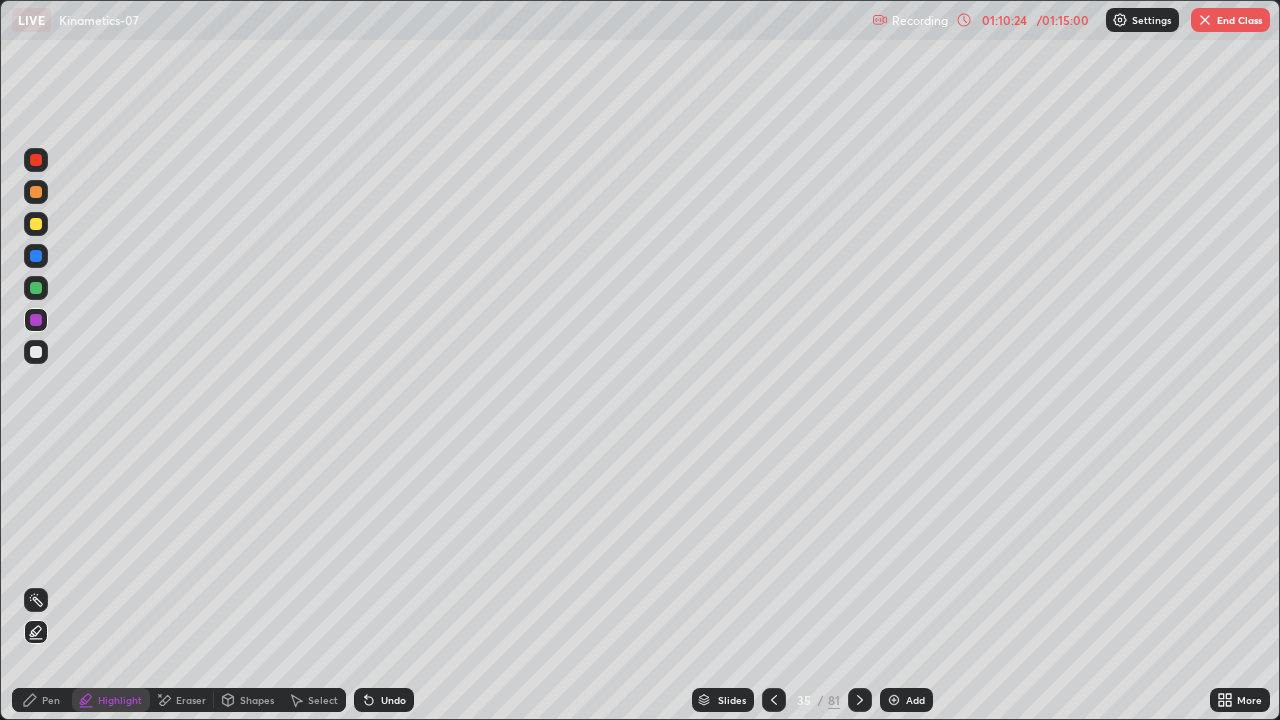 click 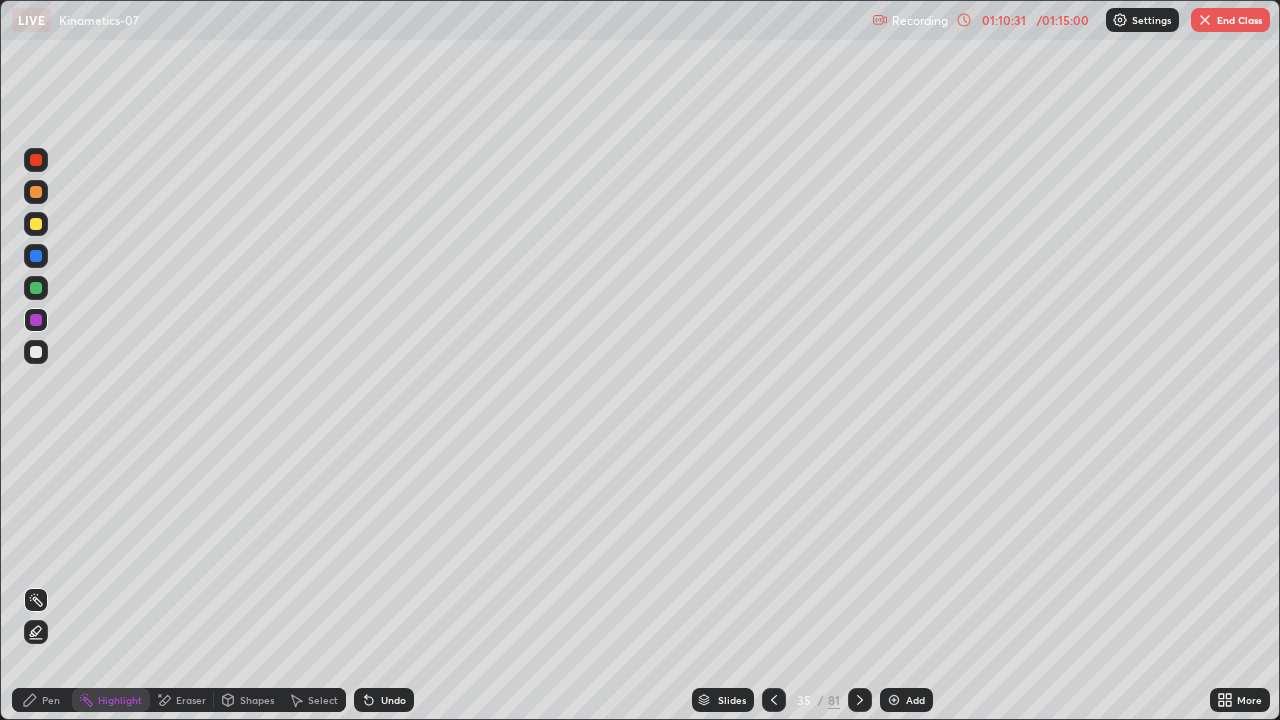 click on "Pen" at bounding box center (51, 700) 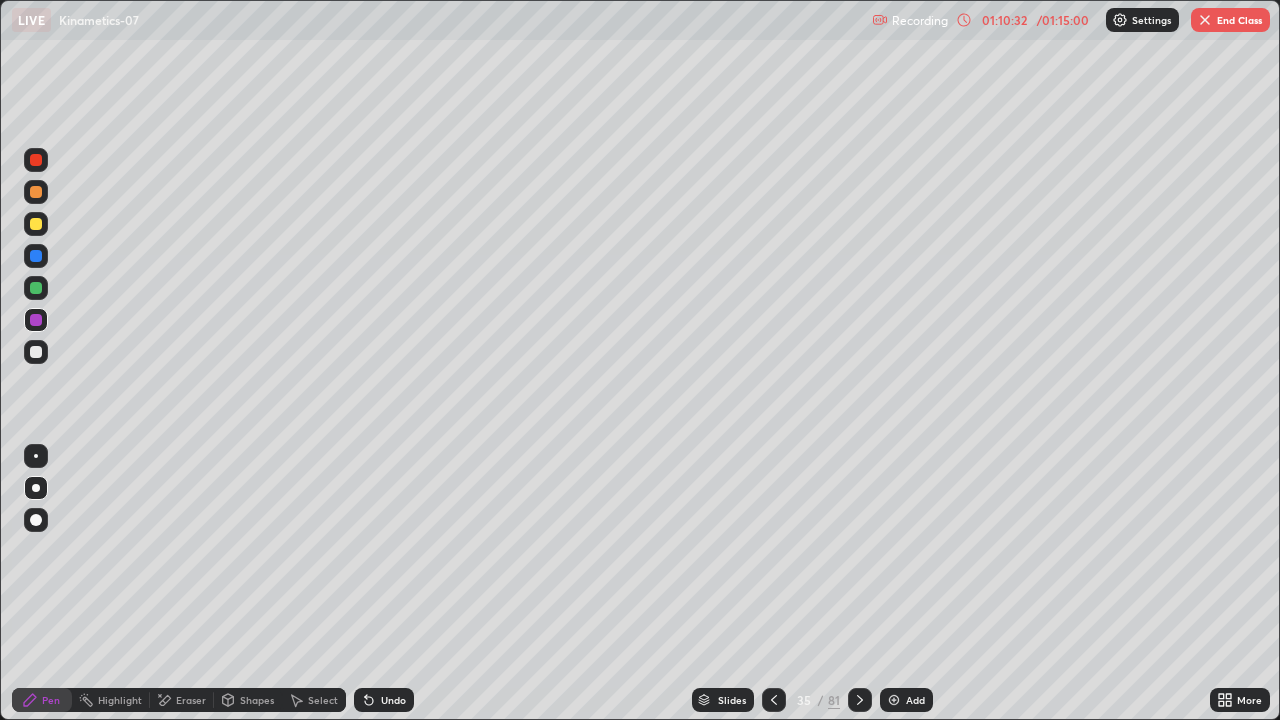 click at bounding box center [36, 288] 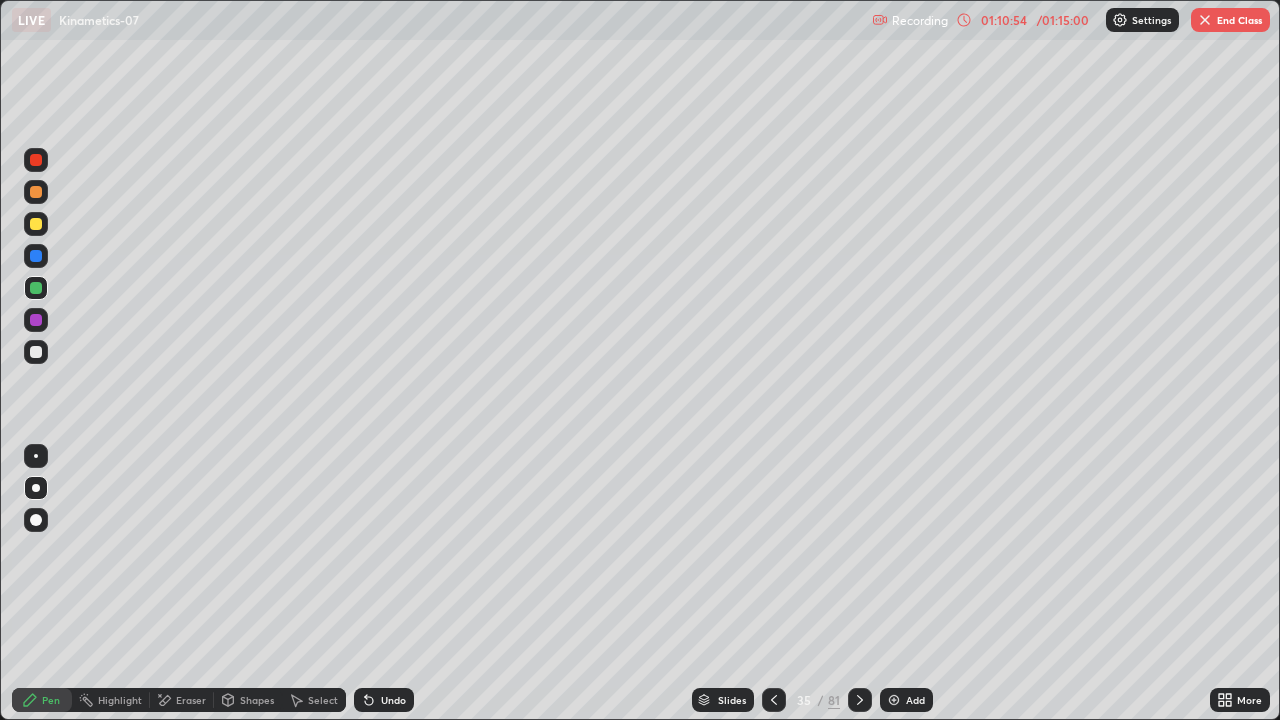 click on "Undo" at bounding box center (384, 700) 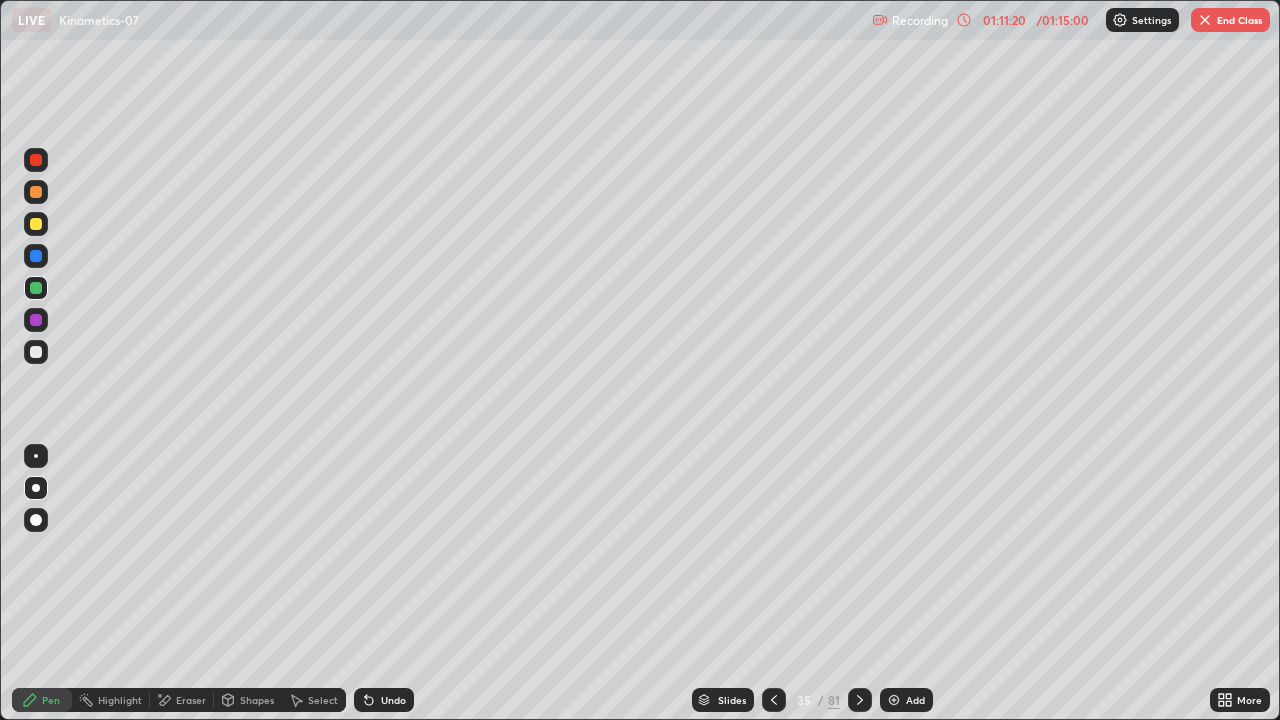 click on "Slides" at bounding box center (732, 700) 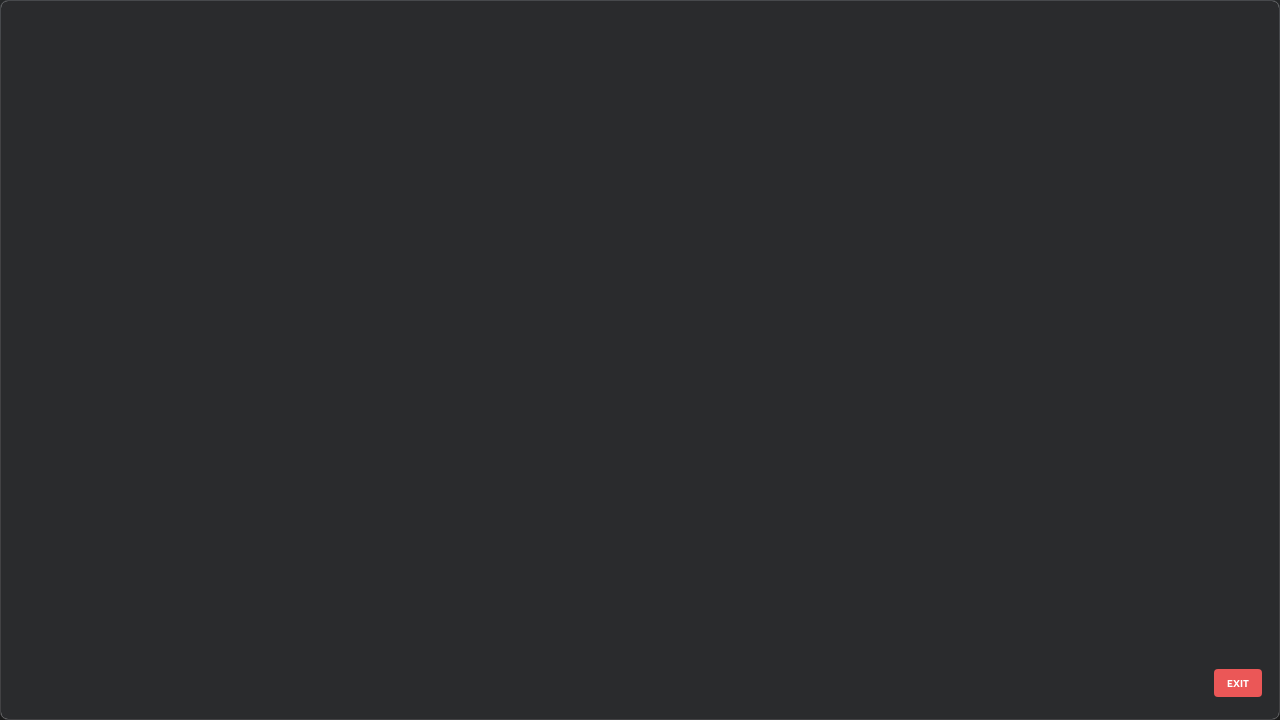 scroll, scrollTop: 1977, scrollLeft: 0, axis: vertical 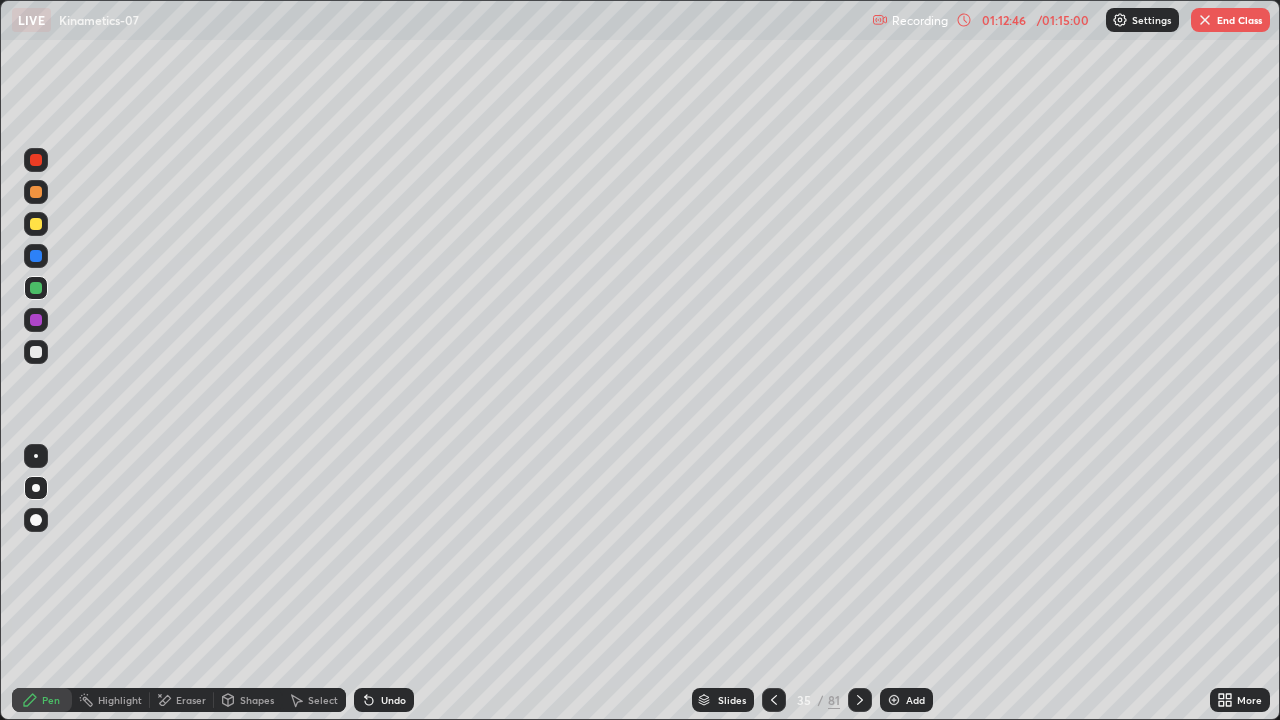 click on "Pen" at bounding box center [51, 700] 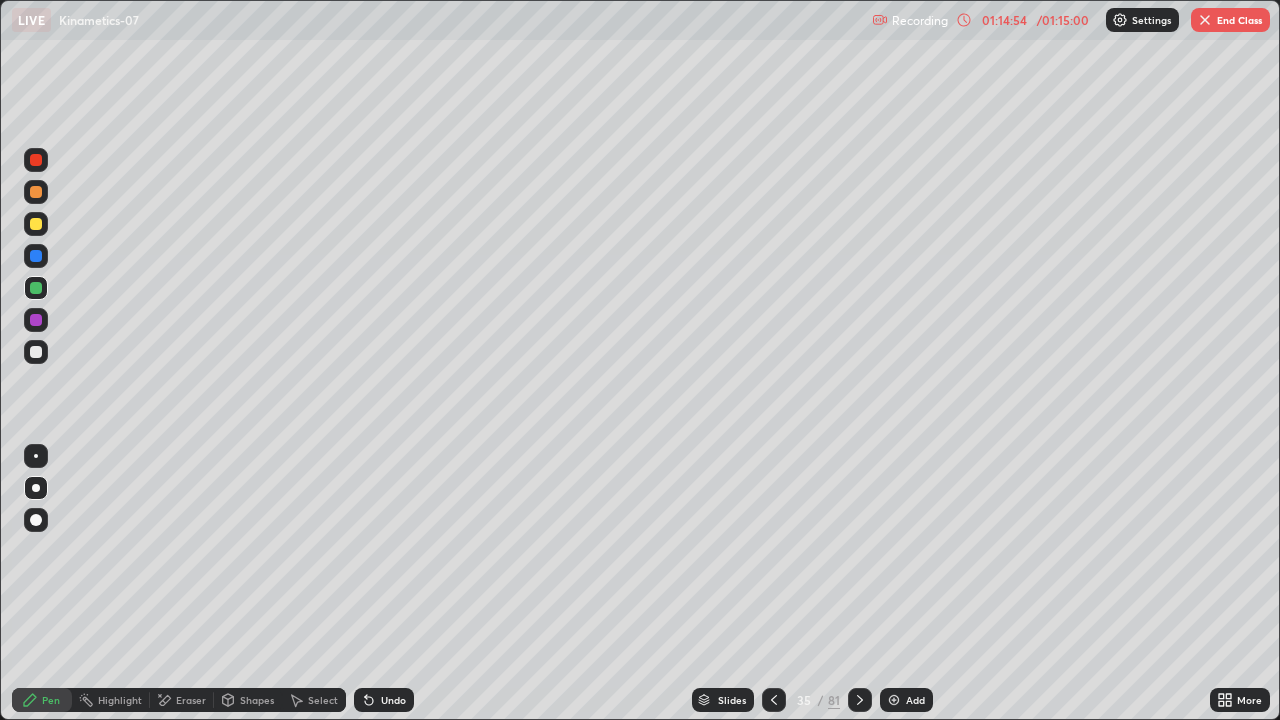 click on "End Class" at bounding box center (1230, 20) 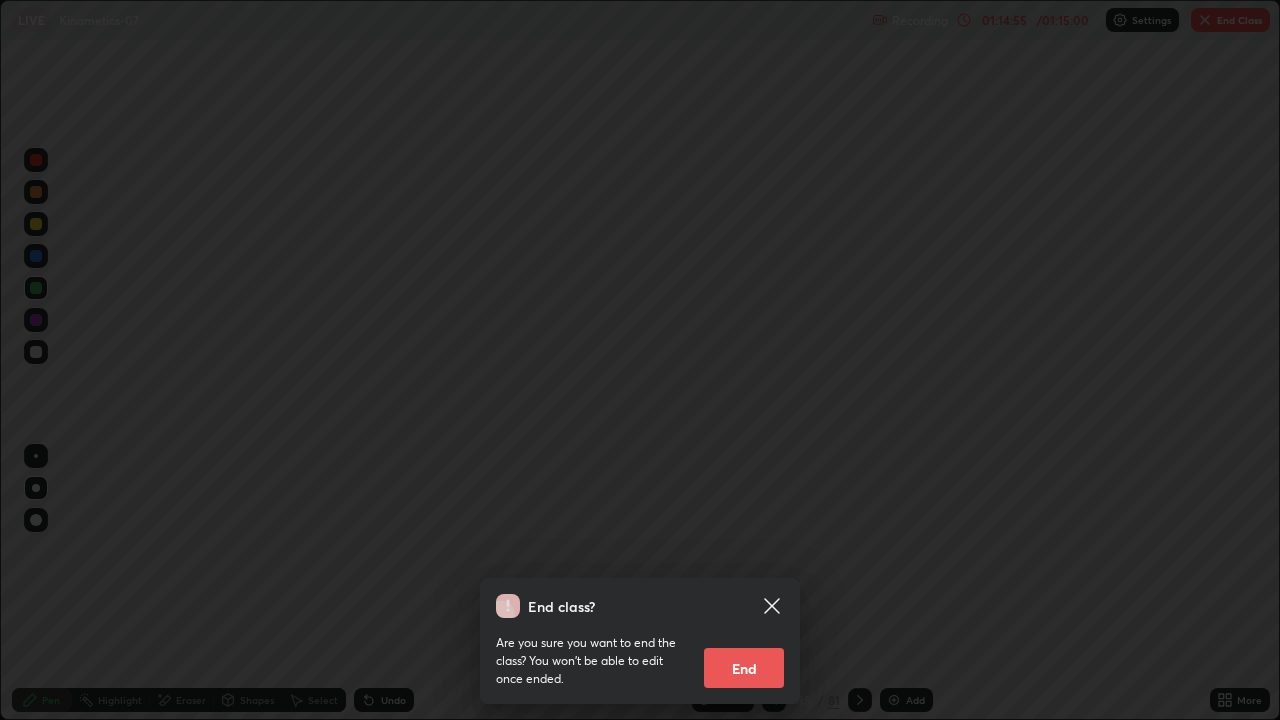 click on "End" at bounding box center (744, 668) 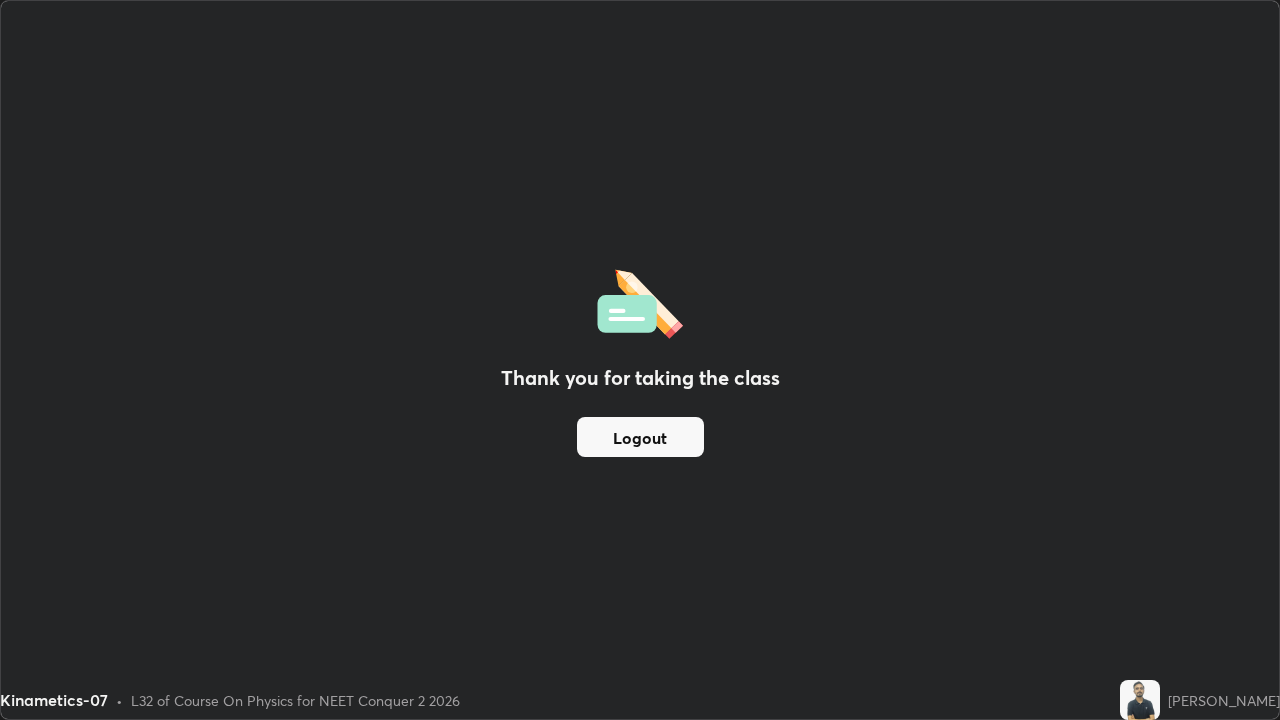 click on "Logout" at bounding box center [640, 437] 